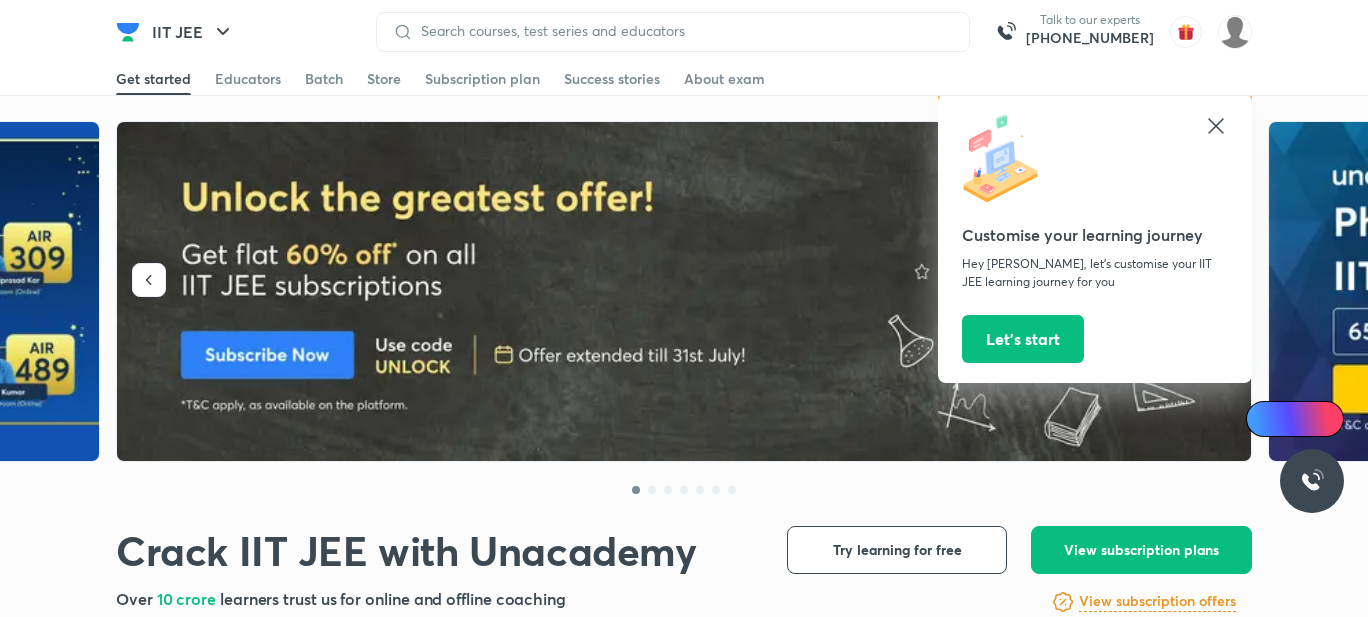 scroll, scrollTop: 0, scrollLeft: 0, axis: both 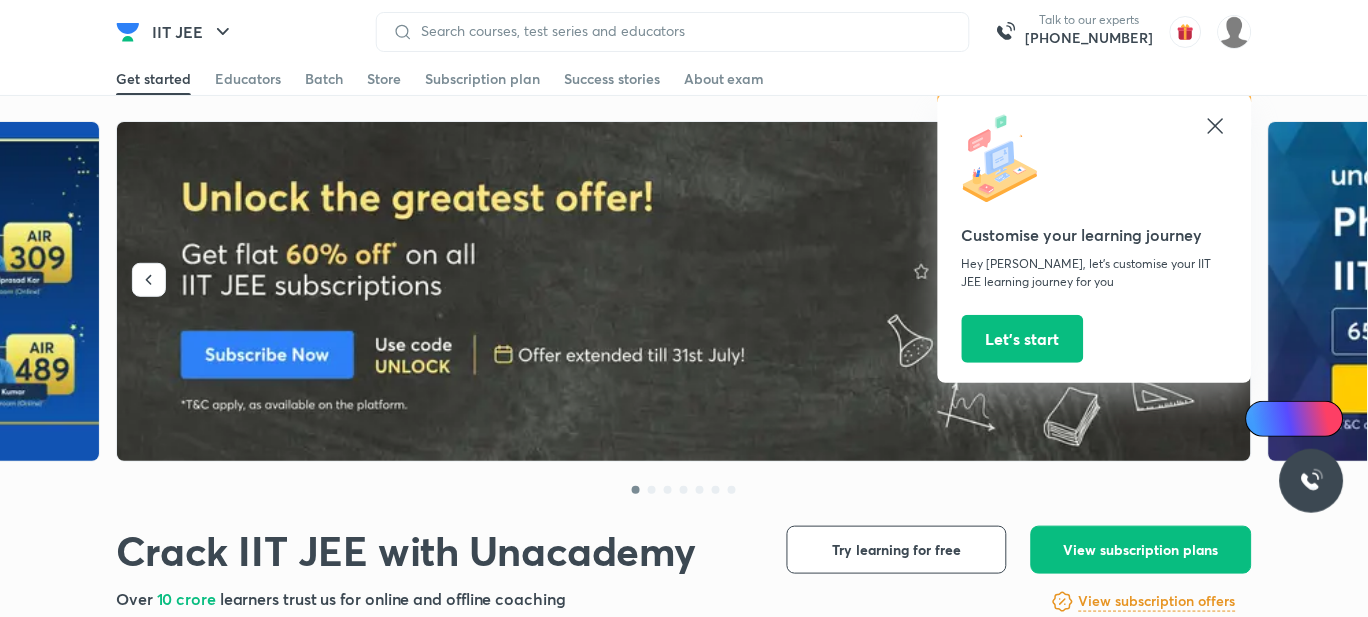 click 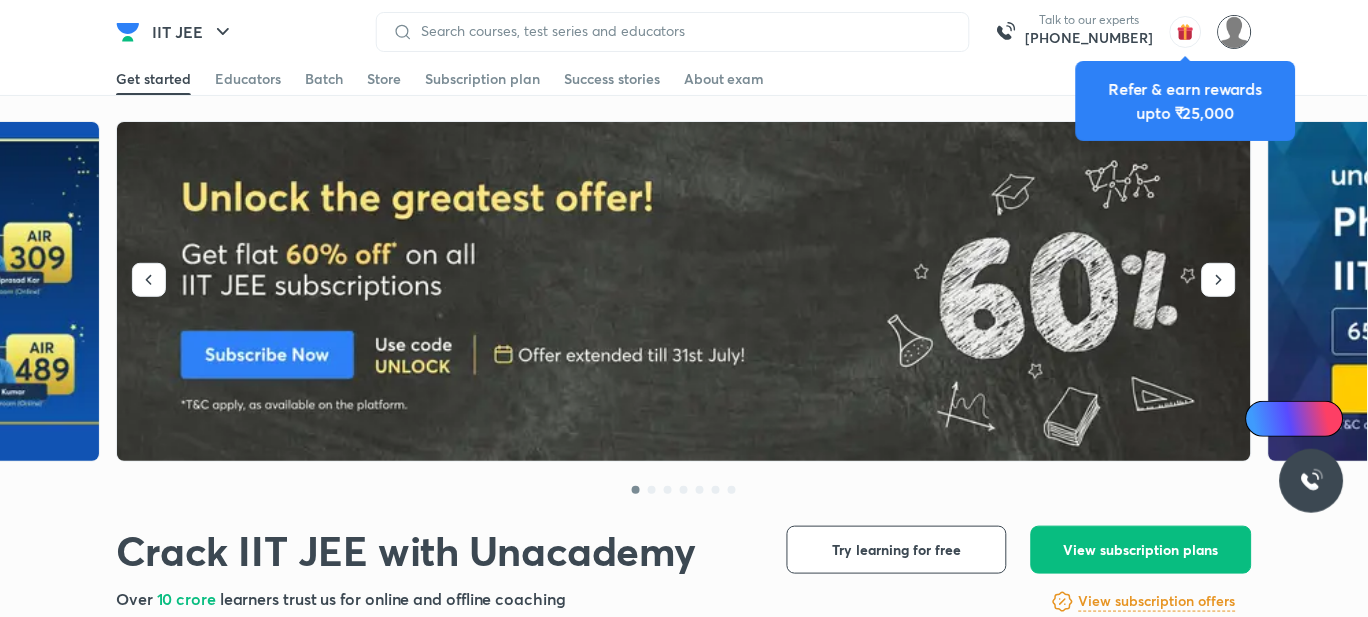 click at bounding box center (1235, 32) 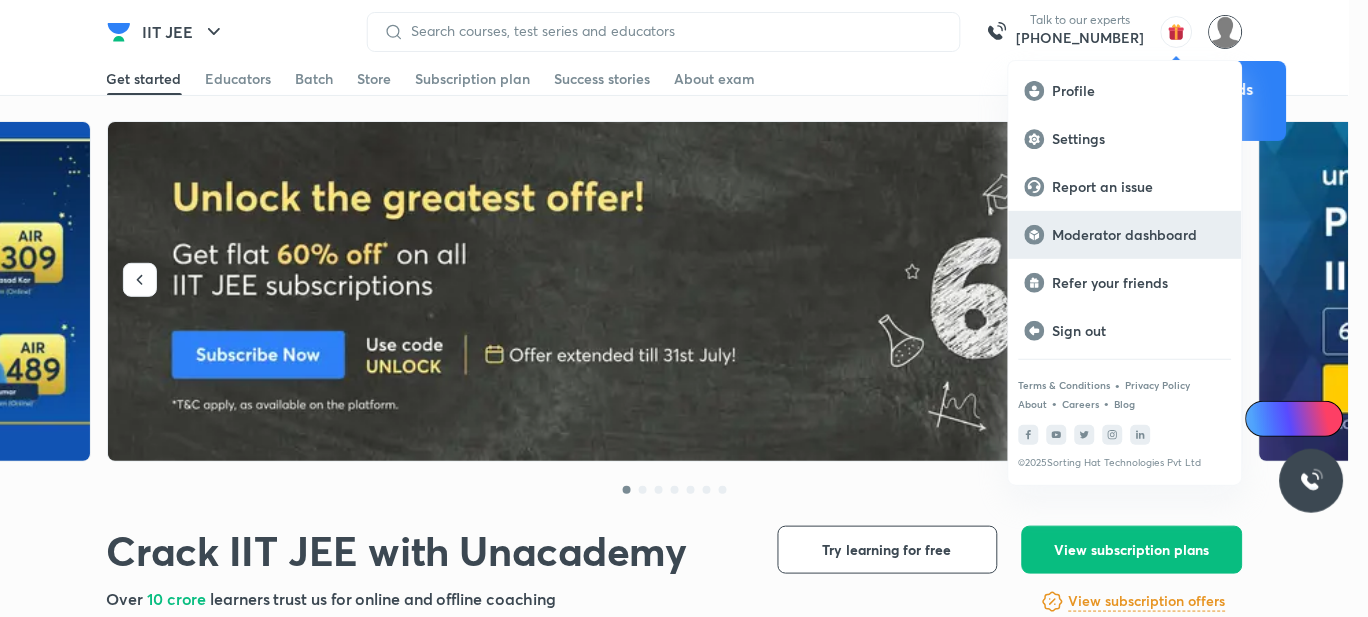 click on "Moderator dashboard" at bounding box center [1125, 235] 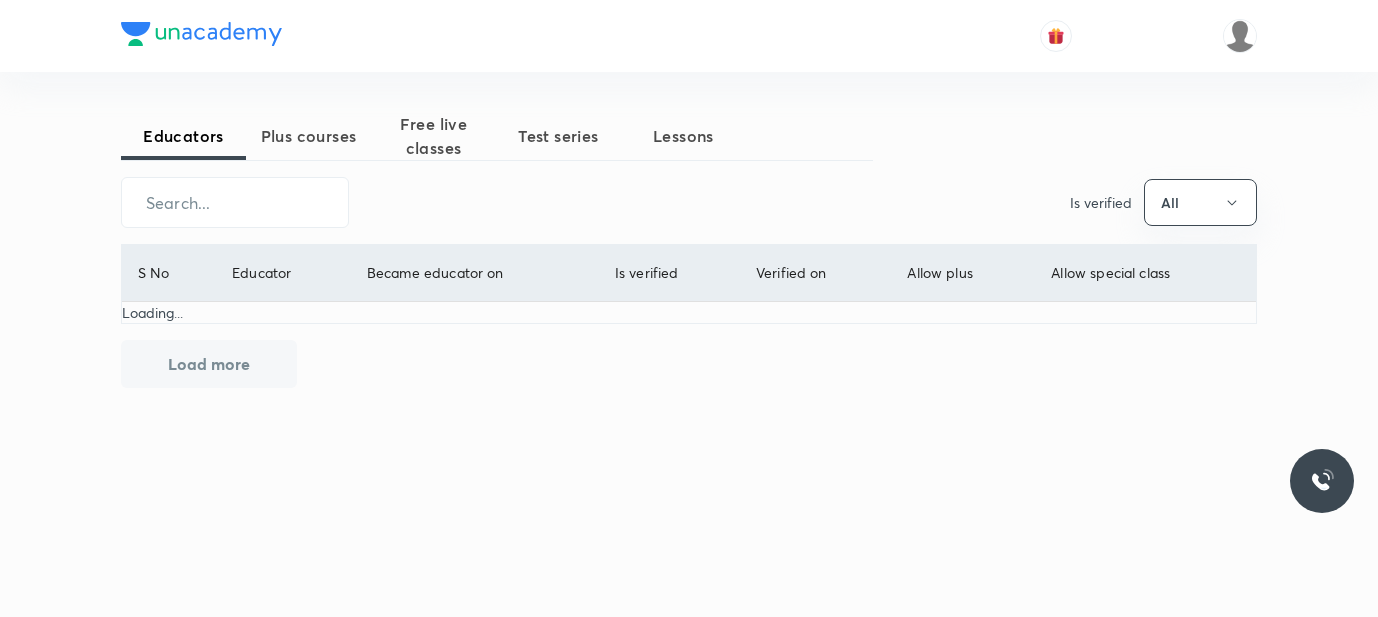 scroll, scrollTop: 0, scrollLeft: 0, axis: both 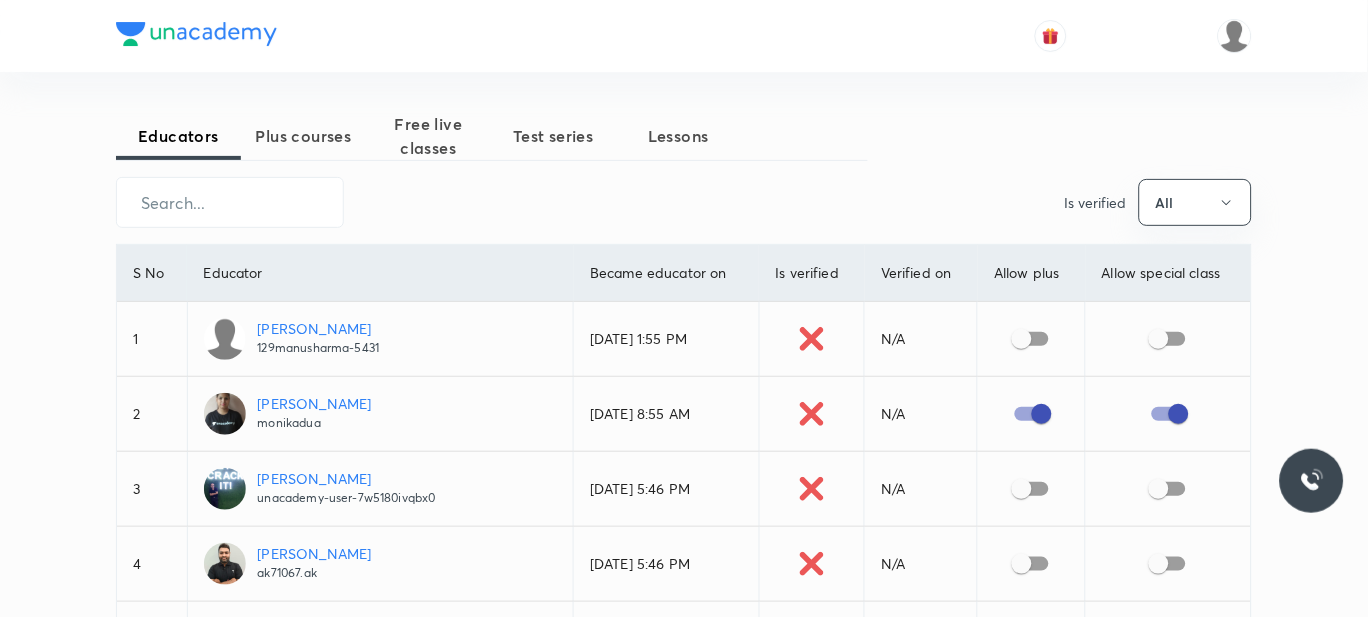click on "Plus courses" at bounding box center (303, 136) 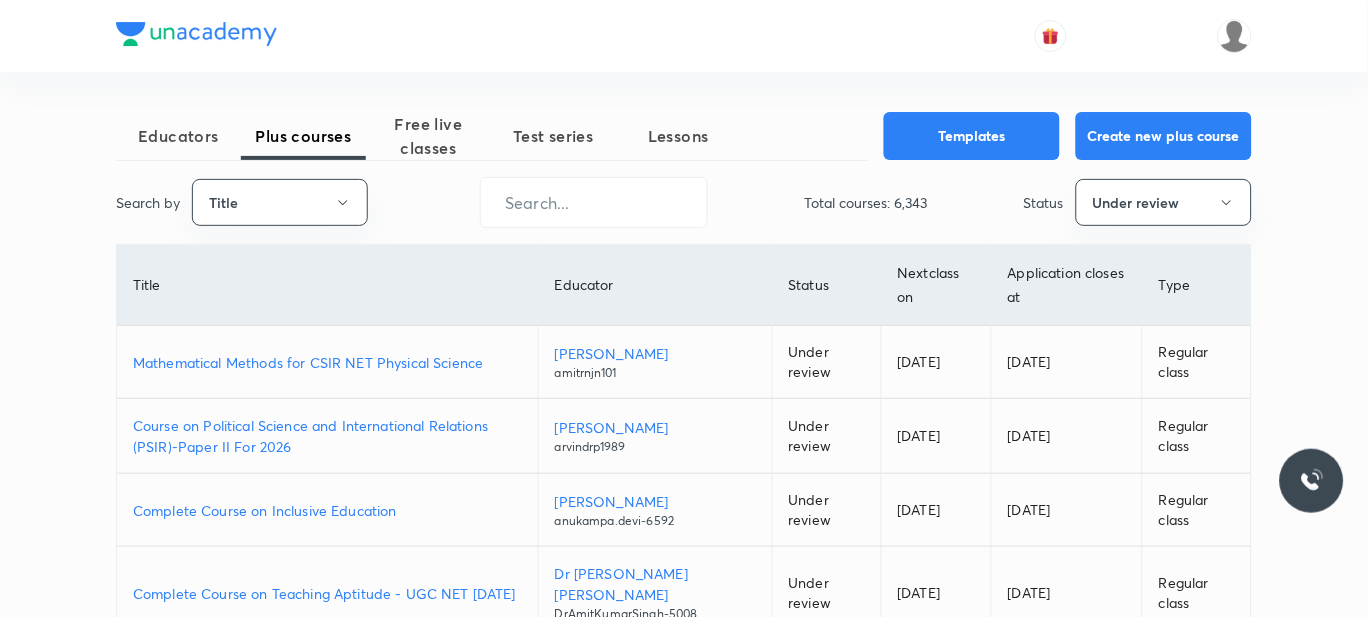 click on "Mathematical Methods for CSIR NET Physical Science" at bounding box center [327, 362] 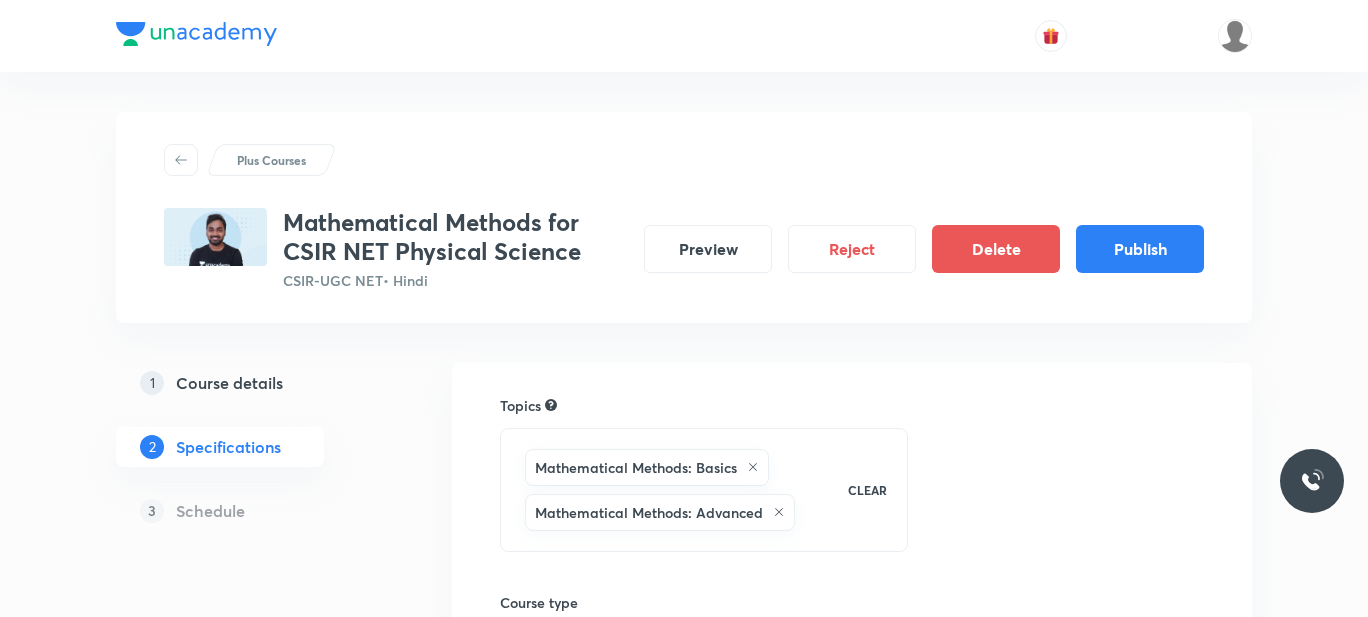 scroll, scrollTop: 0, scrollLeft: 0, axis: both 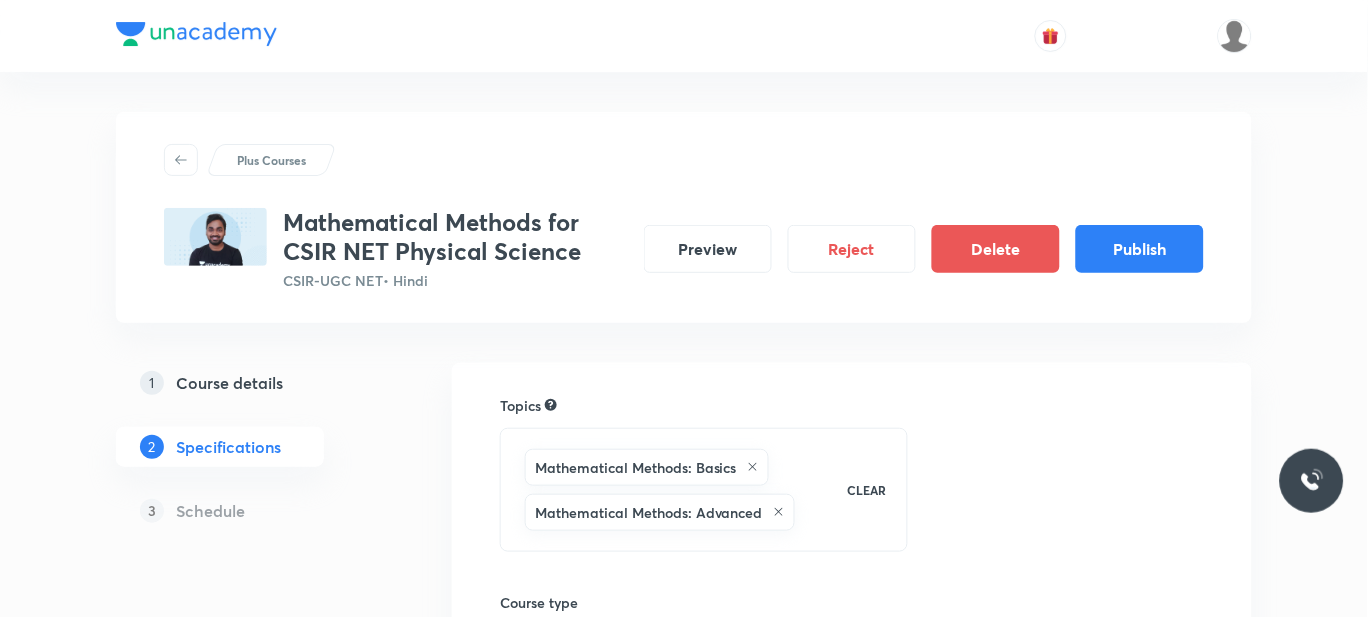 click on "Schedule" at bounding box center [210, 511] 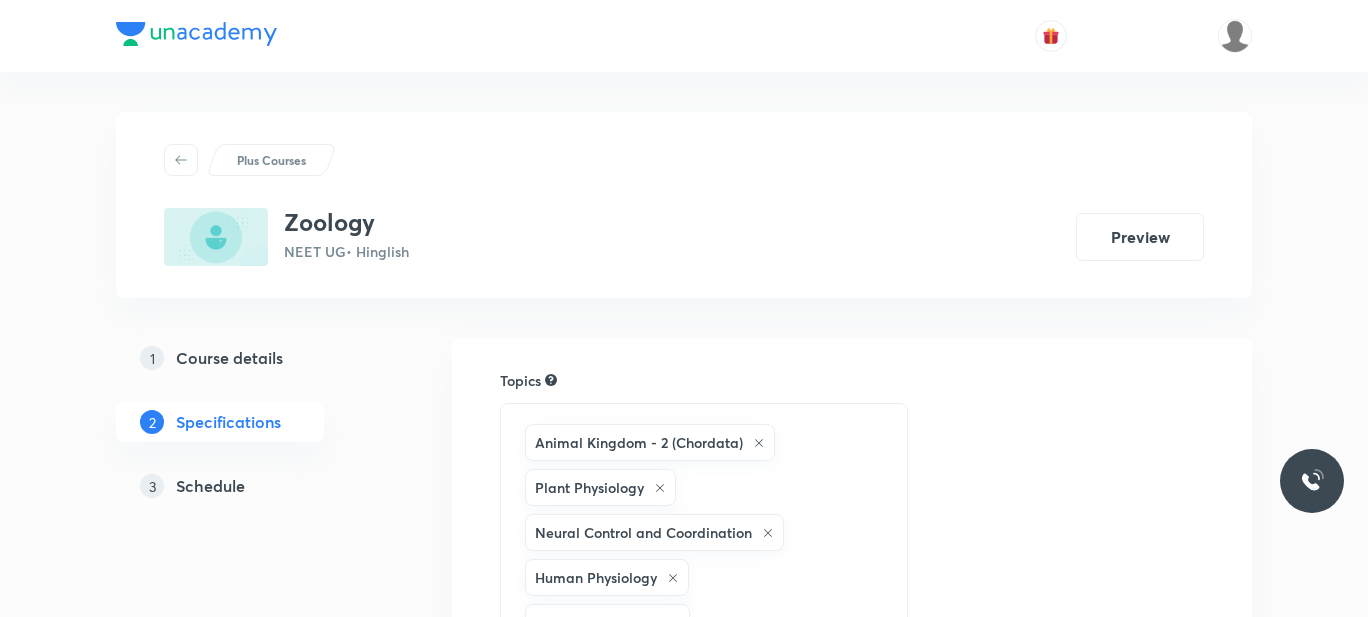 scroll, scrollTop: 0, scrollLeft: 0, axis: both 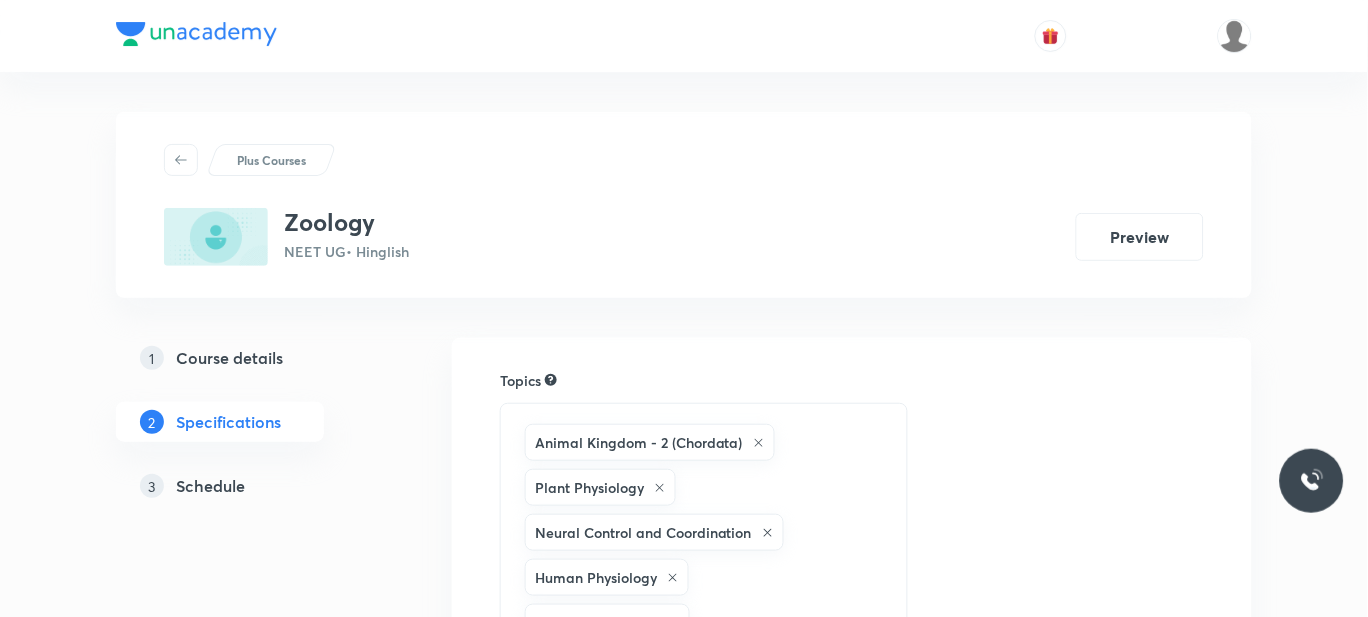 click on "Schedule" at bounding box center [210, 486] 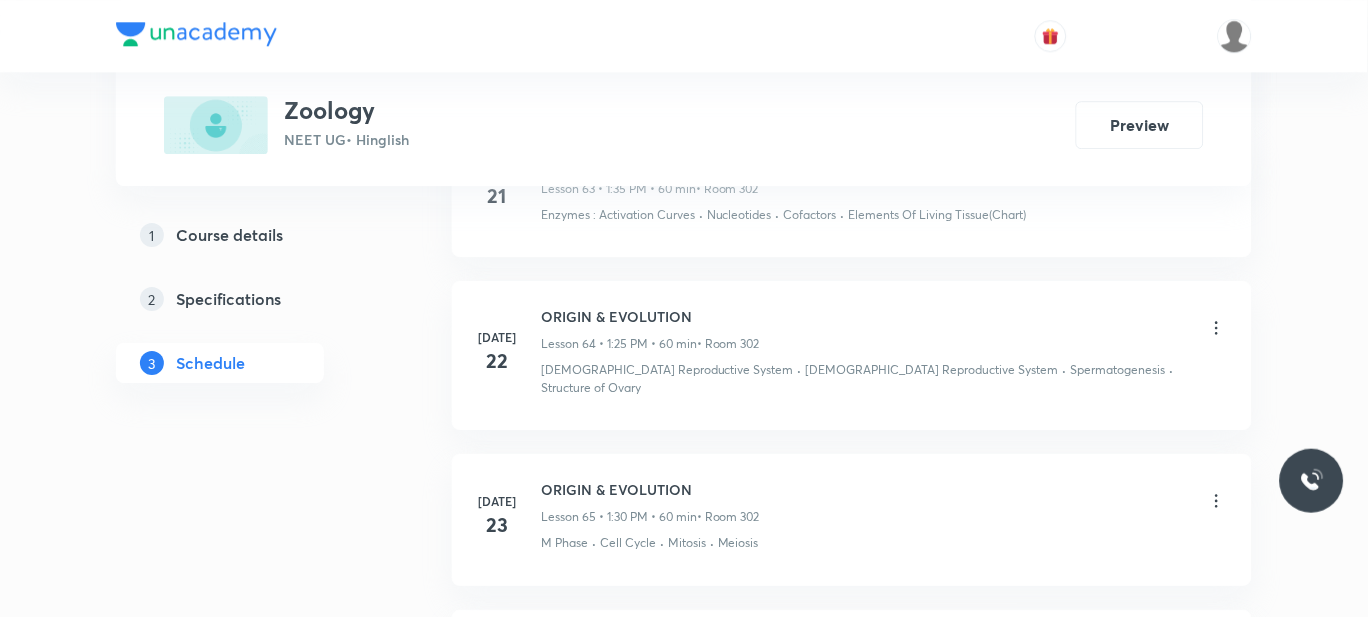 scroll, scrollTop: 11585, scrollLeft: 0, axis: vertical 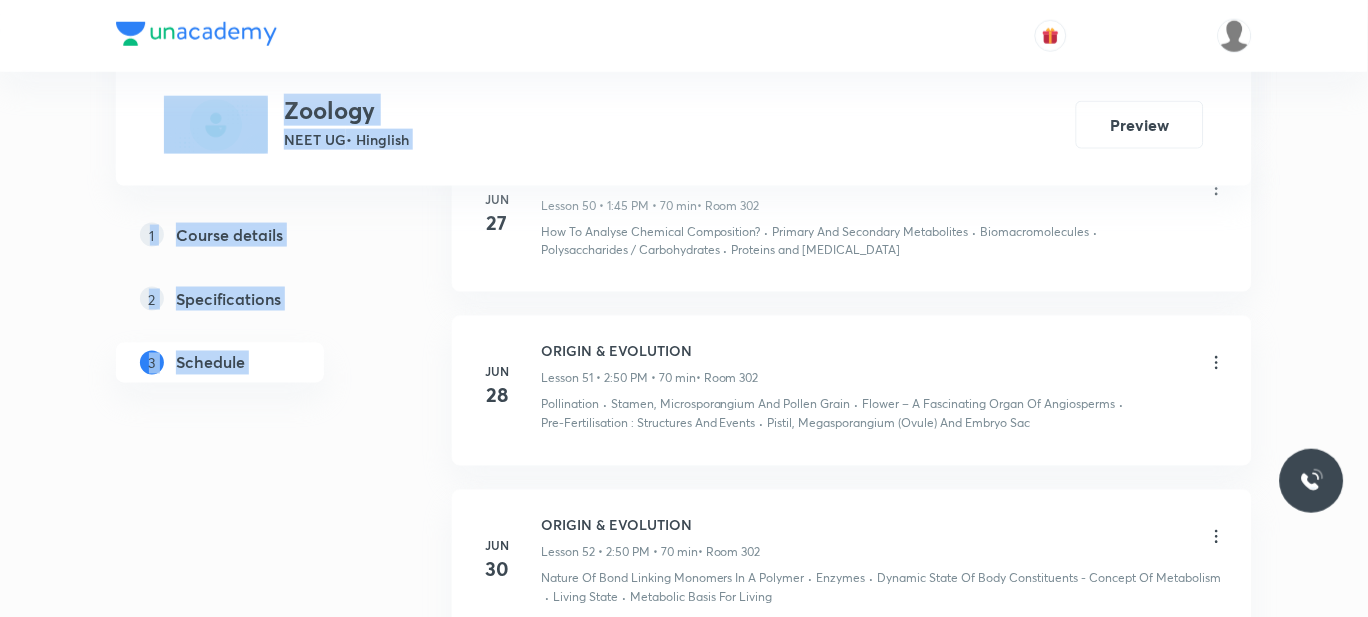 drag, startPoint x: 607, startPoint y: 68, endPoint x: 1014, endPoint y: -102, distance: 441.0771 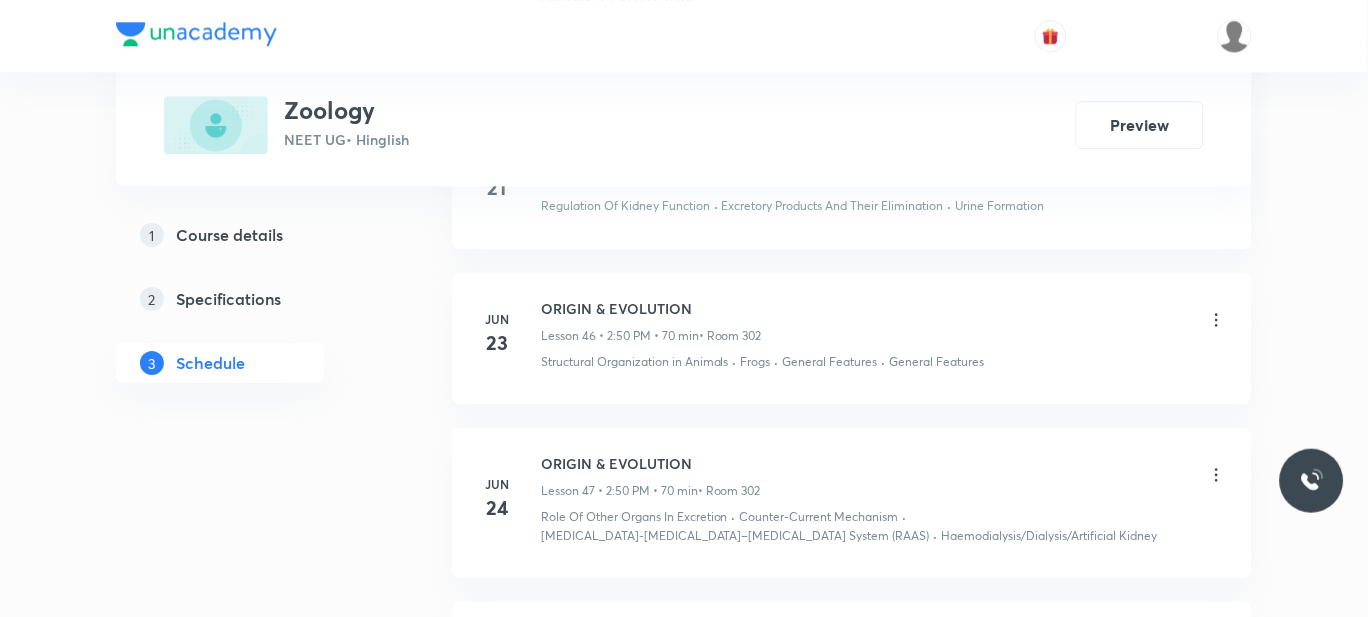 click on "Haemodialysis/Dialysis/Artificial Kidney" at bounding box center (1050, 536) 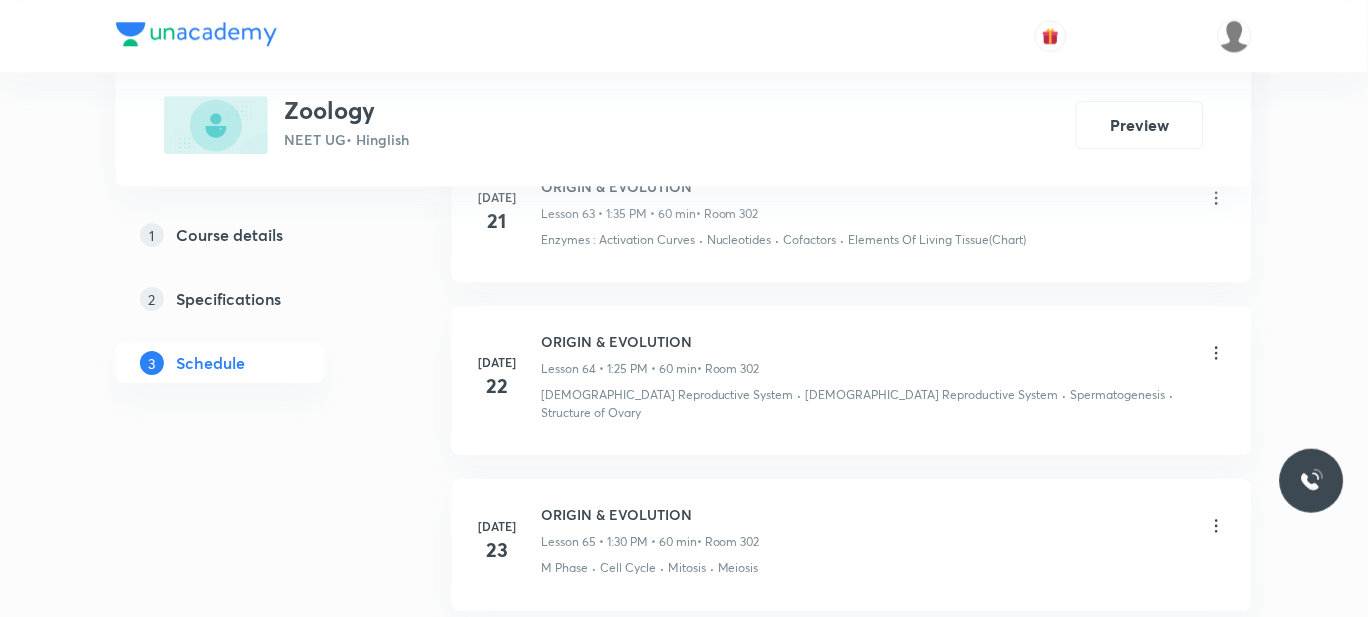 scroll, scrollTop: 11585, scrollLeft: 0, axis: vertical 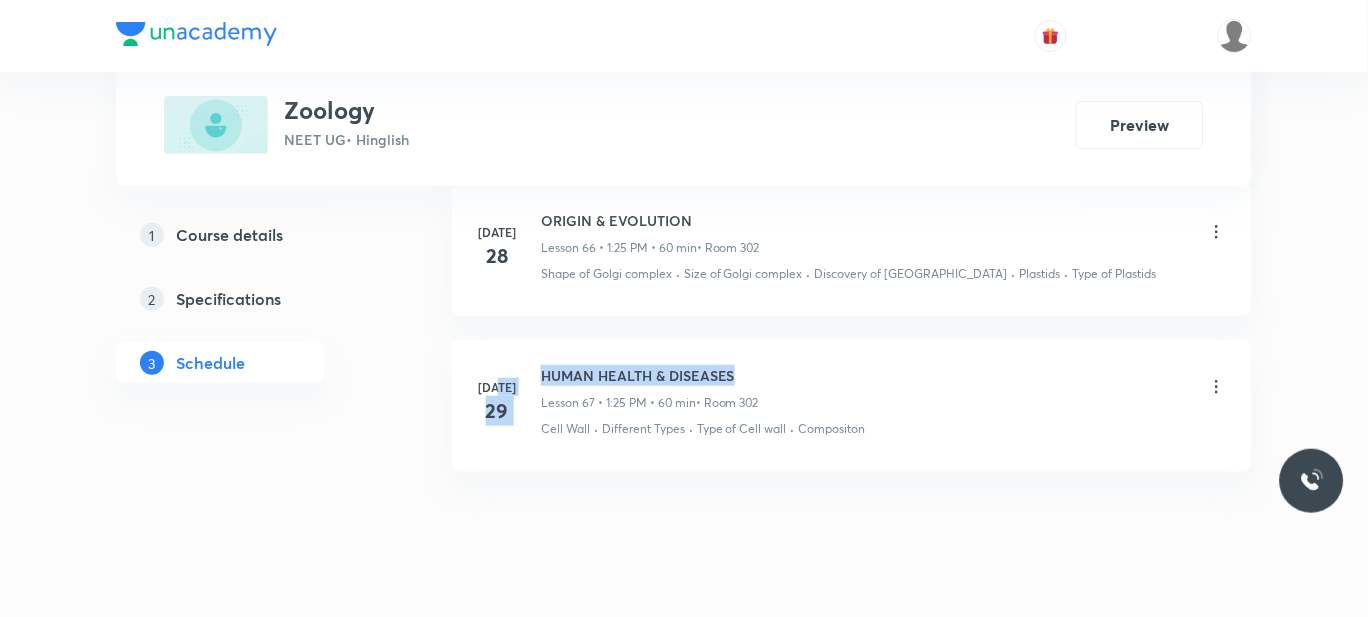 drag, startPoint x: 755, startPoint y: 326, endPoint x: 539, endPoint y: 335, distance: 216.18742 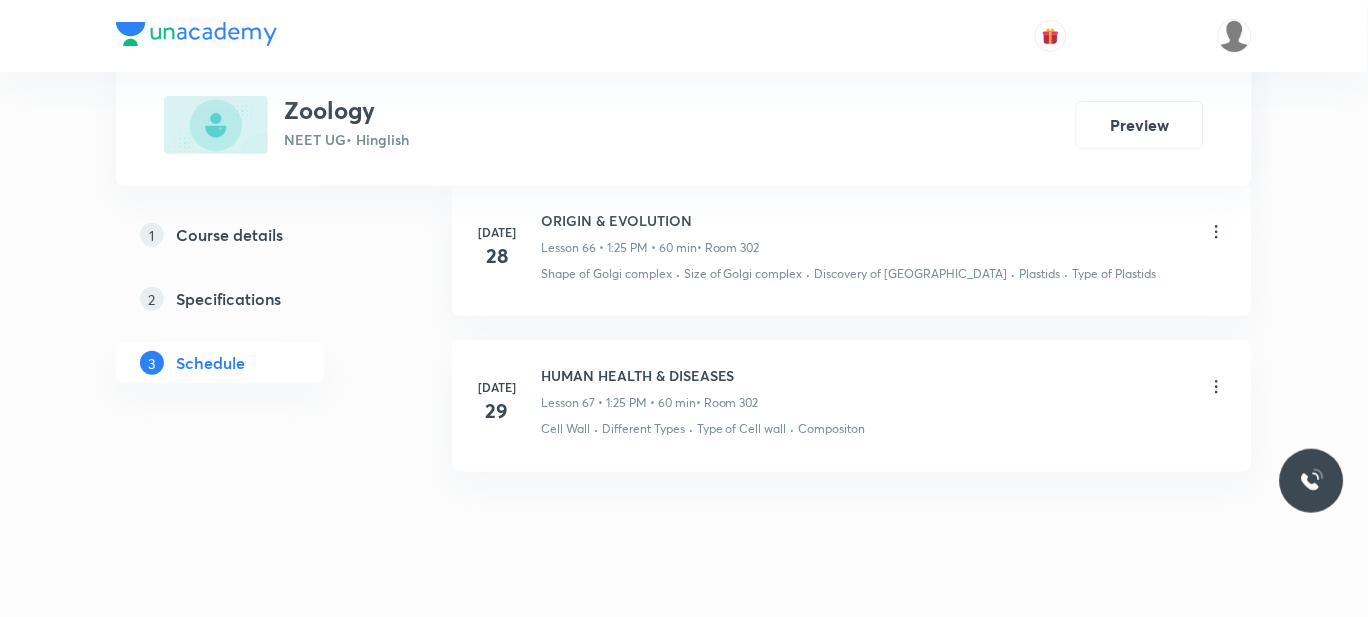 click on "Jul 29" at bounding box center [509, 402] 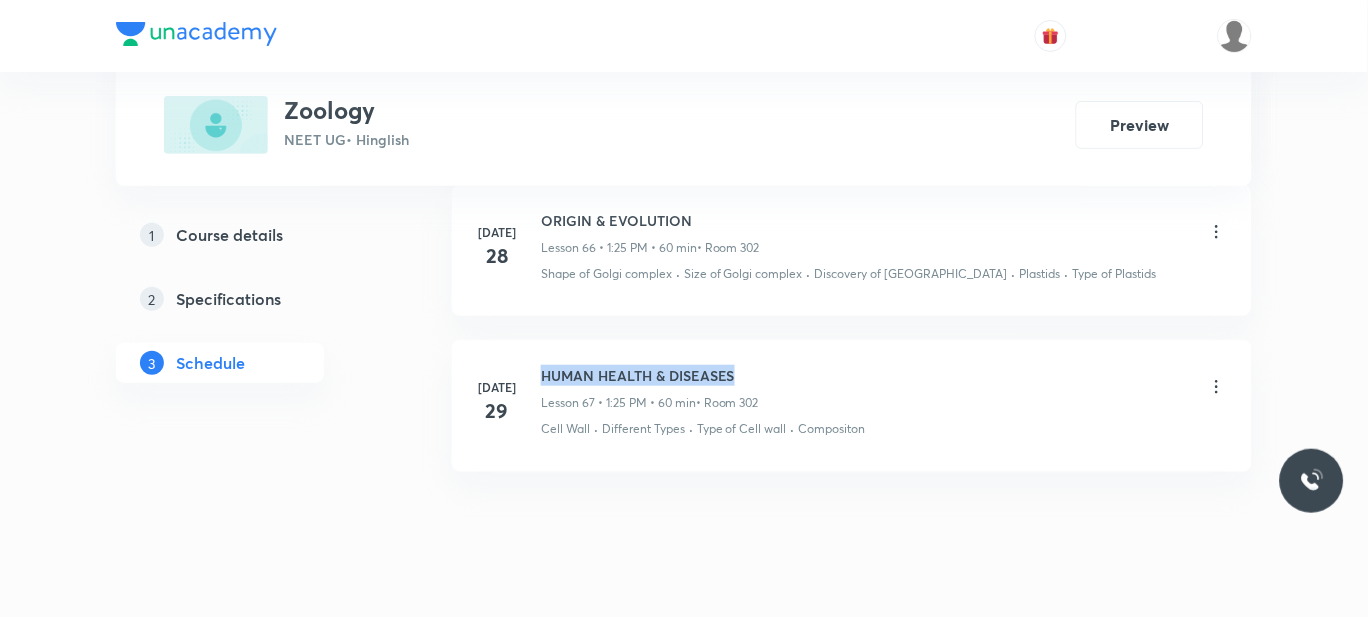 drag, startPoint x: 743, startPoint y: 335, endPoint x: 544, endPoint y: 333, distance: 199.01006 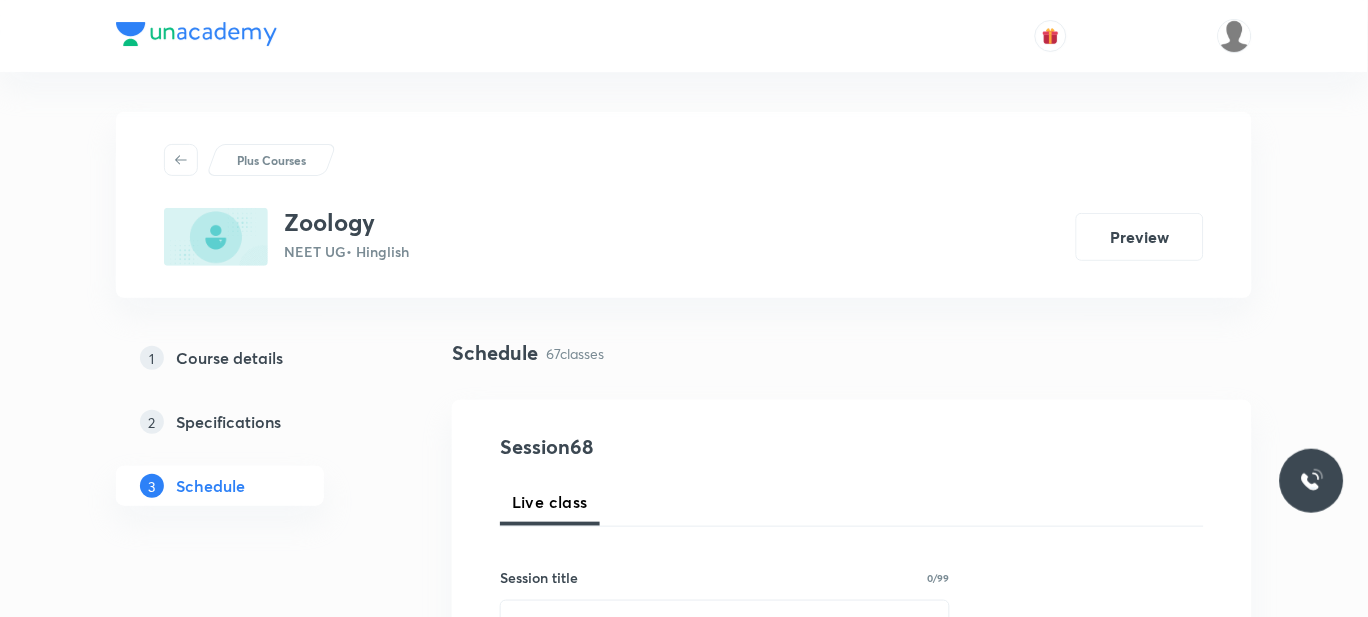 scroll, scrollTop: 285, scrollLeft: 0, axis: vertical 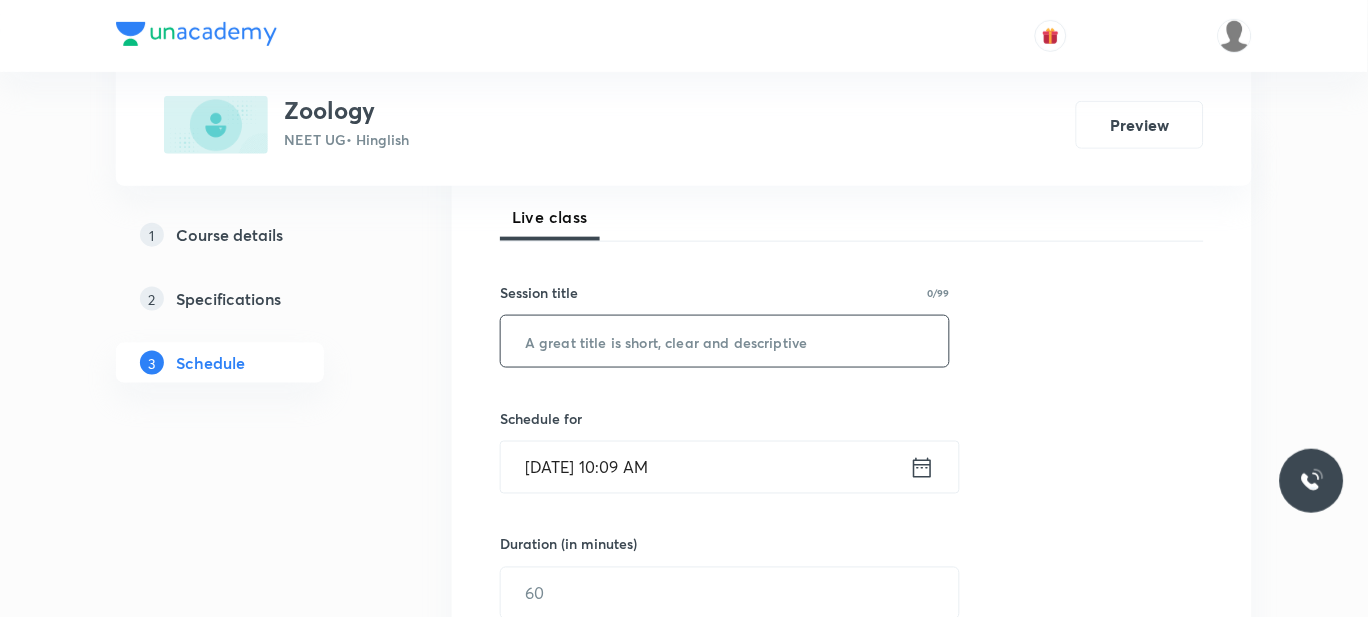 click at bounding box center [725, 341] 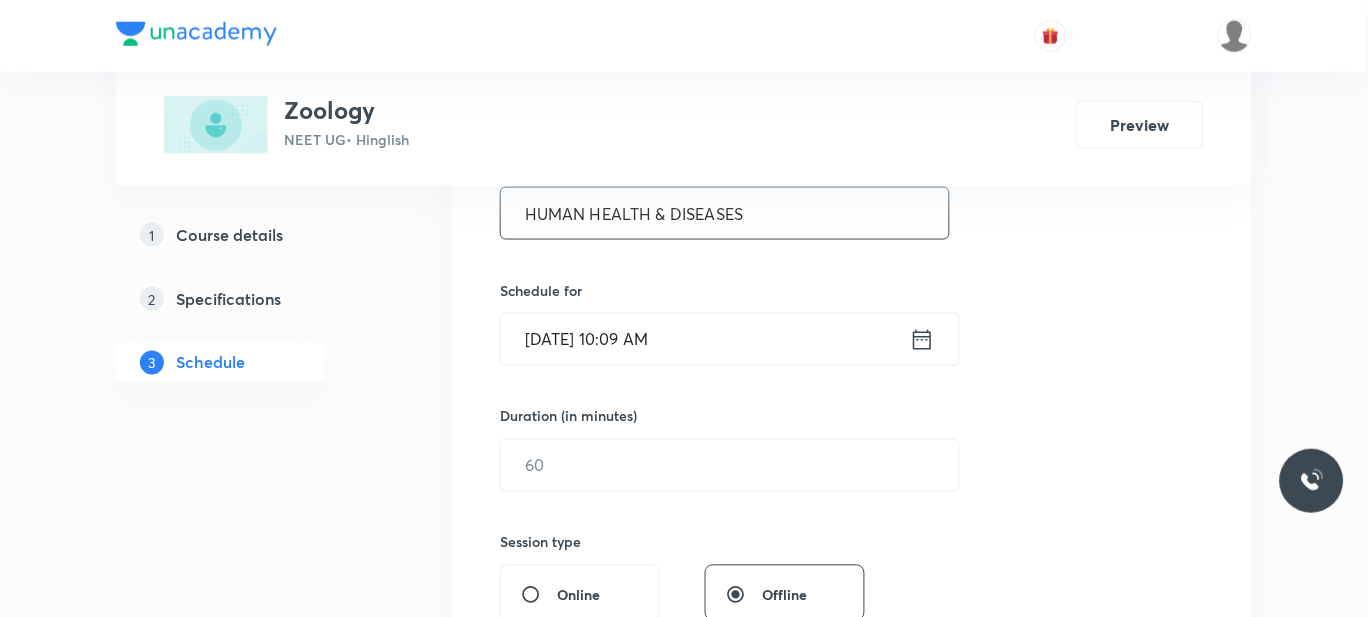 scroll, scrollTop: 415, scrollLeft: 0, axis: vertical 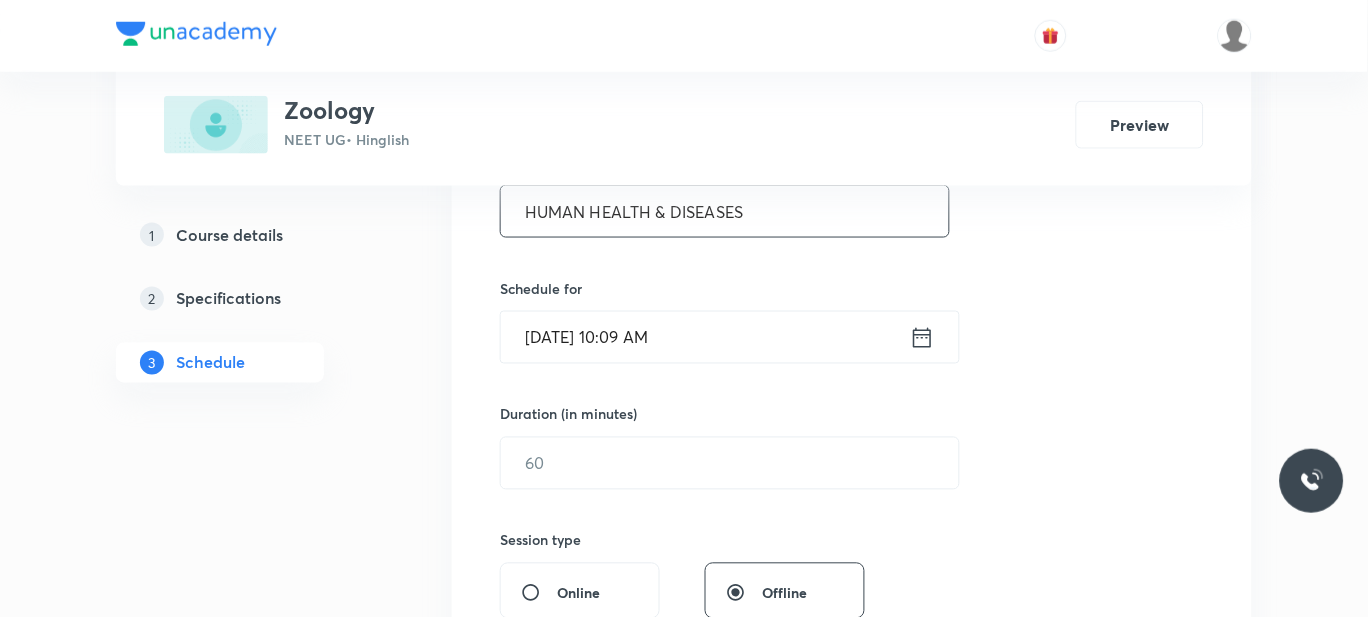 type on "HUMAN HEALTH & DISEASES" 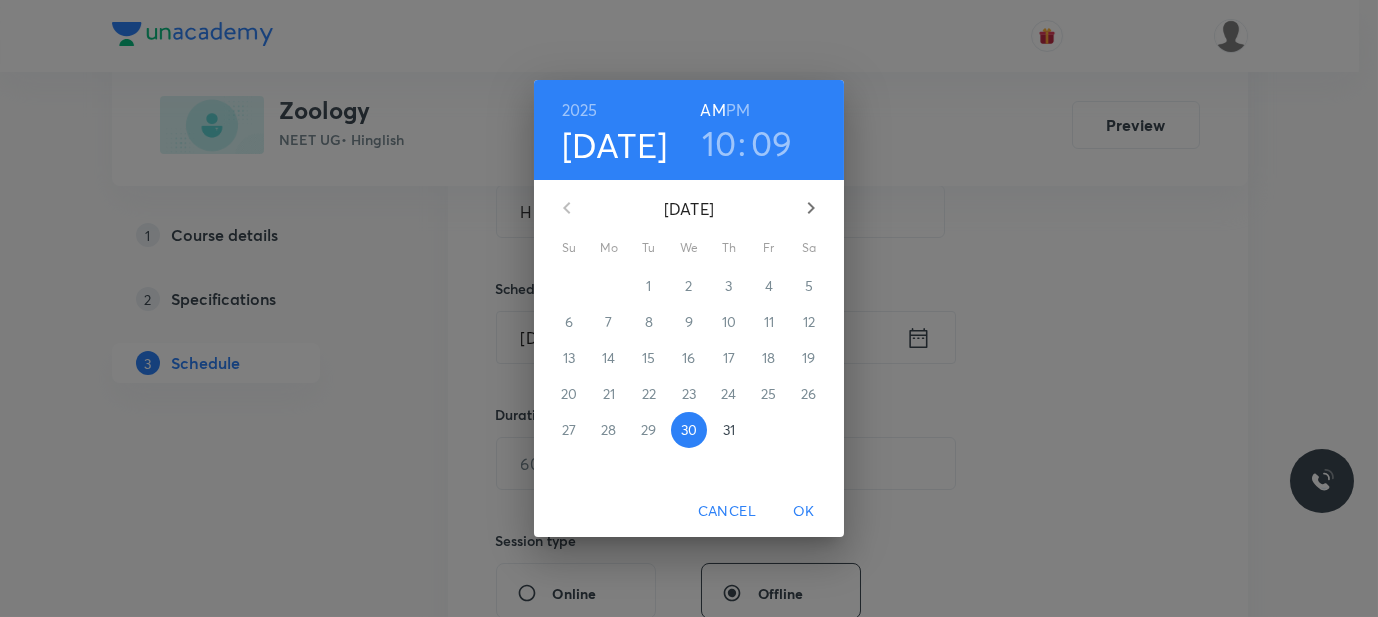 click on "PM" at bounding box center [738, 110] 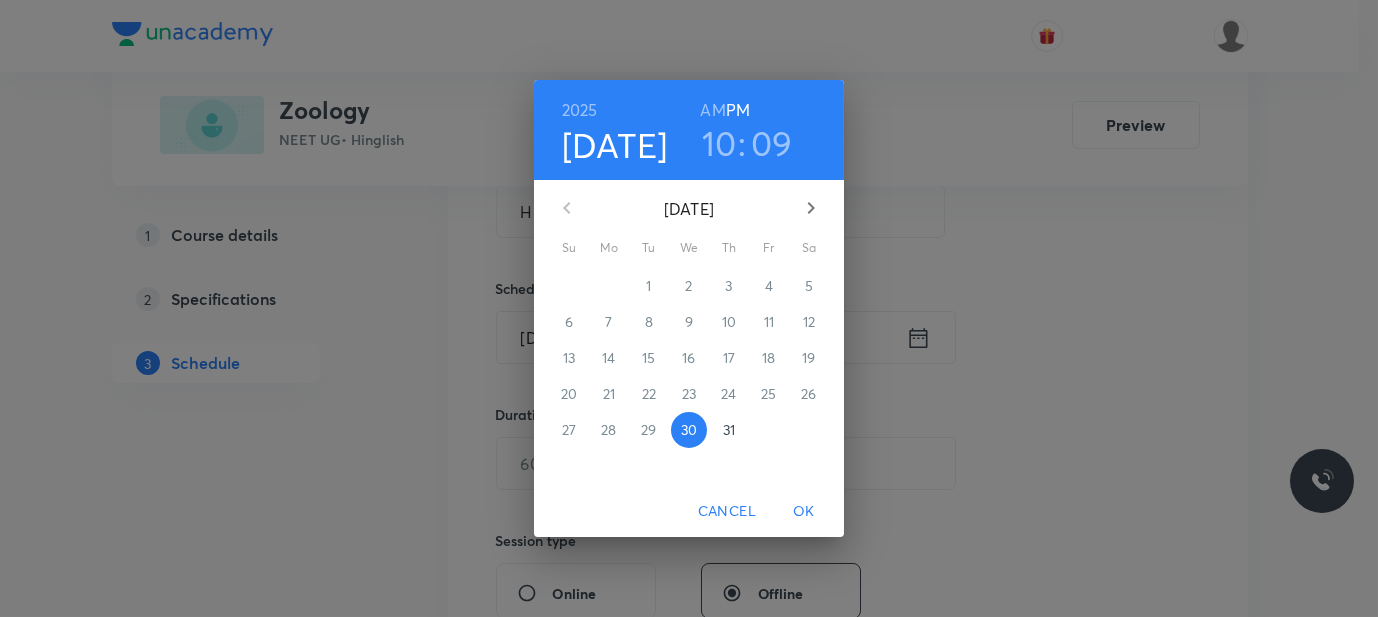click on "10" at bounding box center [719, 143] 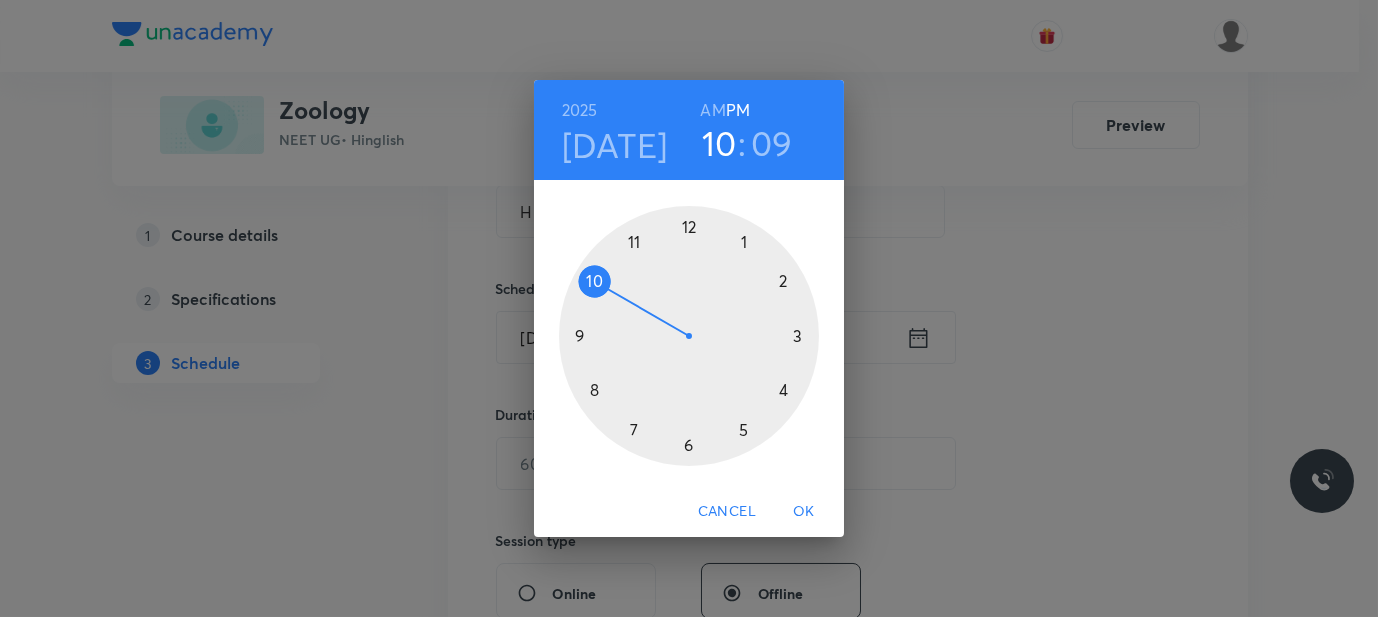 click at bounding box center (689, 336) 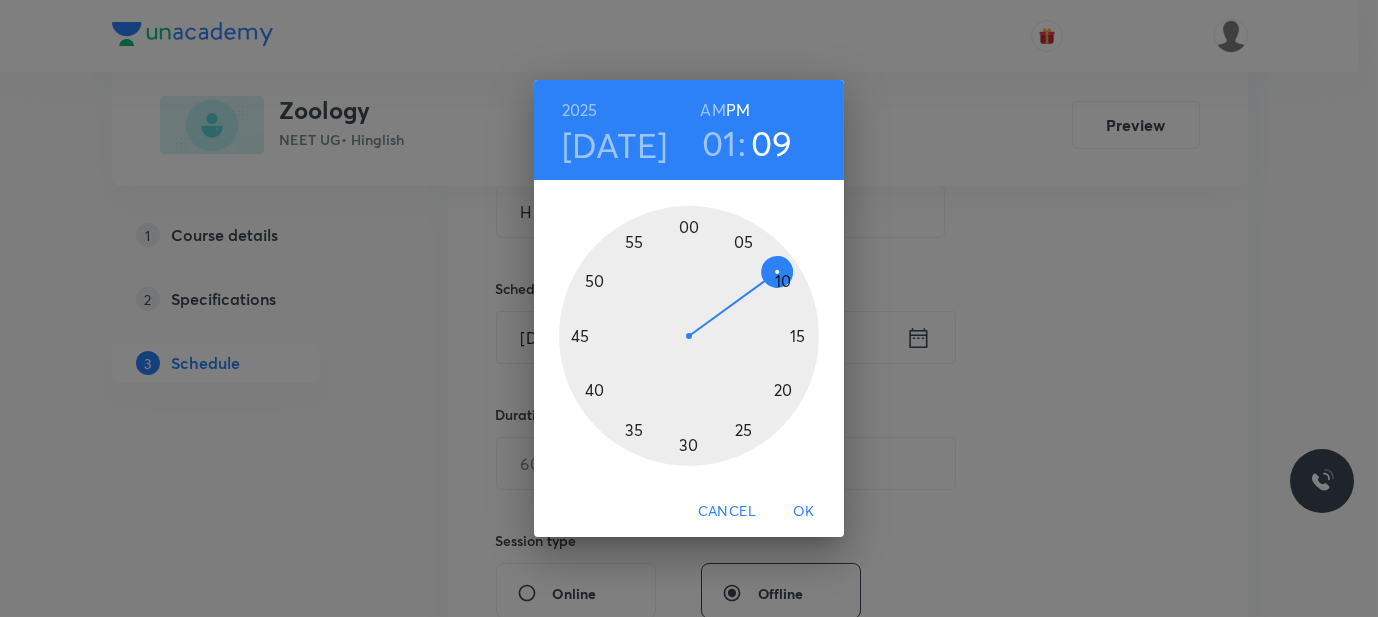 click at bounding box center (689, 336) 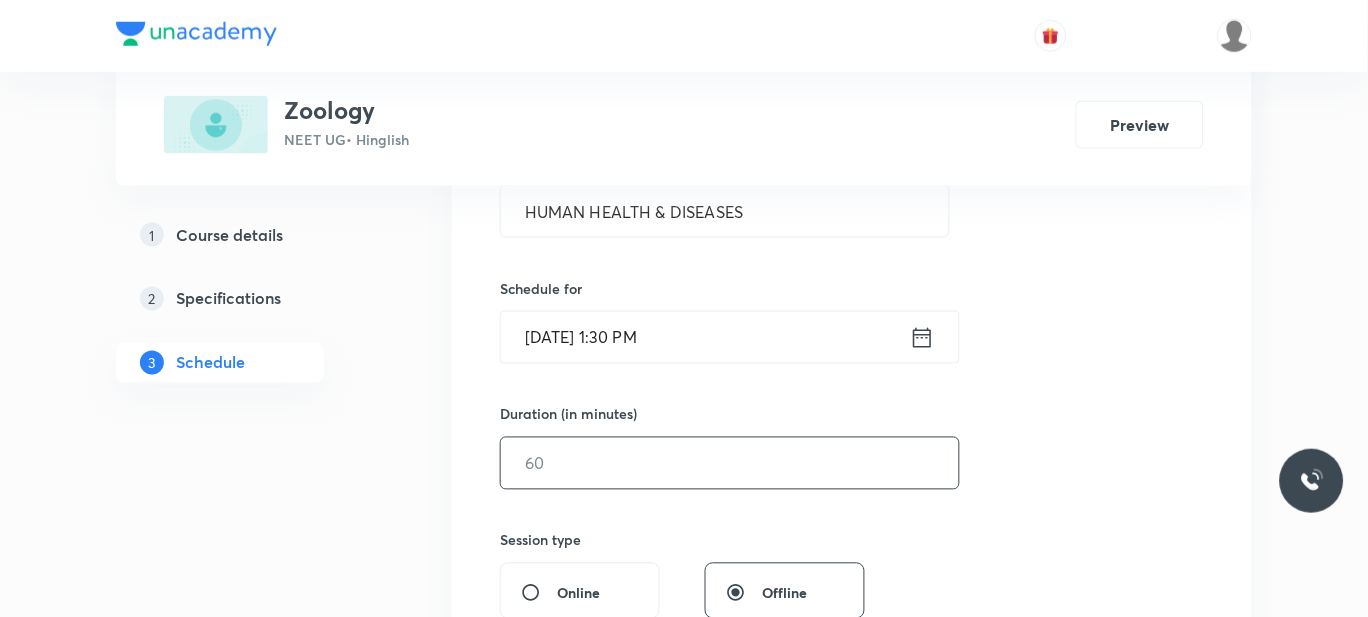 click at bounding box center (730, 463) 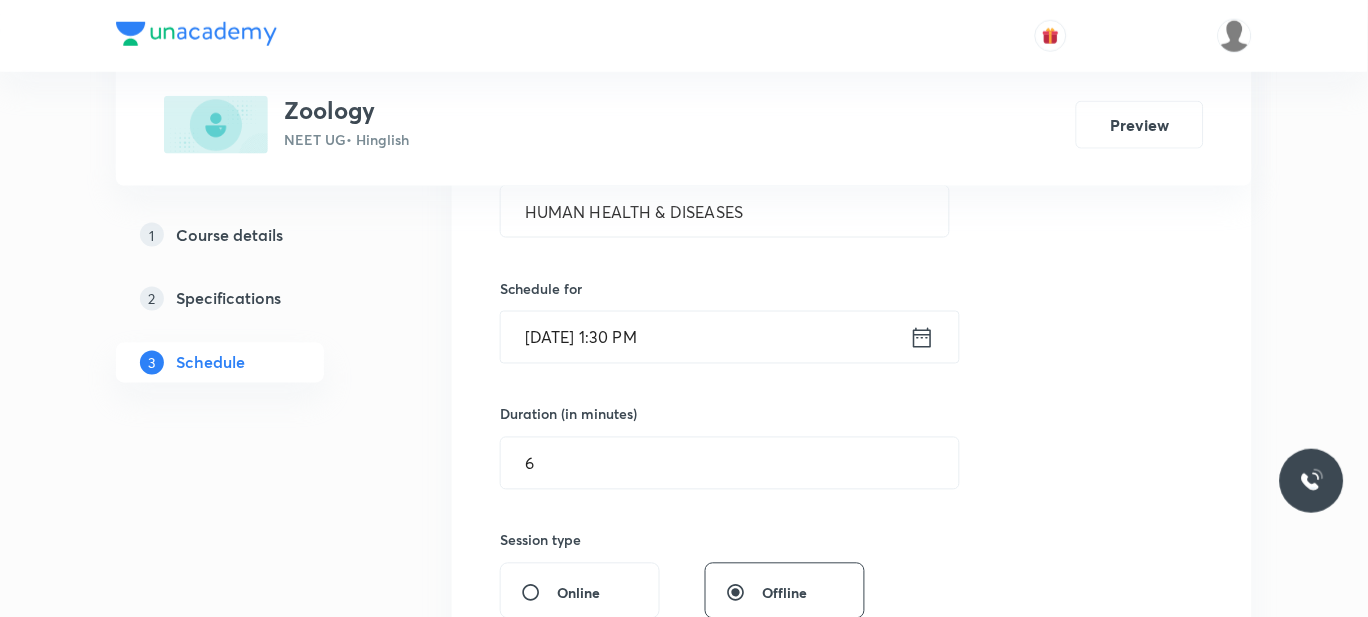 click on "Jul 30, 2025, 1:30 PM" at bounding box center (705, 337) 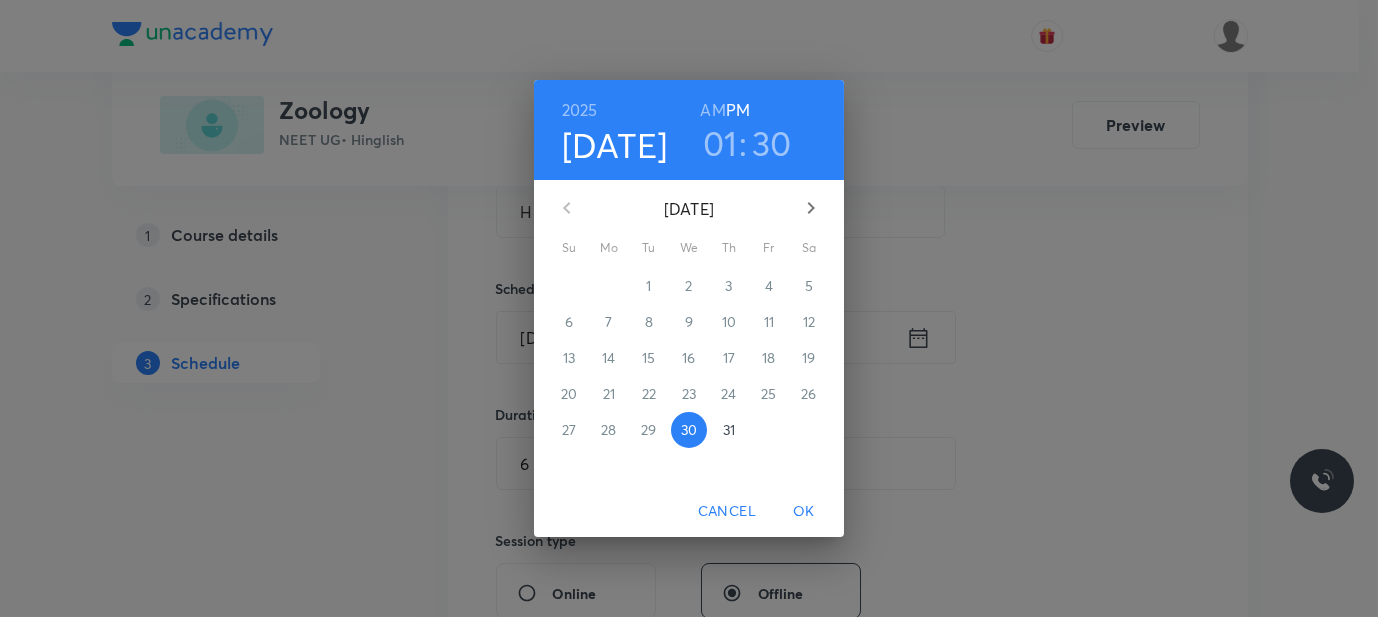 click on "30" at bounding box center (772, 143) 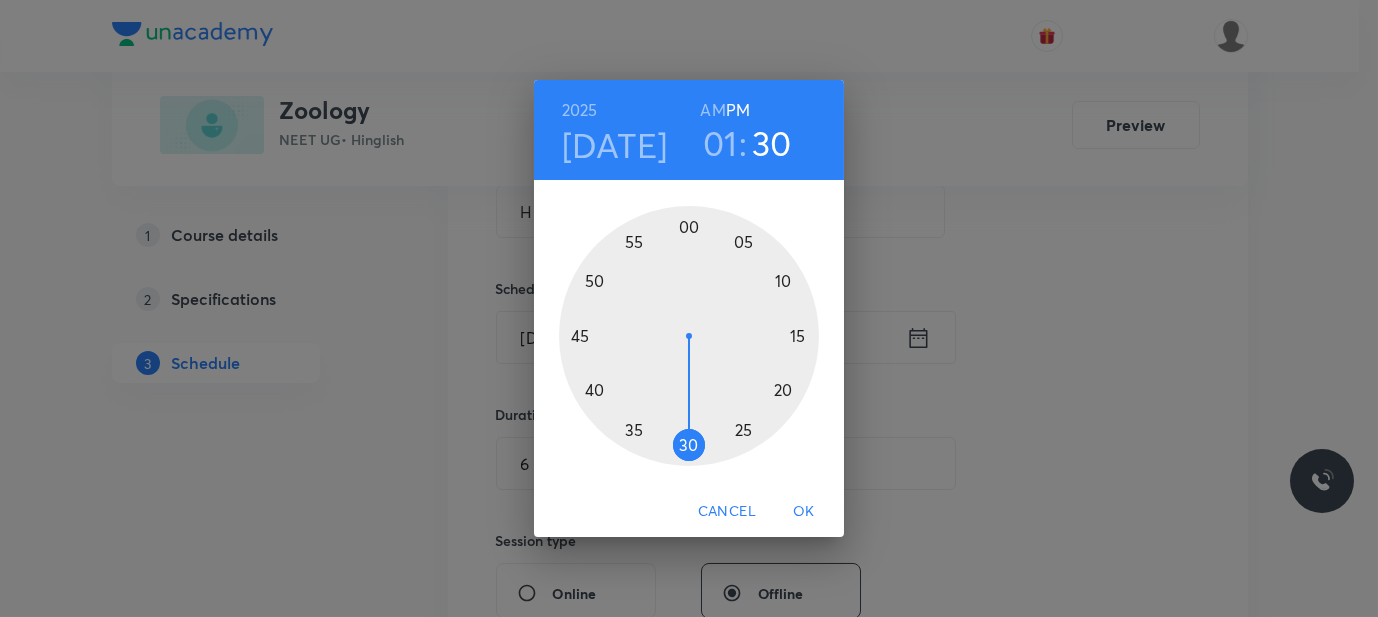 click at bounding box center [689, 336] 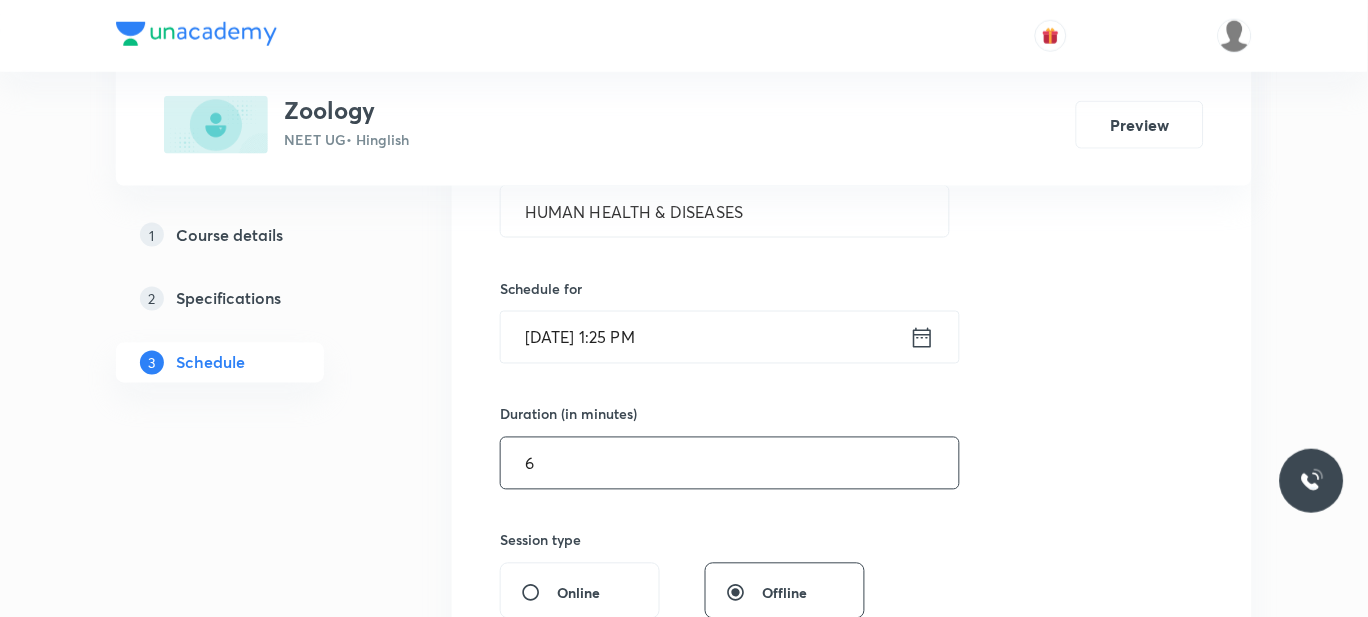 click on "6" at bounding box center [730, 463] 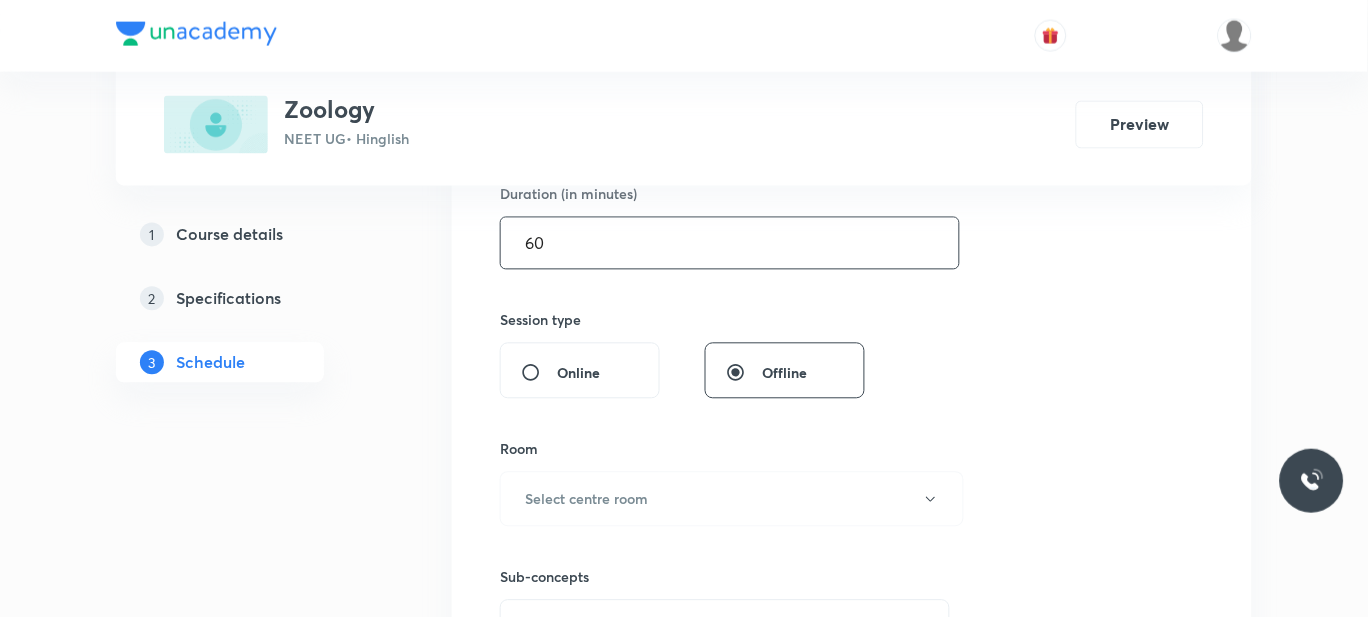 scroll, scrollTop: 660, scrollLeft: 0, axis: vertical 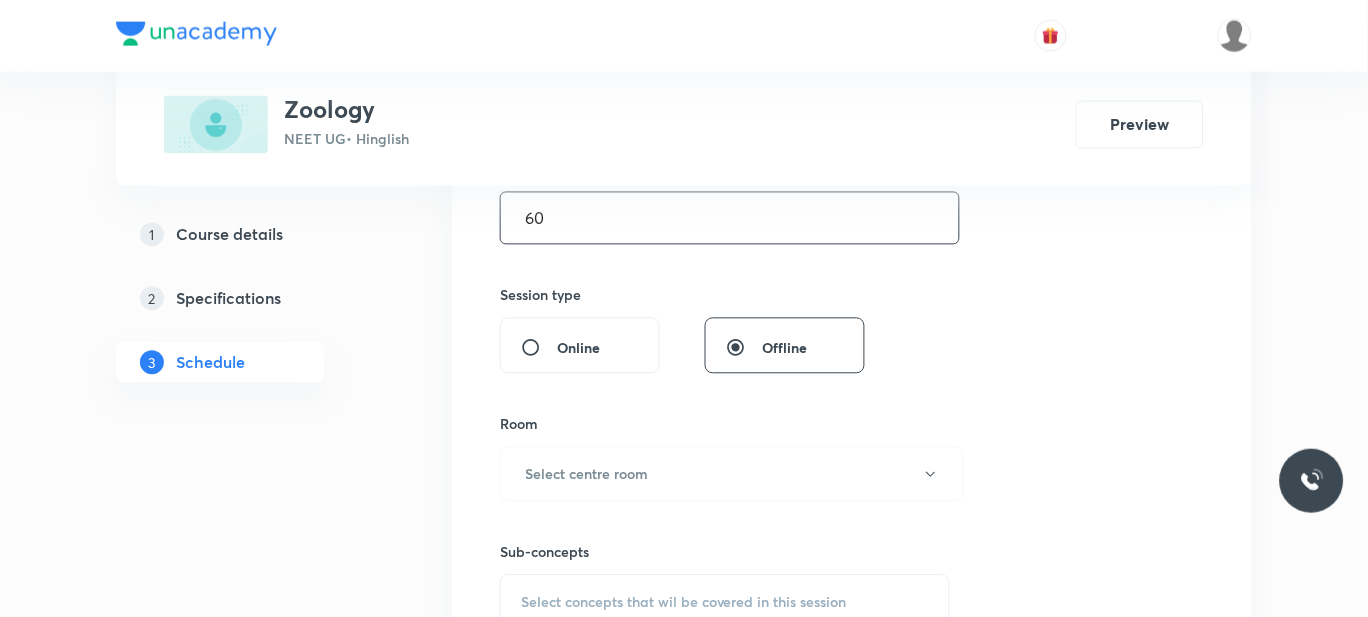 type on "60" 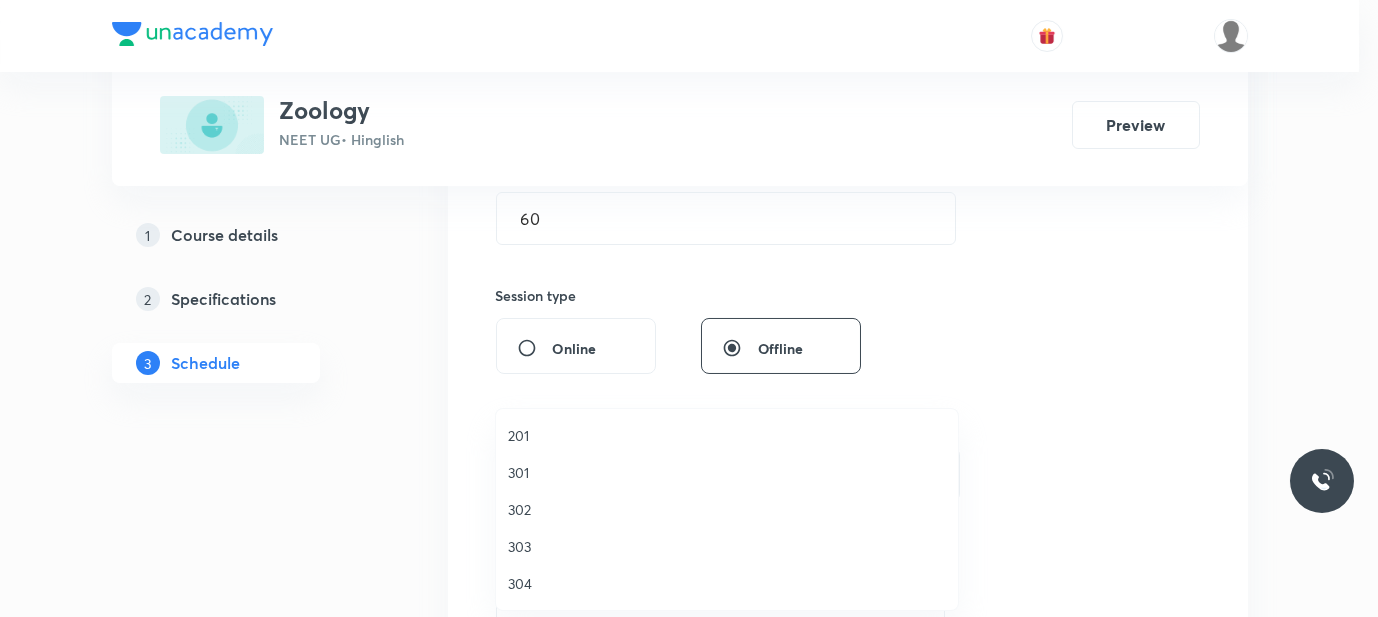 click on "302" at bounding box center (727, 509) 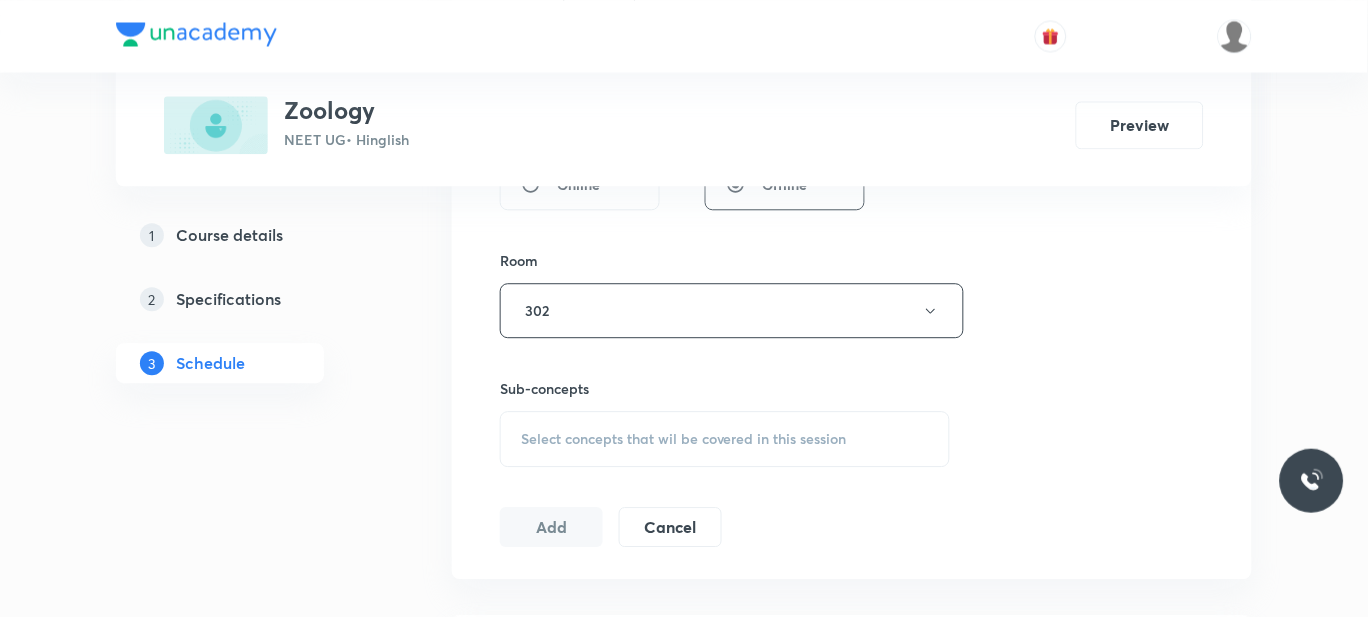 scroll, scrollTop: 826, scrollLeft: 0, axis: vertical 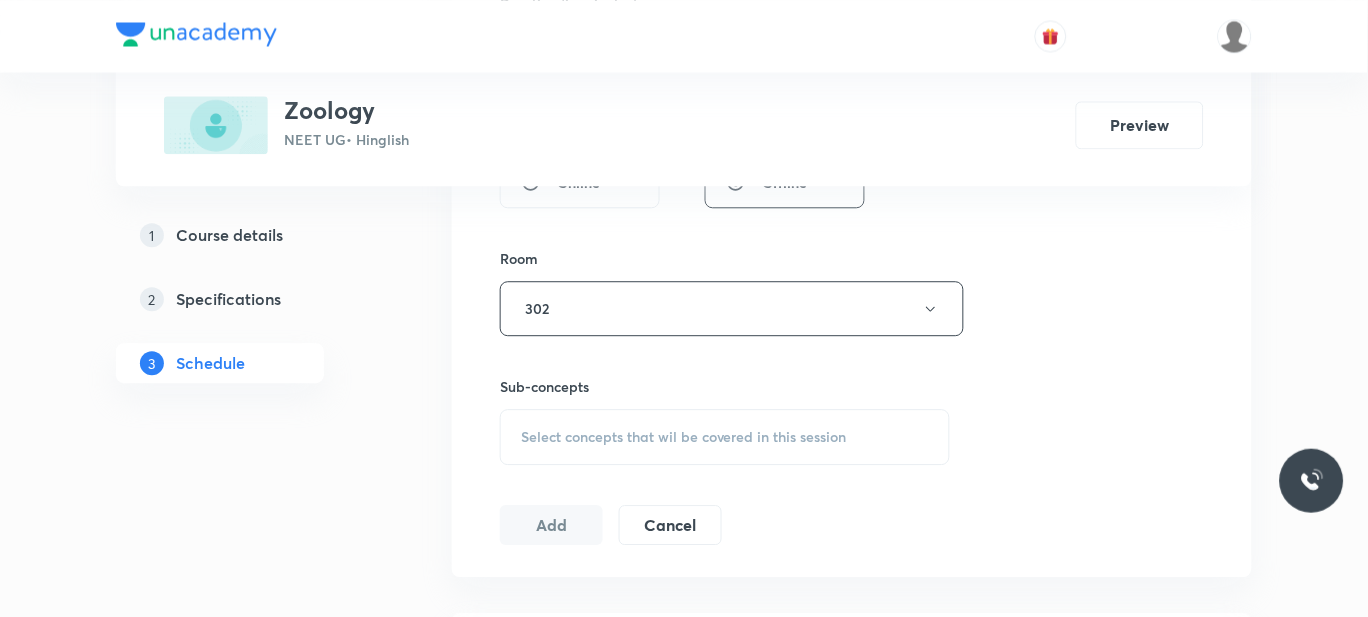 click on "Select concepts that wil be covered in this session" at bounding box center [684, 437] 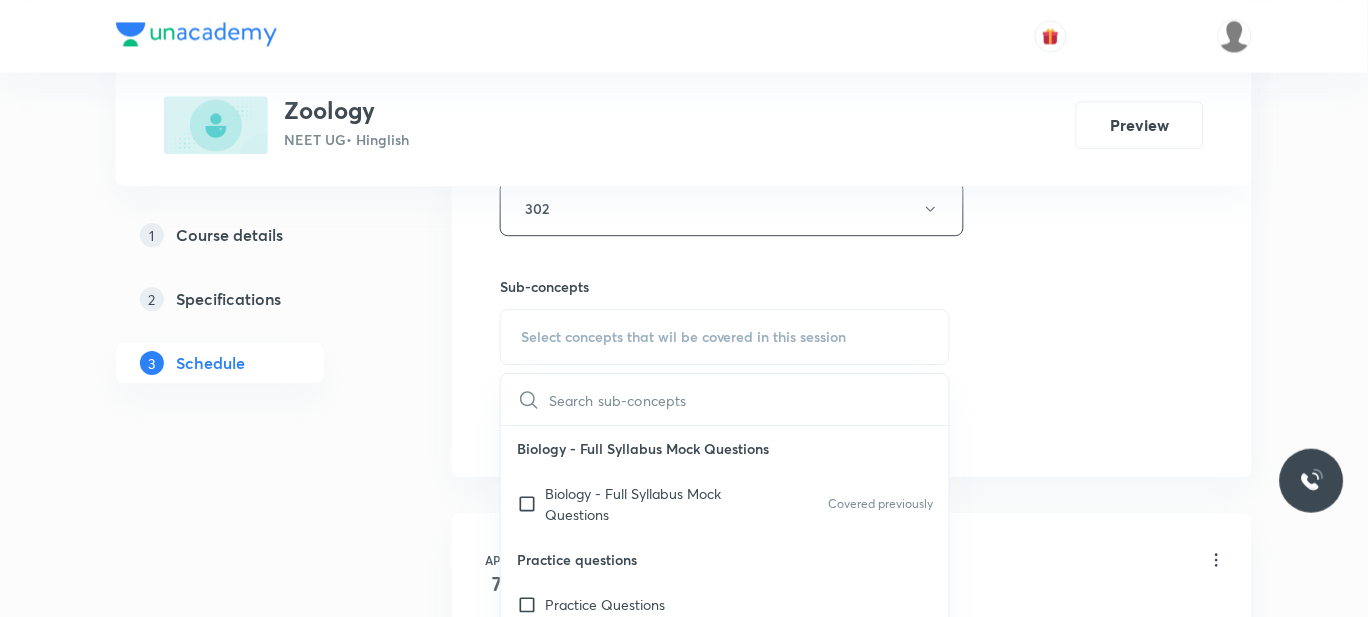 scroll, scrollTop: 1094, scrollLeft: 0, axis: vertical 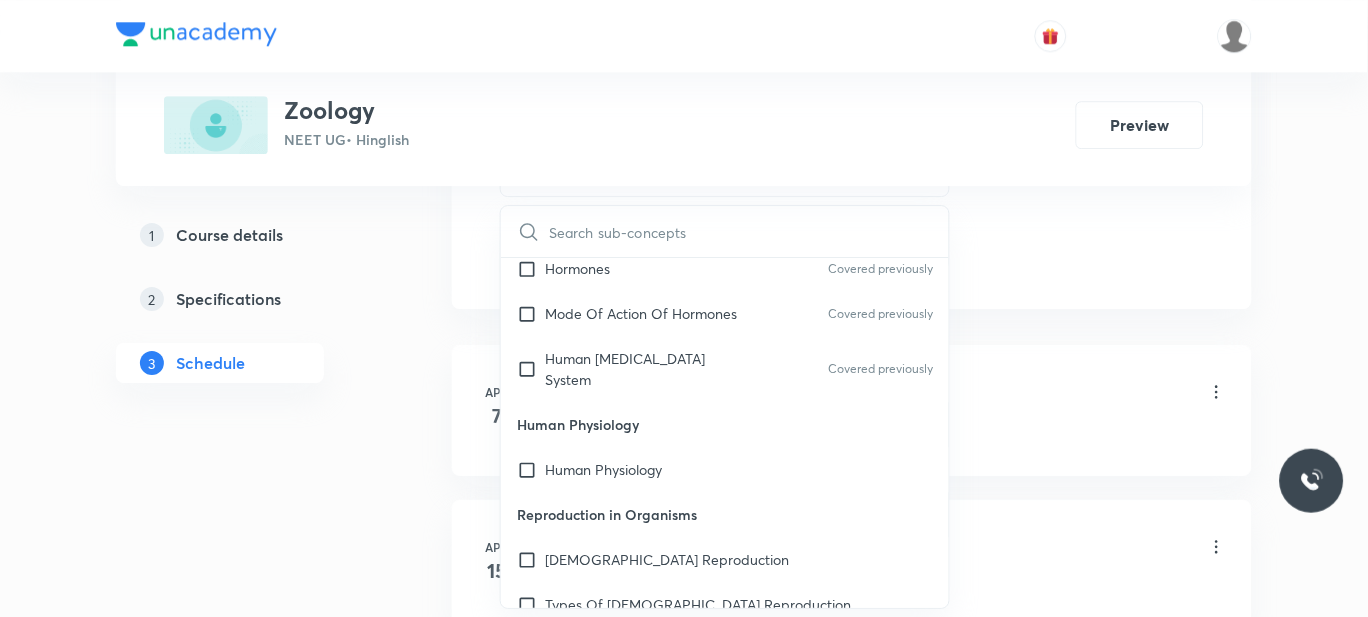 click on "[DEMOGRAPHIC_DATA] Reproduction" at bounding box center (725, 559) 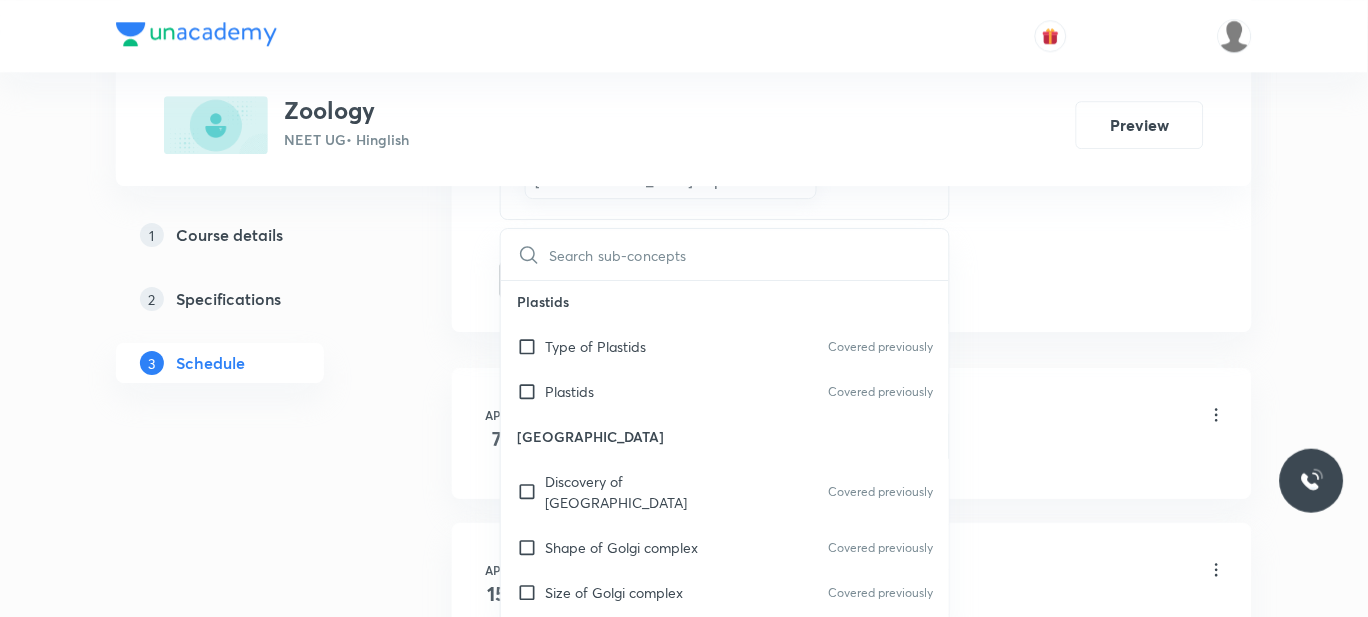 scroll, scrollTop: 27556, scrollLeft: 0, axis: vertical 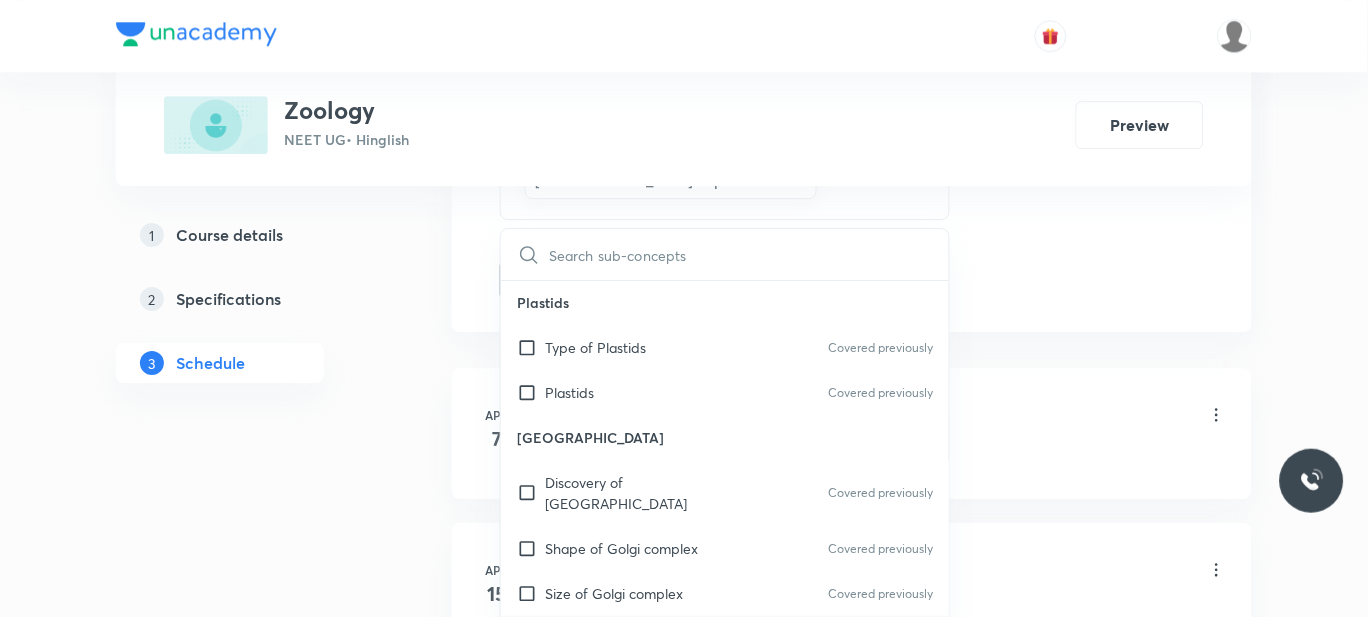 click on "Arrangement of Golgi complex" at bounding box center (643, 638) 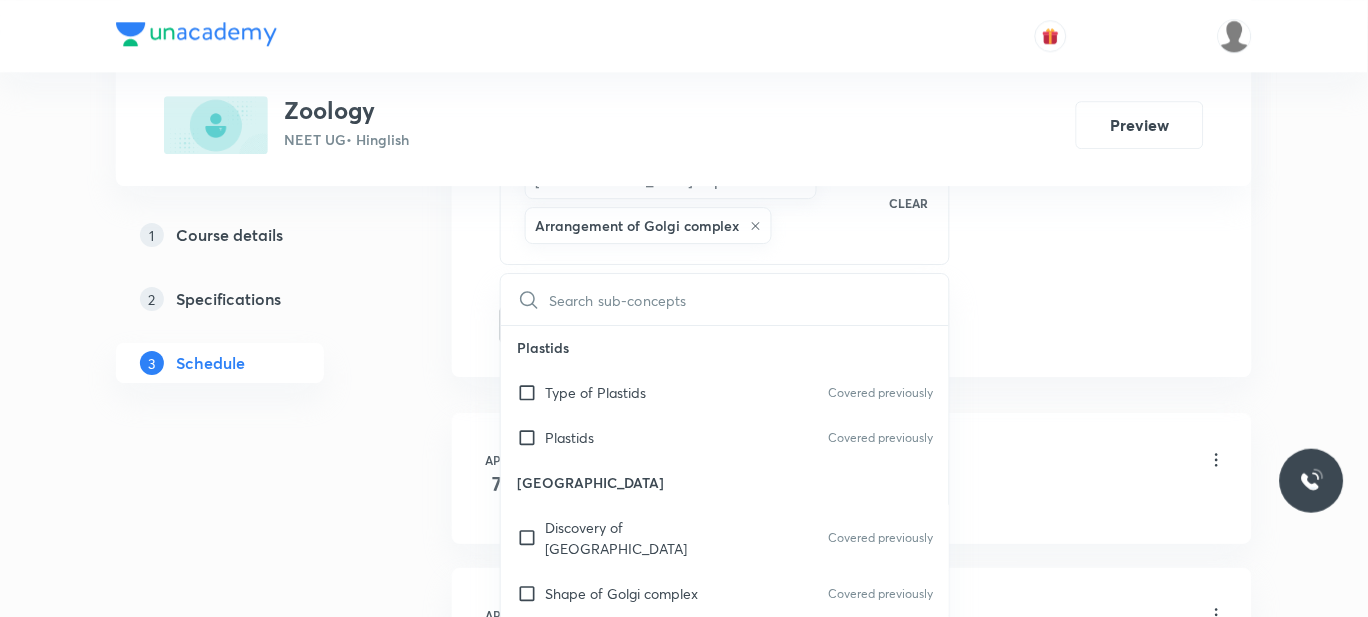 click on "Function of [GEOGRAPHIC_DATA]" at bounding box center (654, 728) 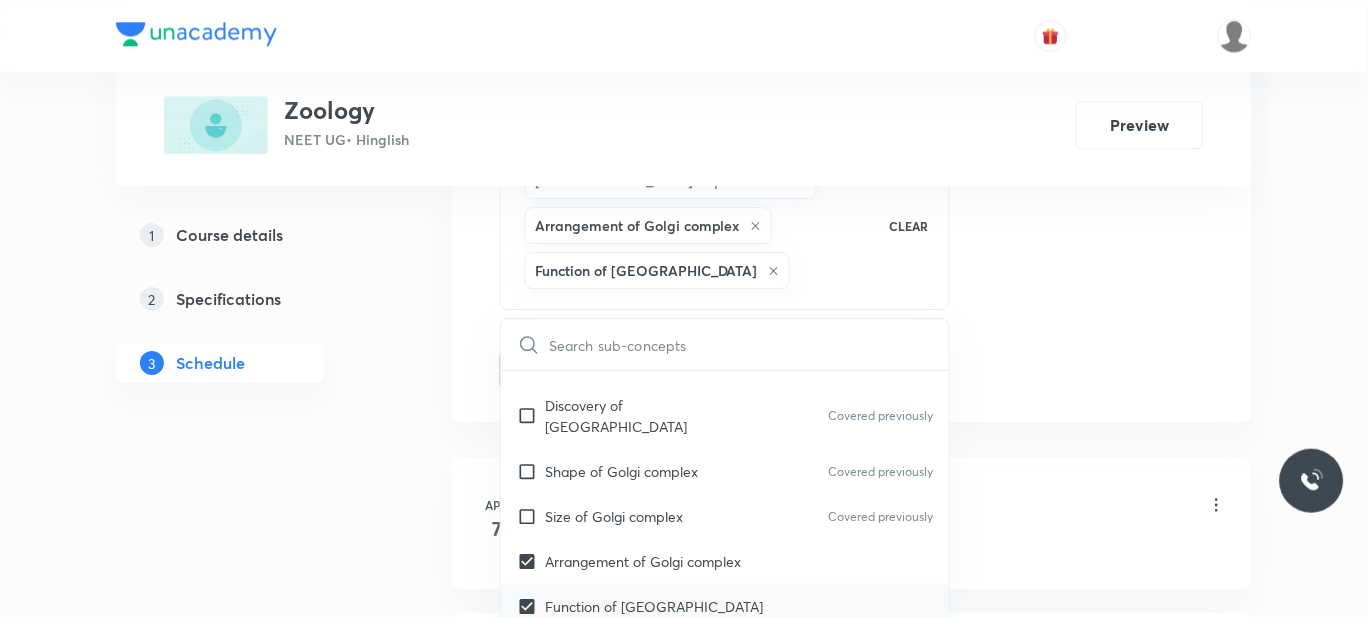 scroll, scrollTop: 27744, scrollLeft: 0, axis: vertical 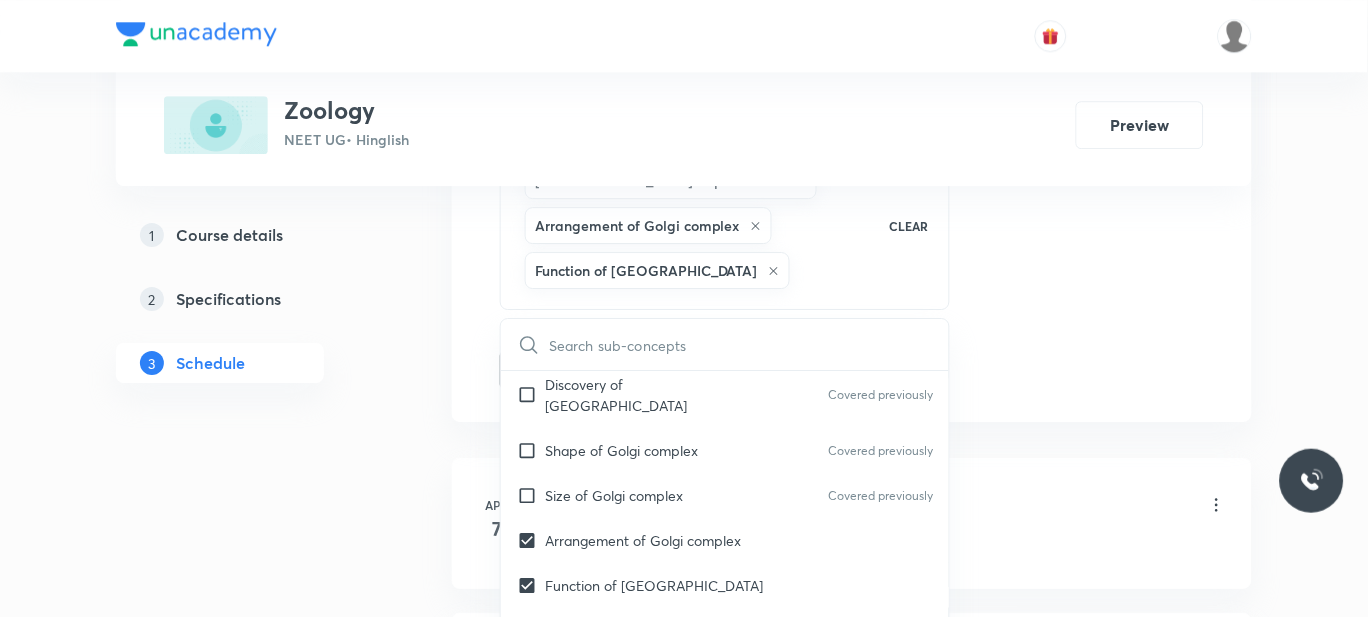 click on "Contractile Vacuole And Food Vacuole" at bounding box center (725, 675) 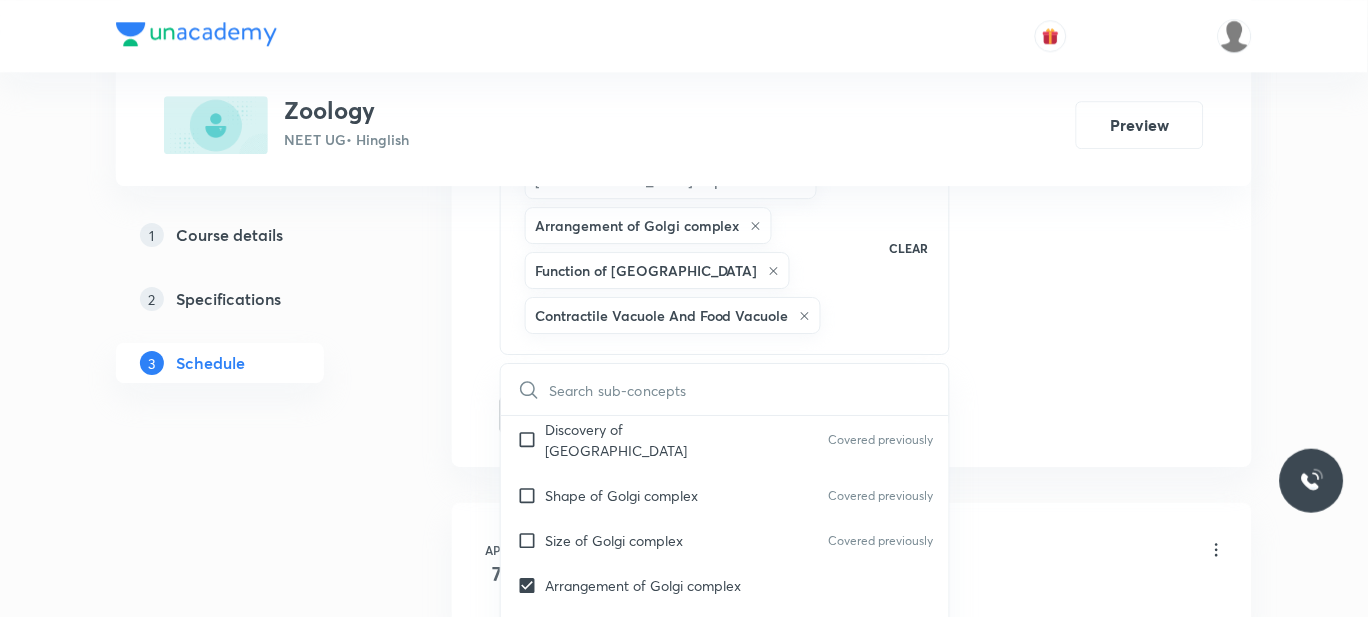 scroll, scrollTop: 27891, scrollLeft: 0, axis: vertical 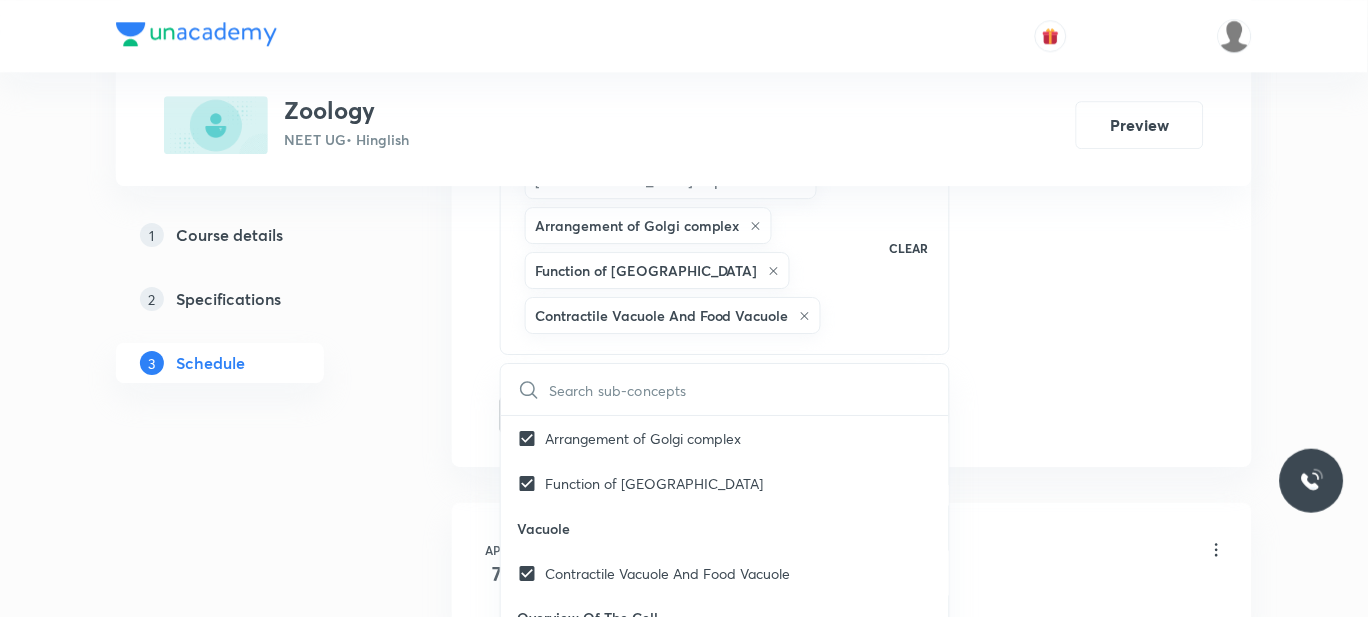 click on "Different Shapes Of The Cells" at bounding box center [640, 663] 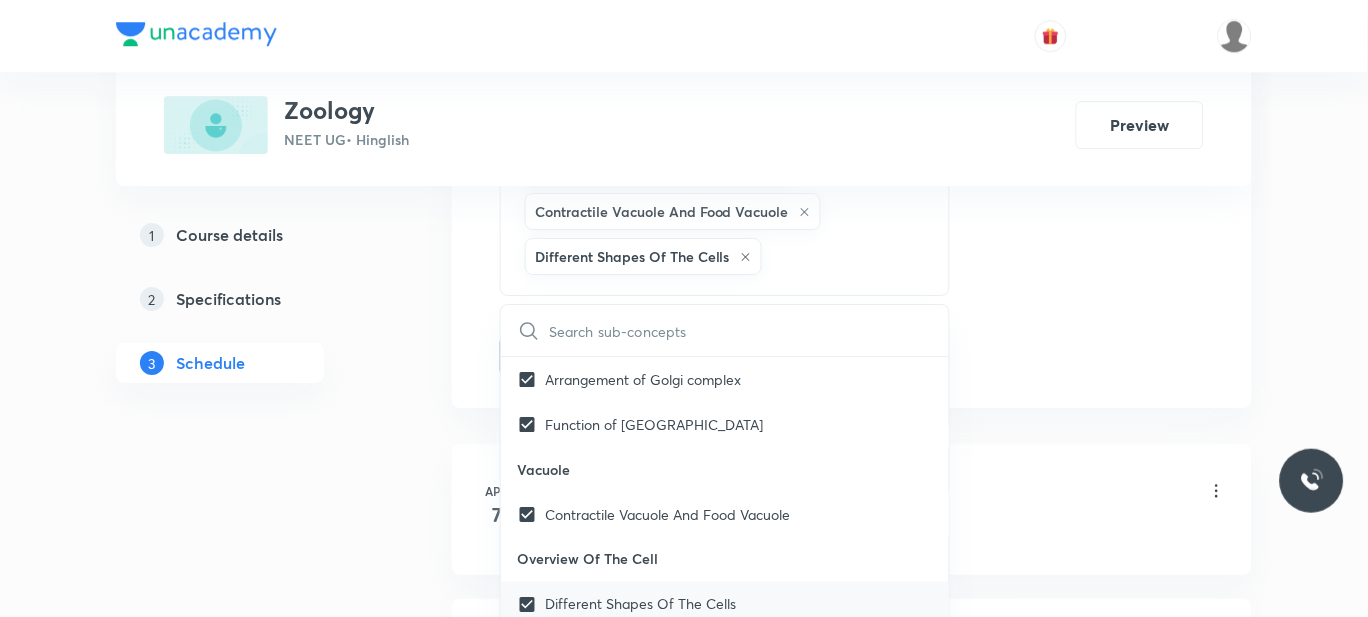 scroll, scrollTop: 1201, scrollLeft: 0, axis: vertical 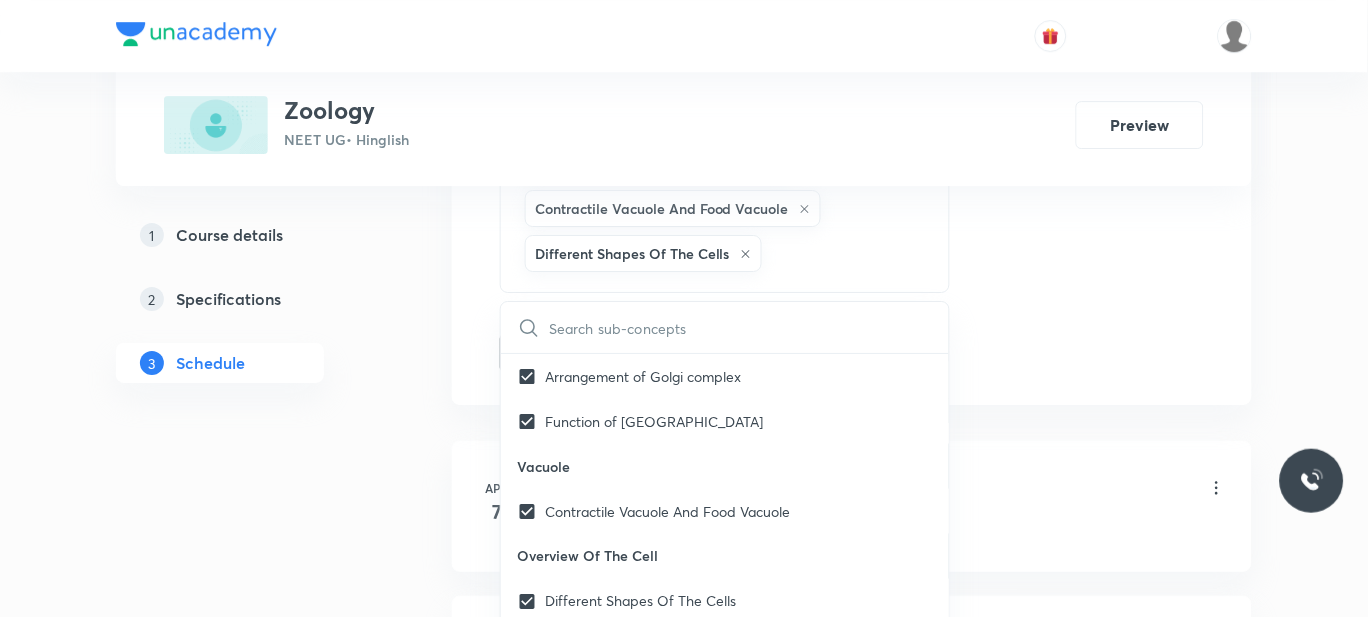 click on "Centrioles" at bounding box center [577, 691] 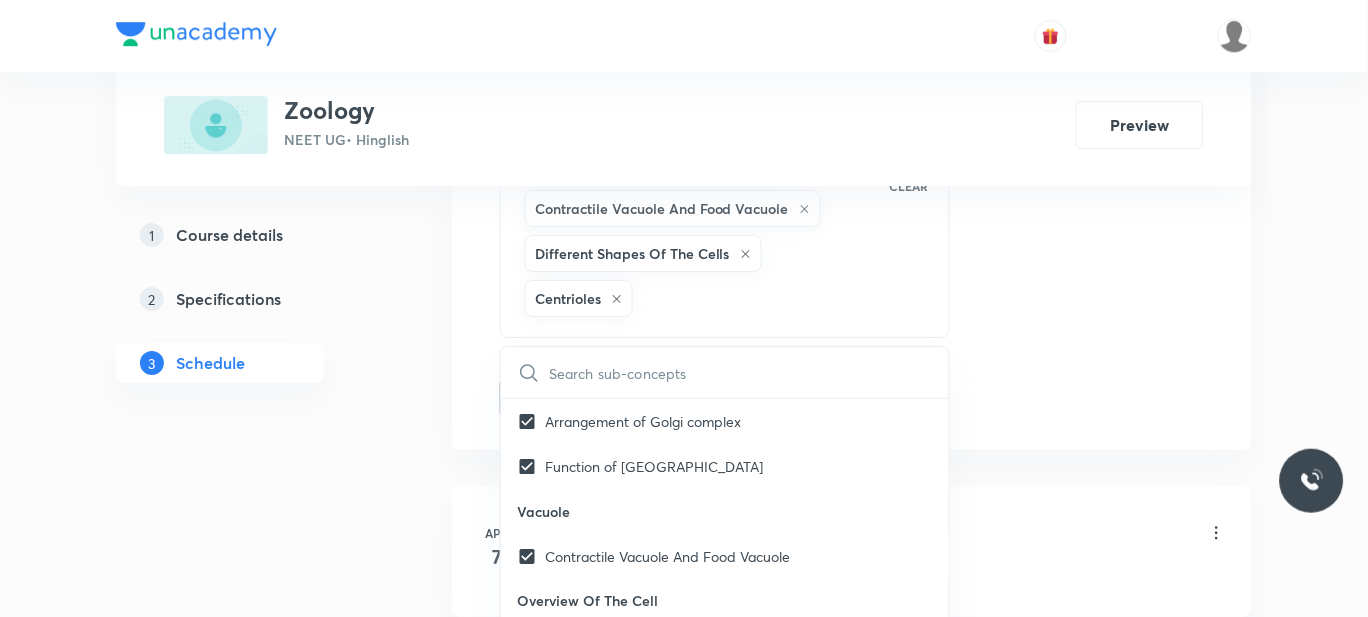 click on "Schedule 67  classes Session  68 Live class Session title 23/99 HUMAN HEALTH & DISEASES ​ Schedule for Jul 30, 2025, 1:25 PM ​ Duration (in minutes) 60 ​   Session type Online Offline Room 302 Sub-concepts Asexual Reproduction Arrangement of Golgi complex Function of Golgi Complex Contractile Vacuole And Food Vacuole Different Shapes Of The Cells Centrioles CLEAR ​ Biology - Full Syllabus Mock Questions Biology - Full Syllabus Mock Questions Covered previously Practice questions Practice Questions Biology Previous Year Questions Maths Previous Year Questions Living World What Is Living? Covered previously Diversity In The Living World Covered previously Systematics Covered previously Types Of Taxonomy Covered previously Fundamental Components Of Taxonomy Covered previously Taxonomic Categories Covered previously Taxonomical Aids Covered previously The Three Domains Of Life Covered previously Biological Nomenclature  Covered previously Biological Classification System Of Classification Kingdom Monera 7" at bounding box center (852, 5196) 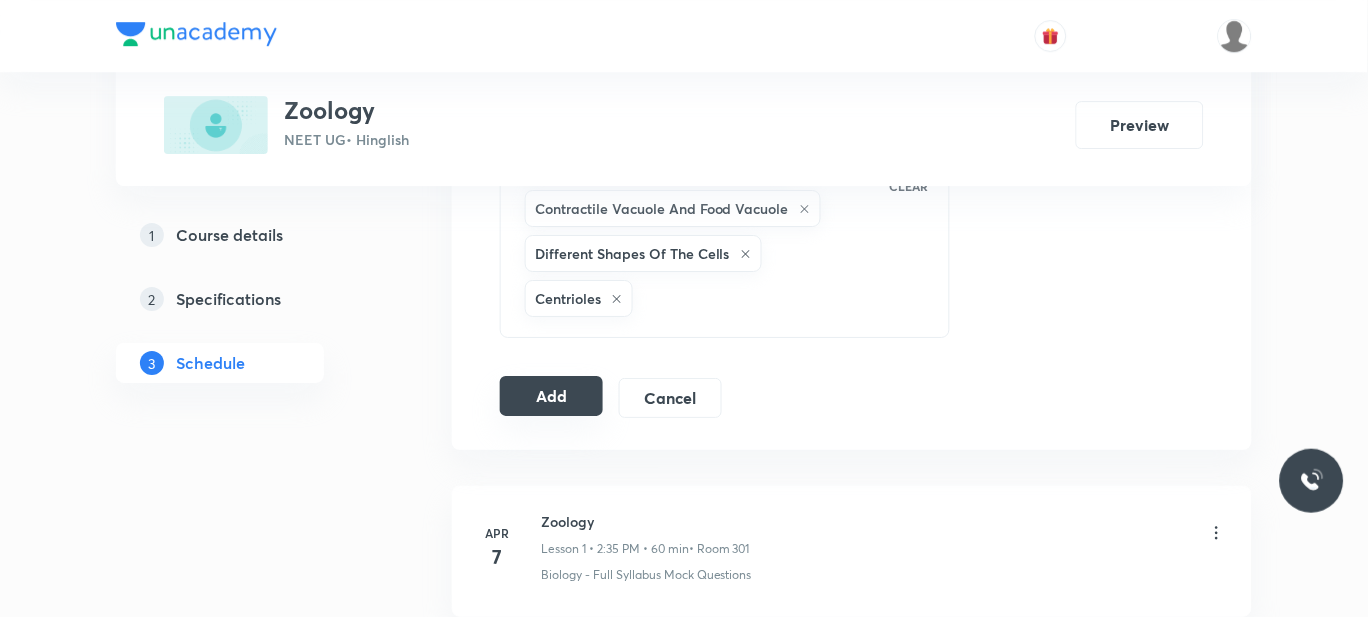 click on "Add" at bounding box center [551, 396] 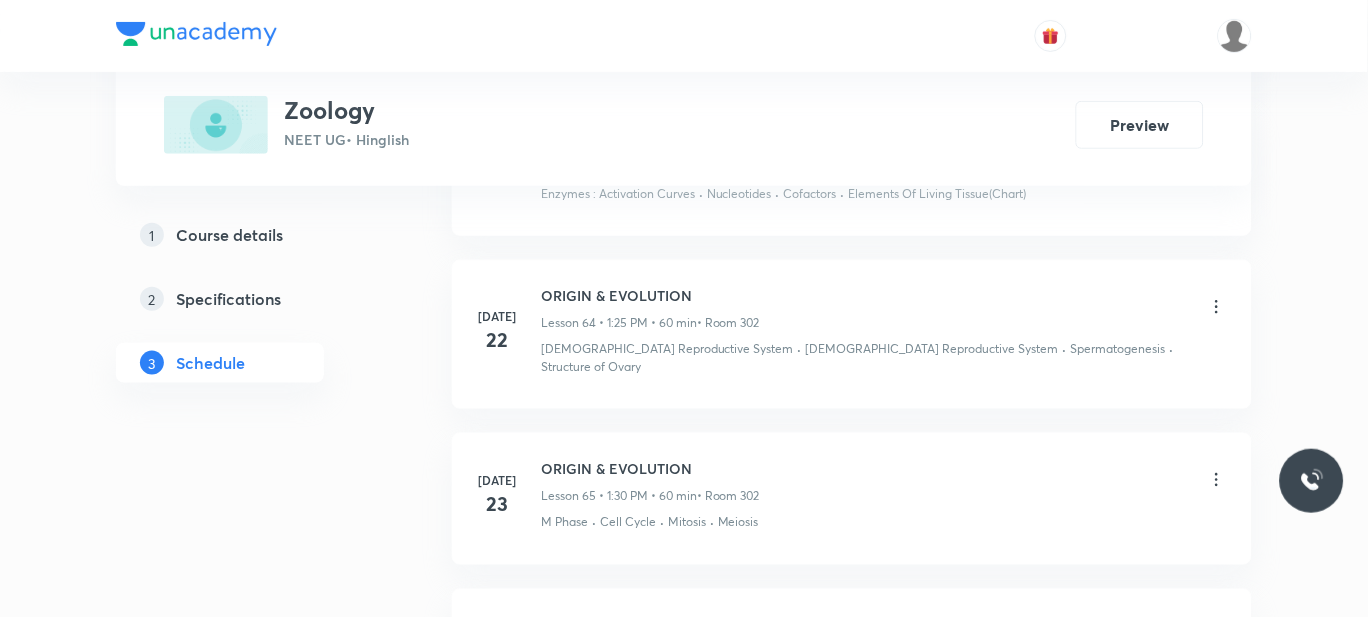 scroll, scrollTop: 10667, scrollLeft: 0, axis: vertical 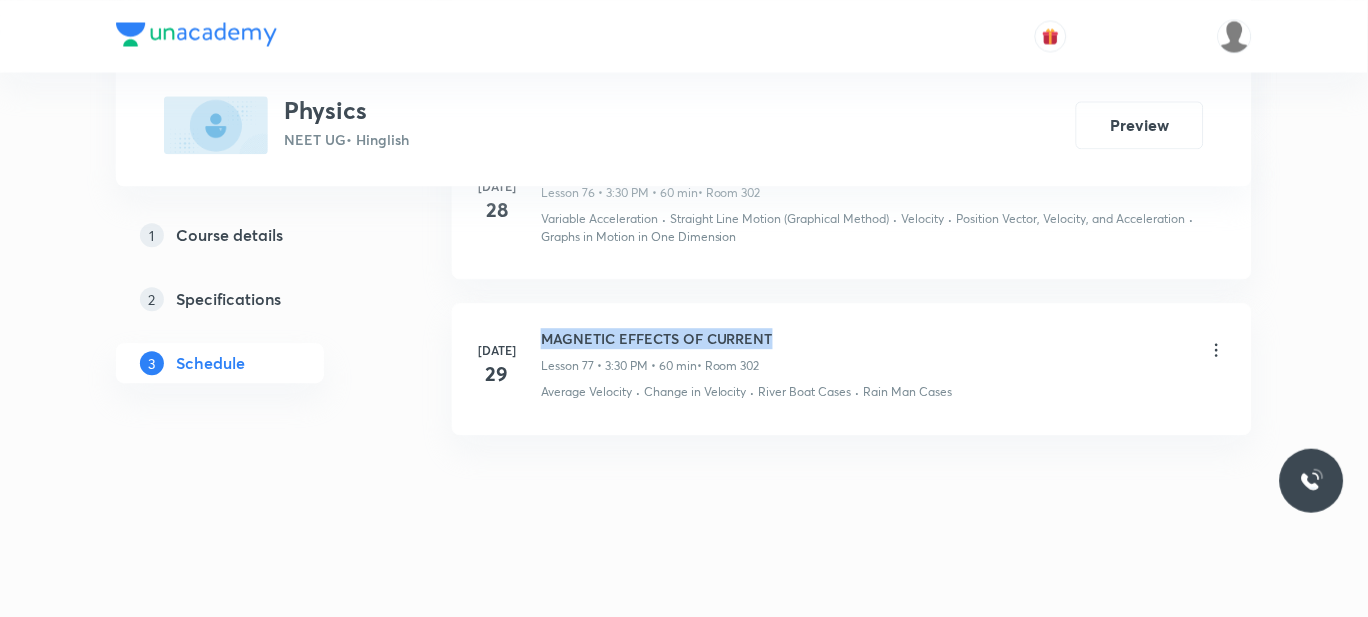 drag, startPoint x: 770, startPoint y: 333, endPoint x: 536, endPoint y: 331, distance: 234.00854 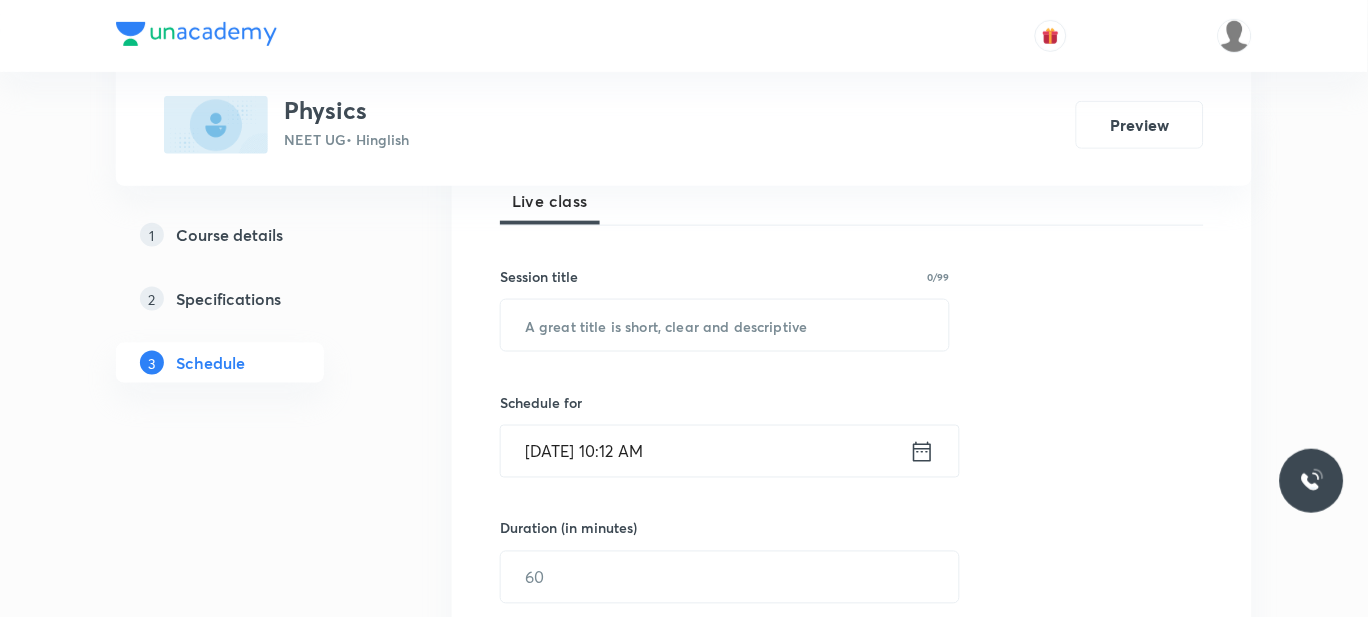 scroll, scrollTop: 306, scrollLeft: 0, axis: vertical 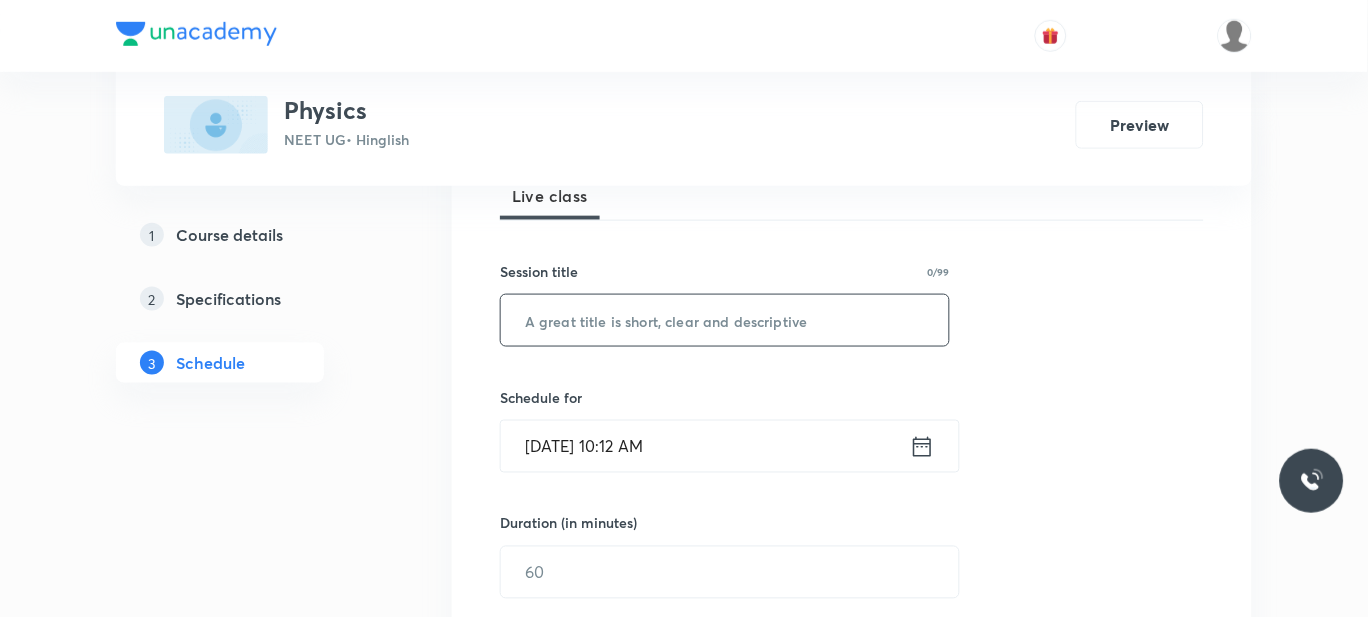 click at bounding box center [725, 320] 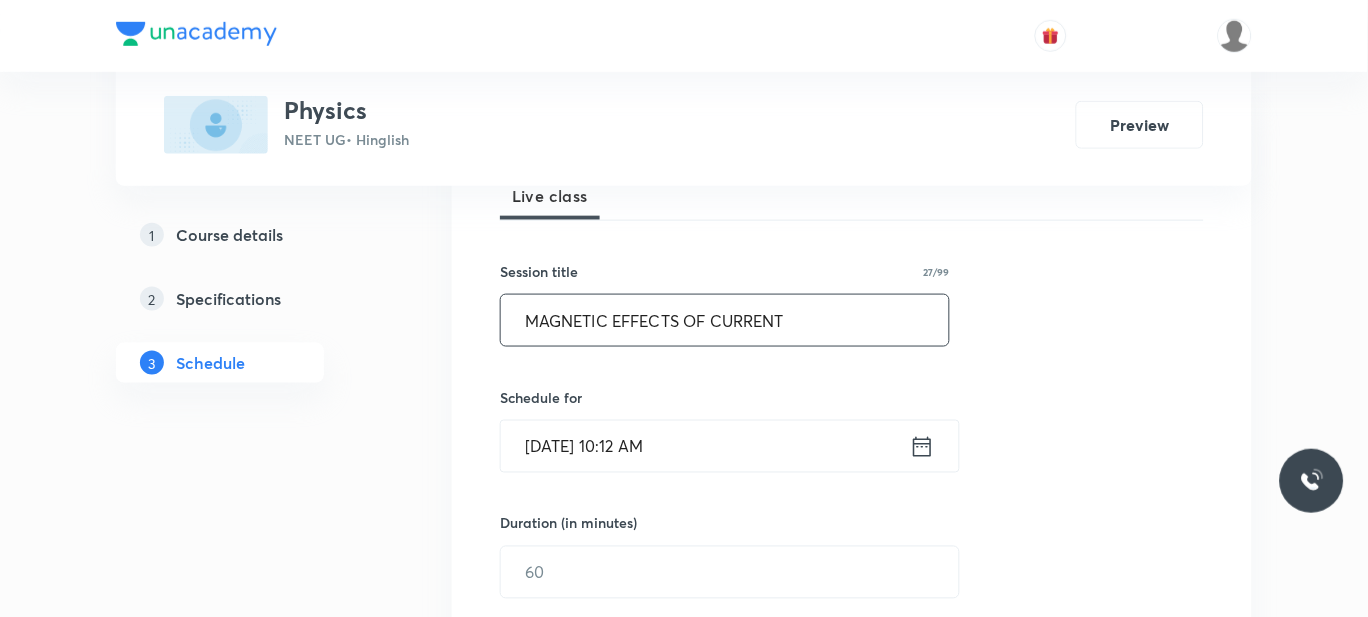 scroll, scrollTop: 390, scrollLeft: 0, axis: vertical 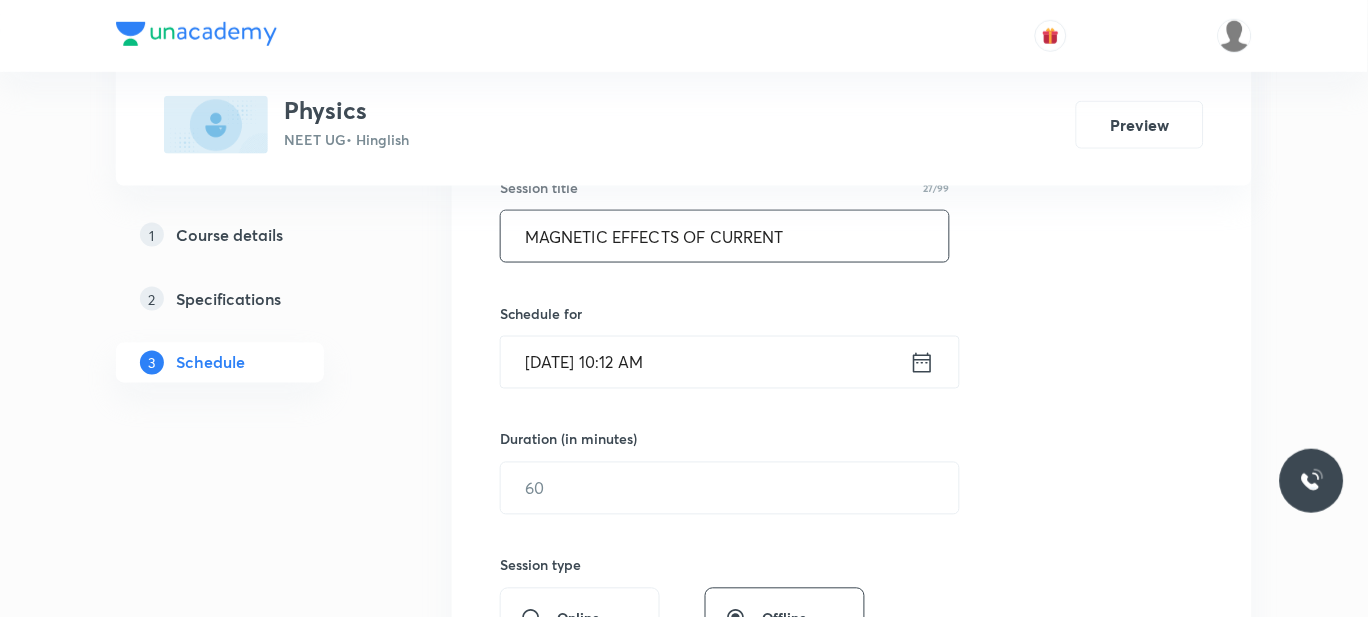 type on "MAGNETIC EFFECTS OF CURRENT" 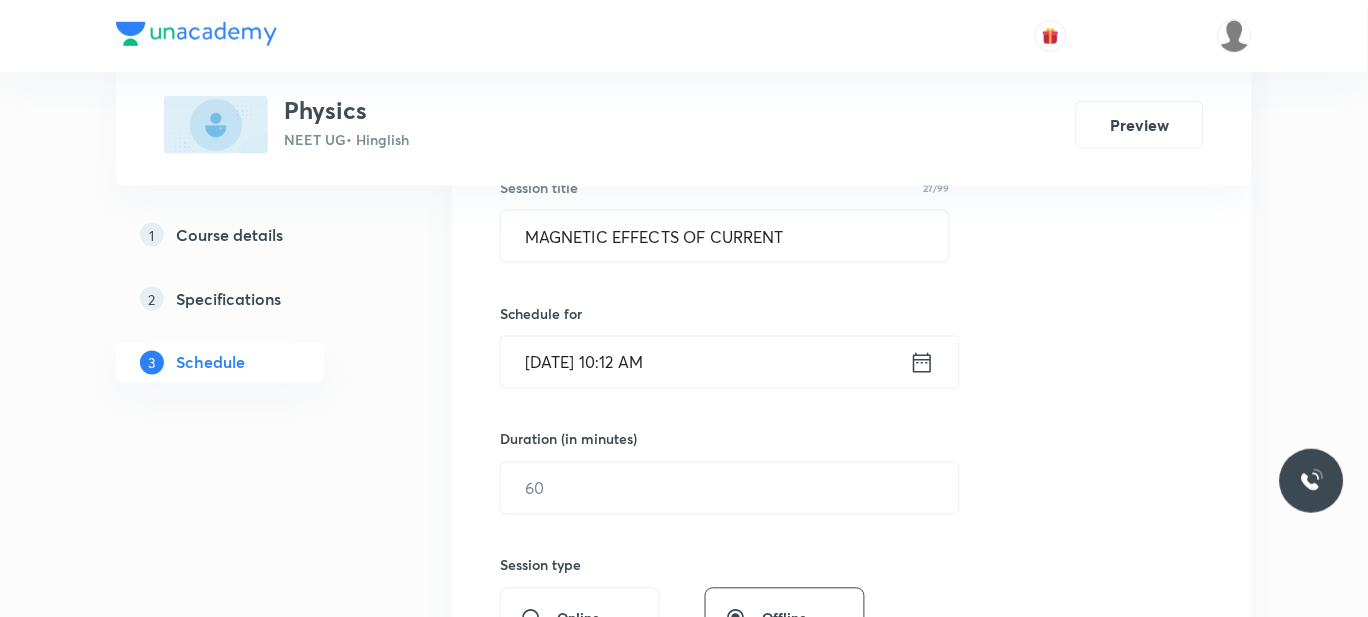 click on "Jul 30, 2025, 10:12 AM" at bounding box center [705, 362] 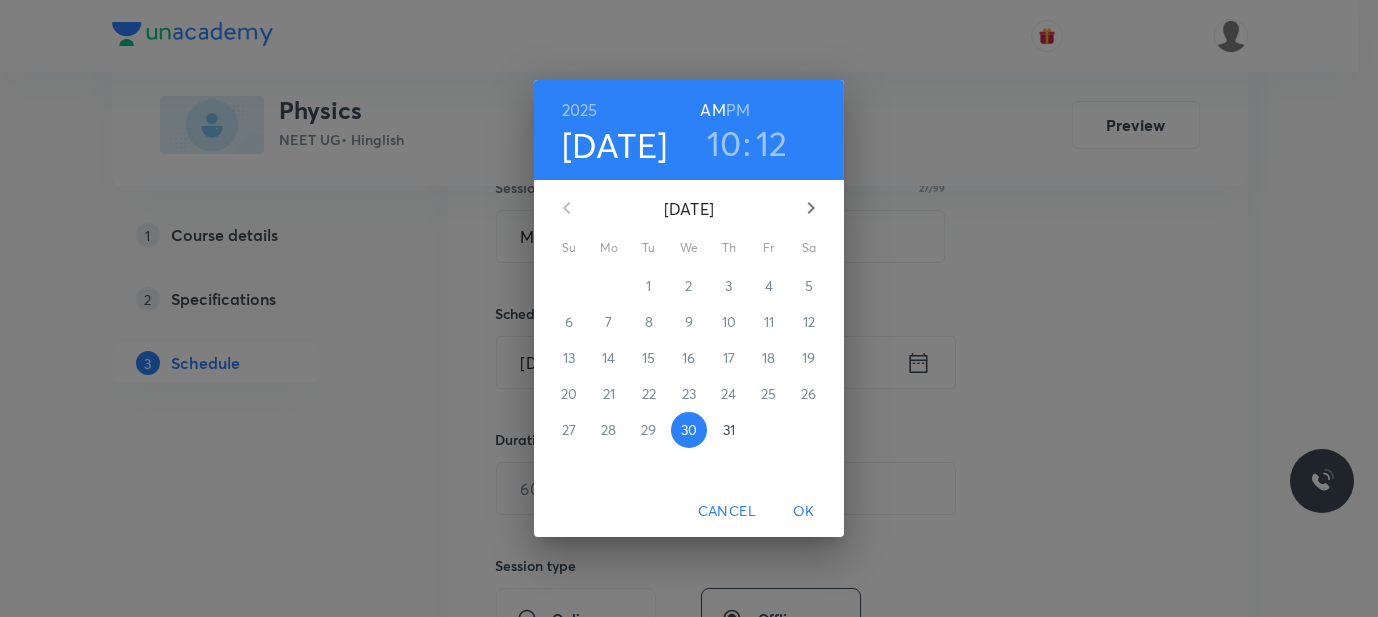 click on "PM" at bounding box center (738, 110) 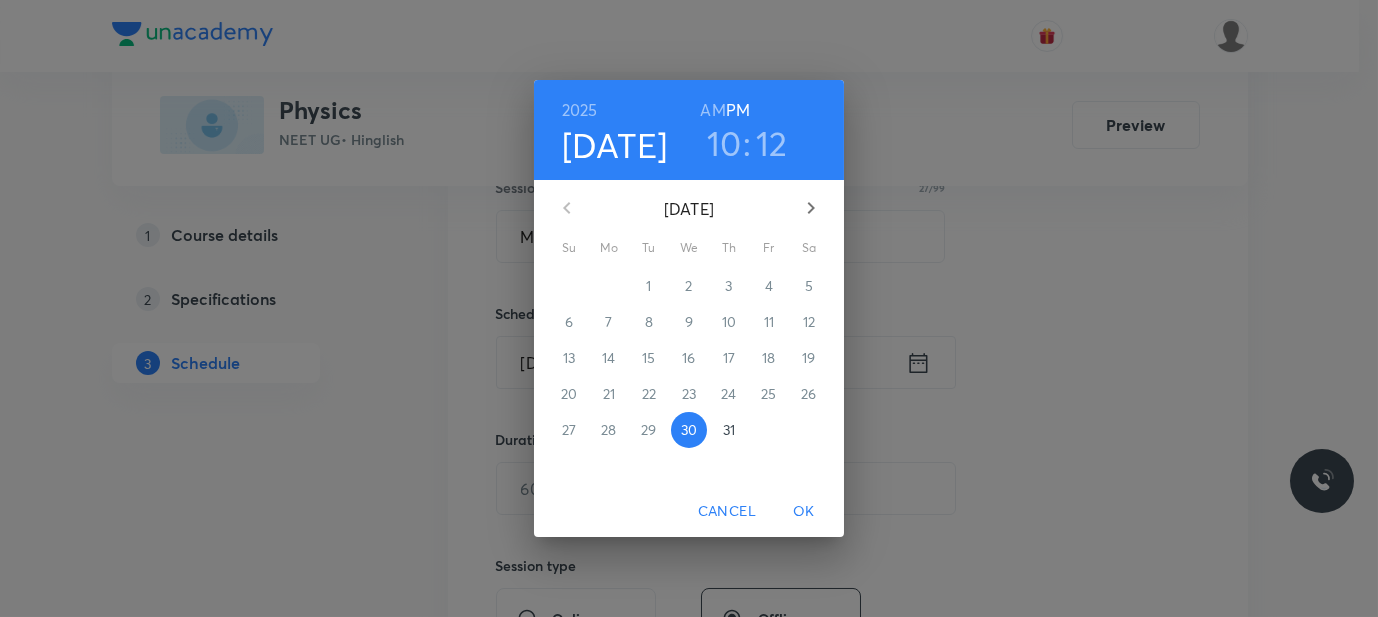 click on "10" at bounding box center [724, 143] 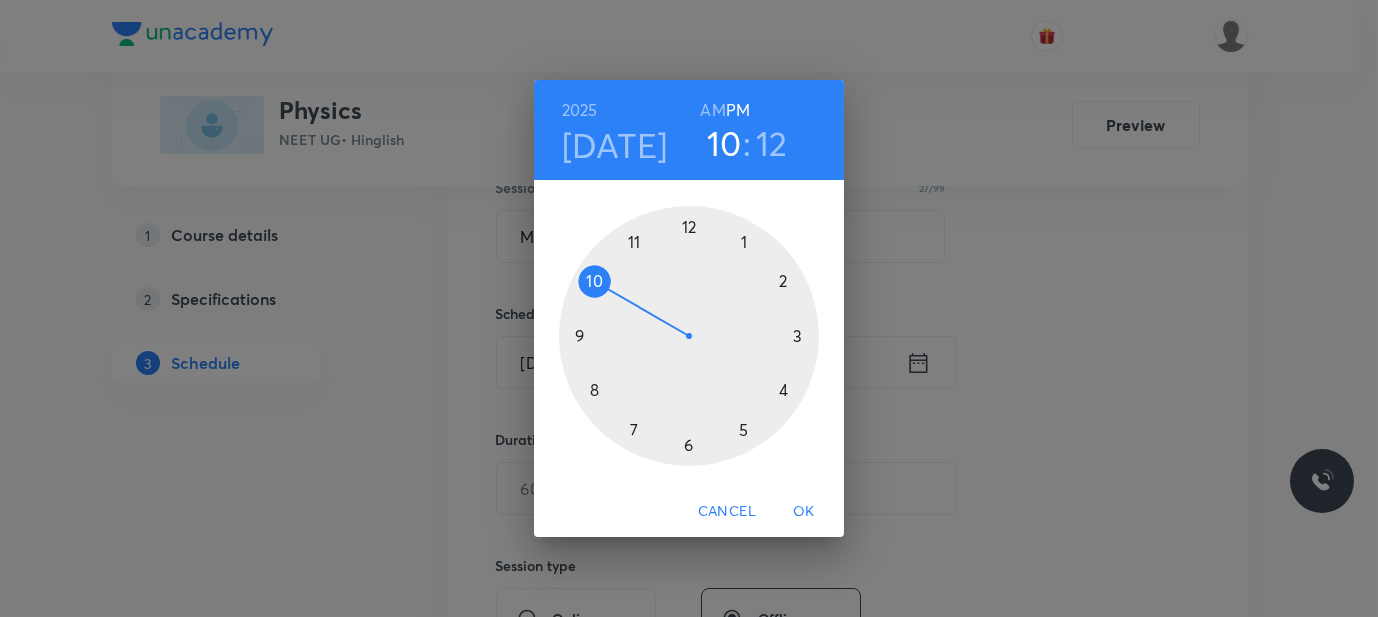 click at bounding box center (689, 336) 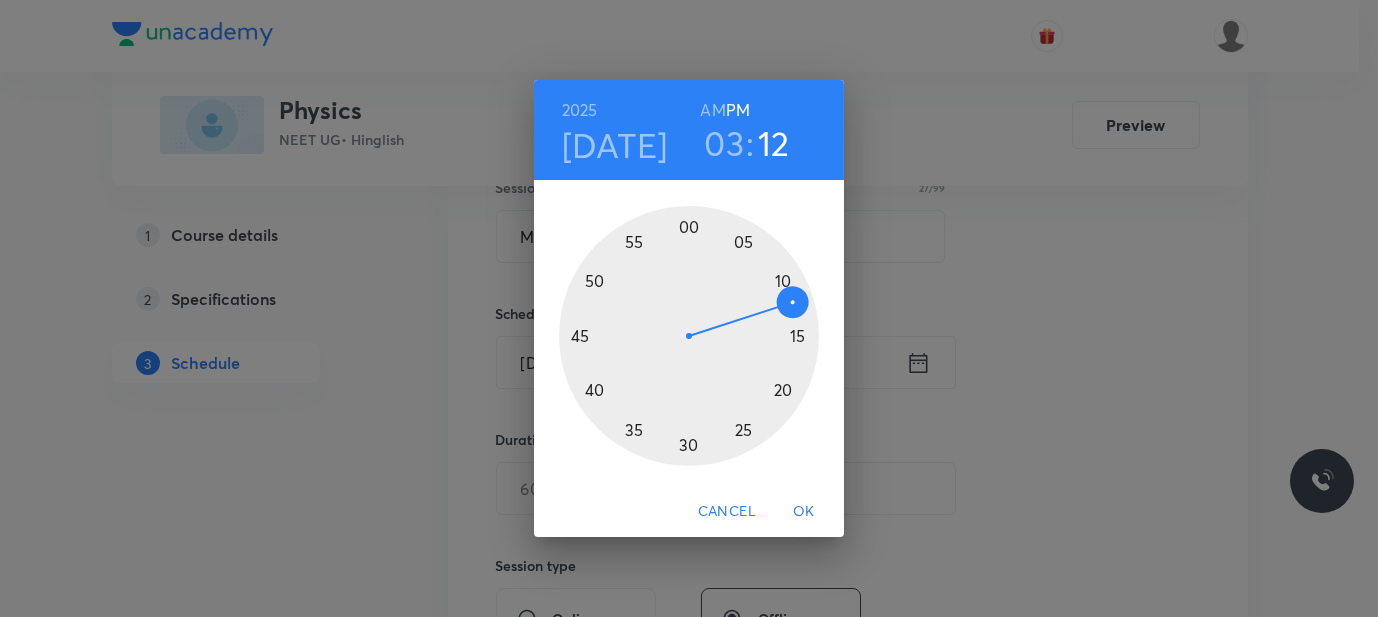 click at bounding box center (689, 336) 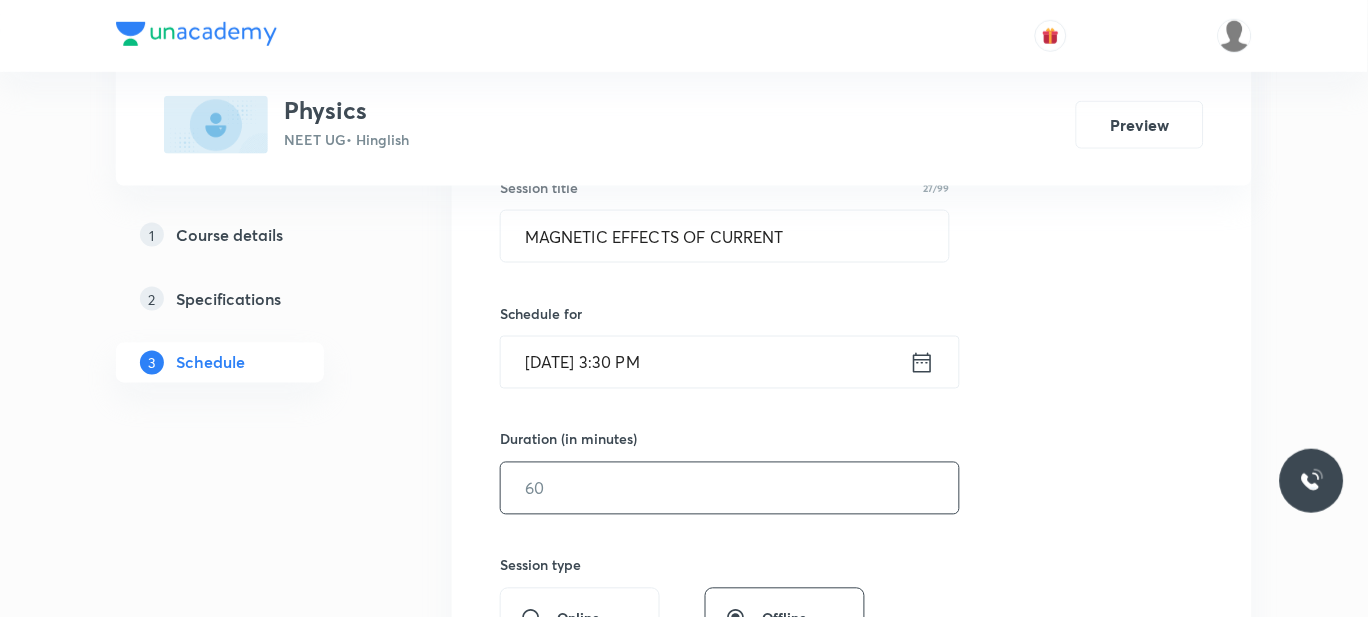 click at bounding box center (730, 488) 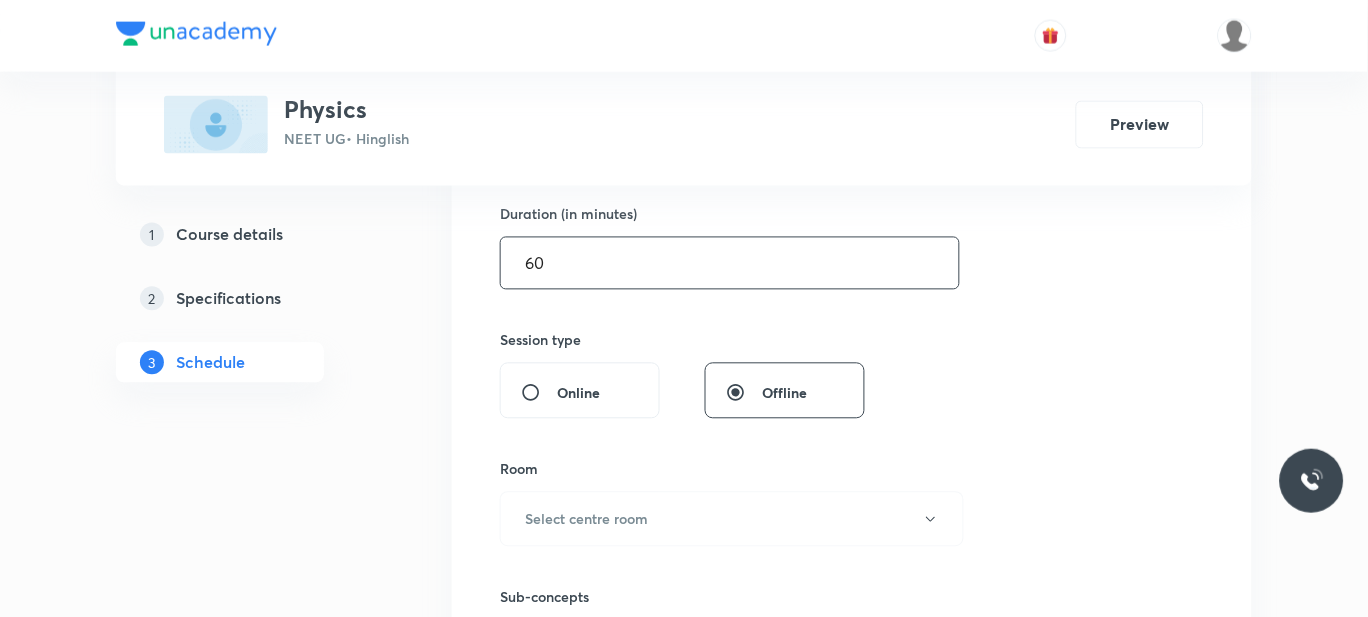 scroll, scrollTop: 637, scrollLeft: 0, axis: vertical 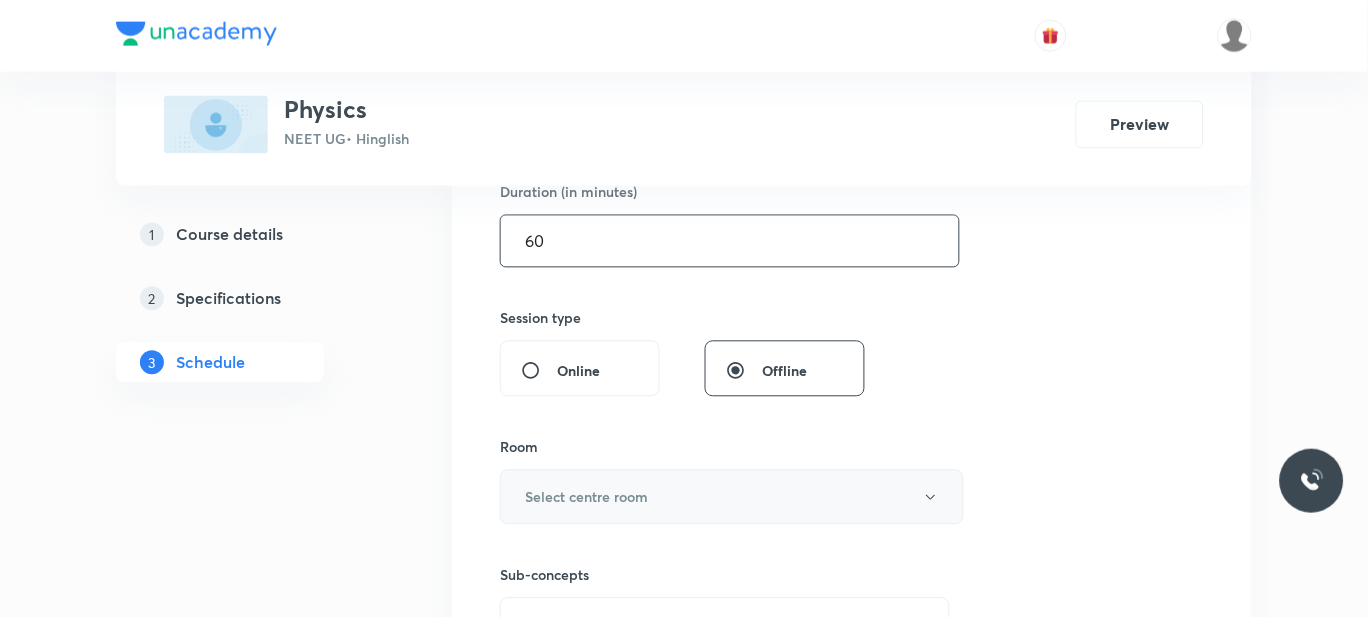 type on "60" 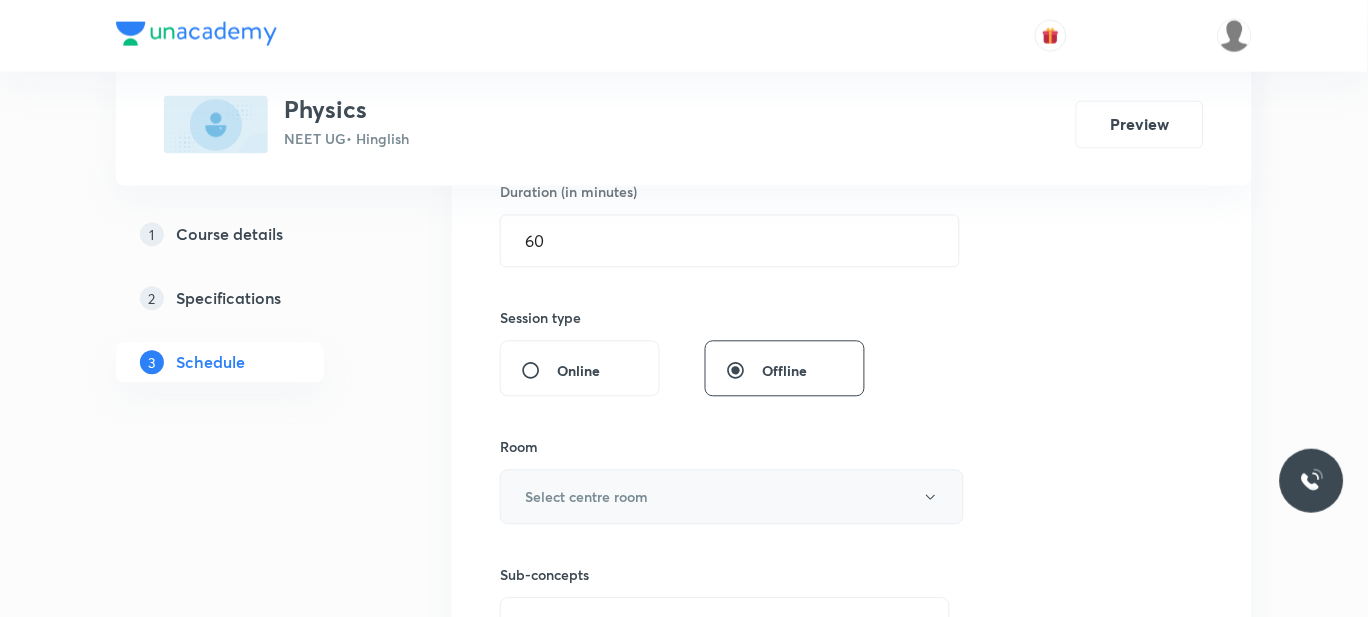 click on "Select centre room" at bounding box center (732, 497) 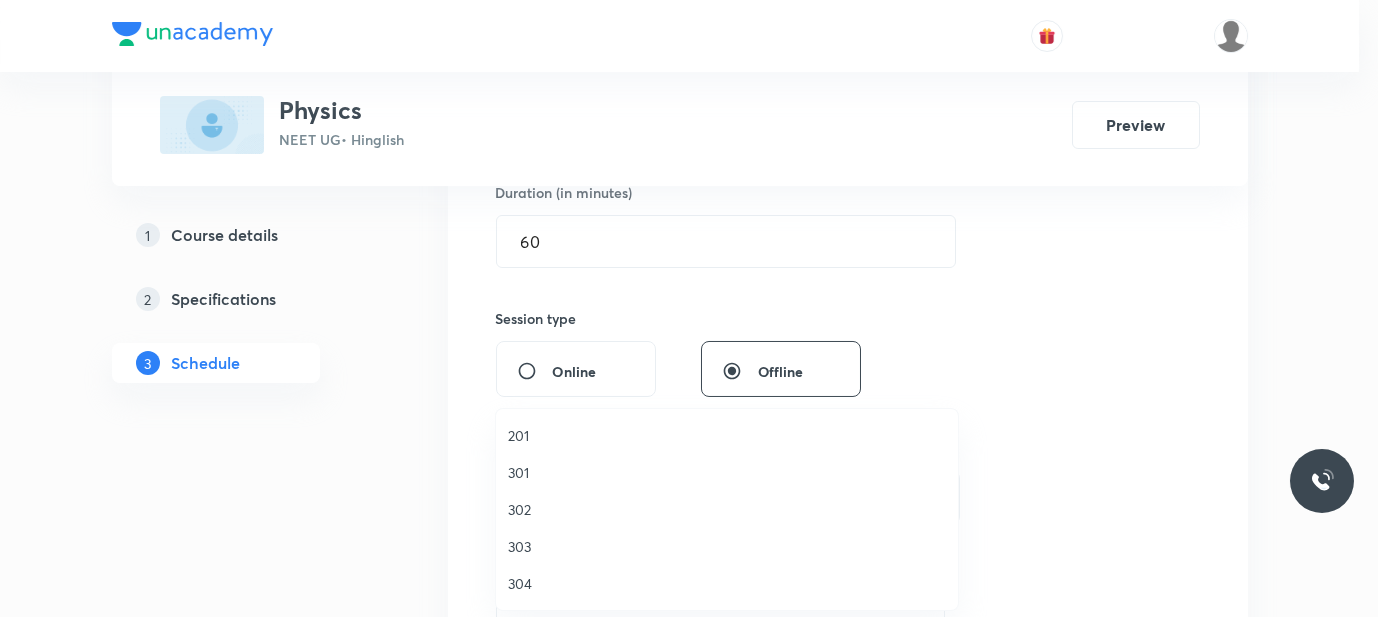 click on "302" at bounding box center (727, 509) 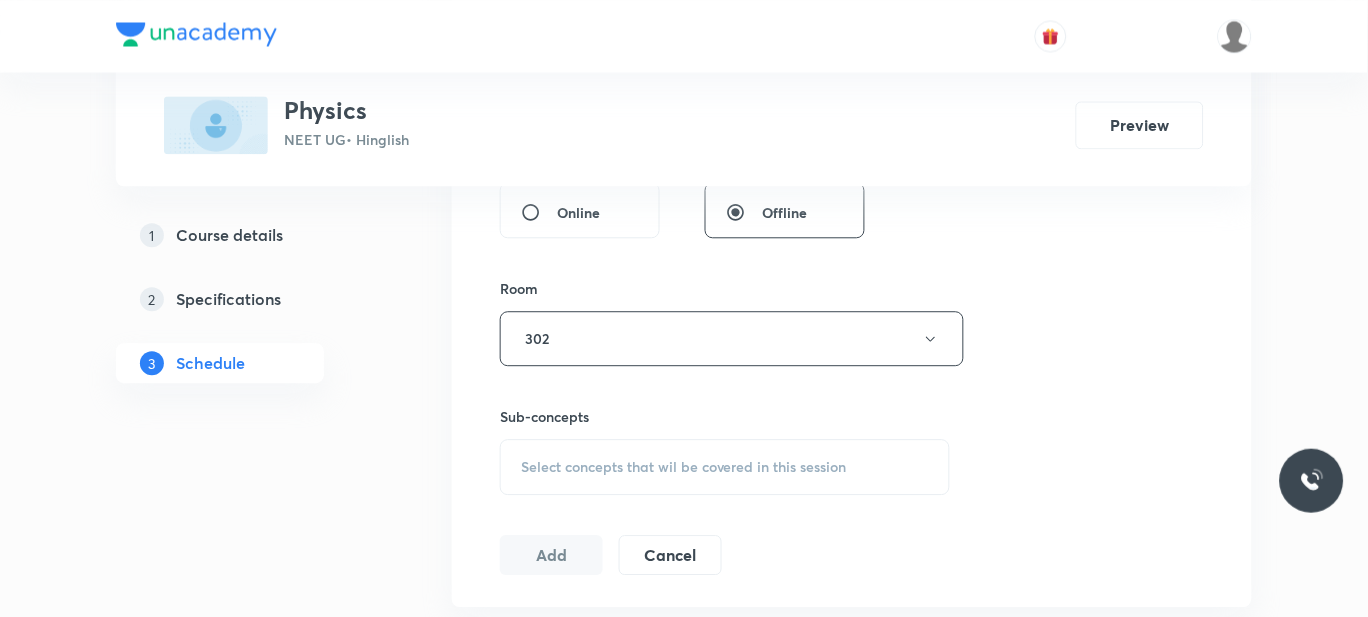 scroll, scrollTop: 801, scrollLeft: 0, axis: vertical 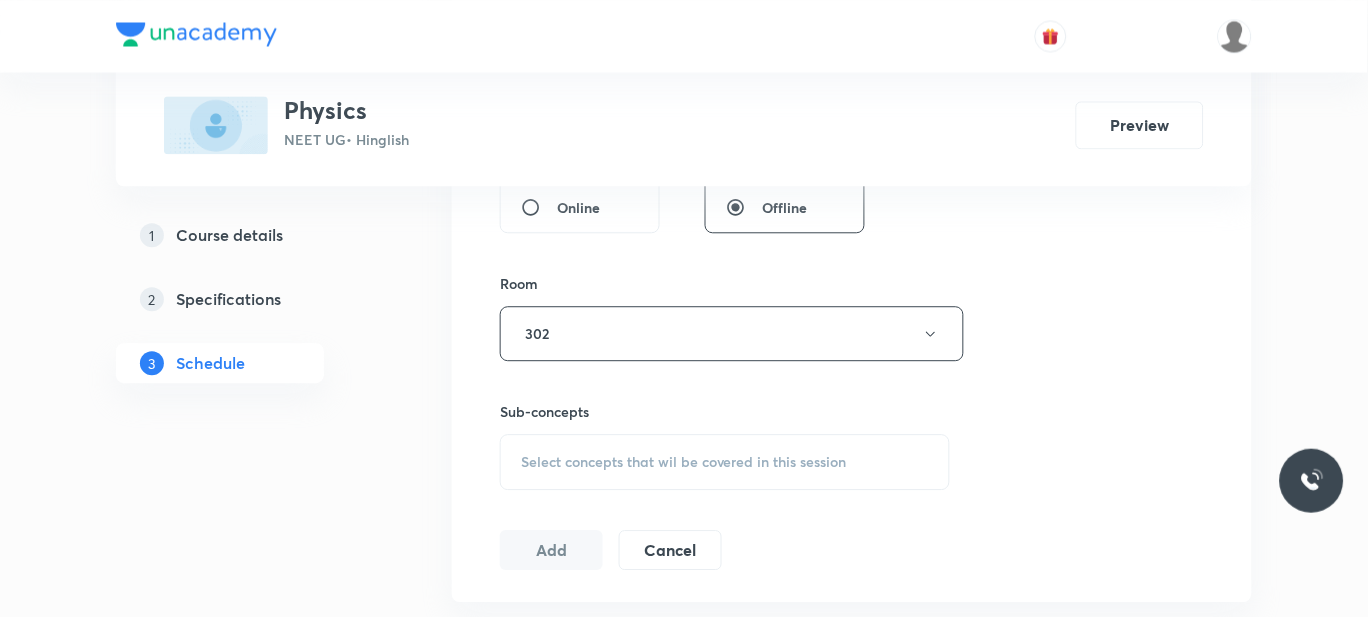 click on "Select concepts that wil be covered in this session" at bounding box center [684, 462] 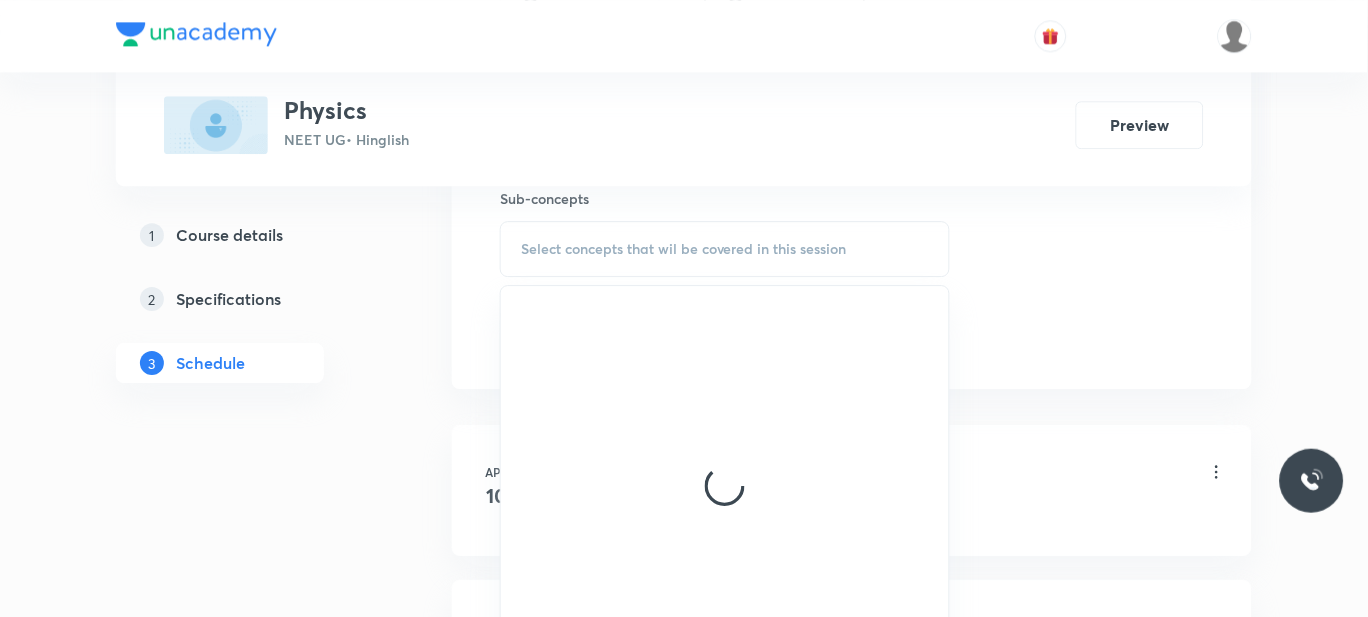 scroll, scrollTop: 1043, scrollLeft: 0, axis: vertical 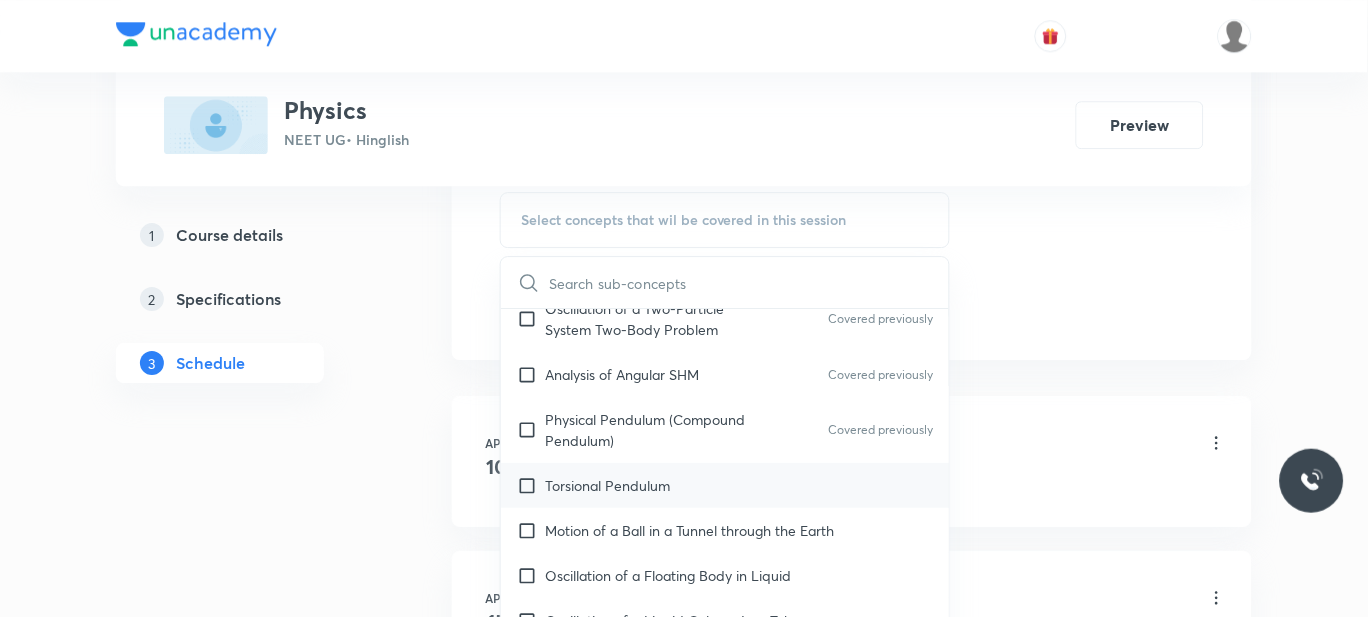 click on "Torsional Pendulum" at bounding box center [725, 485] 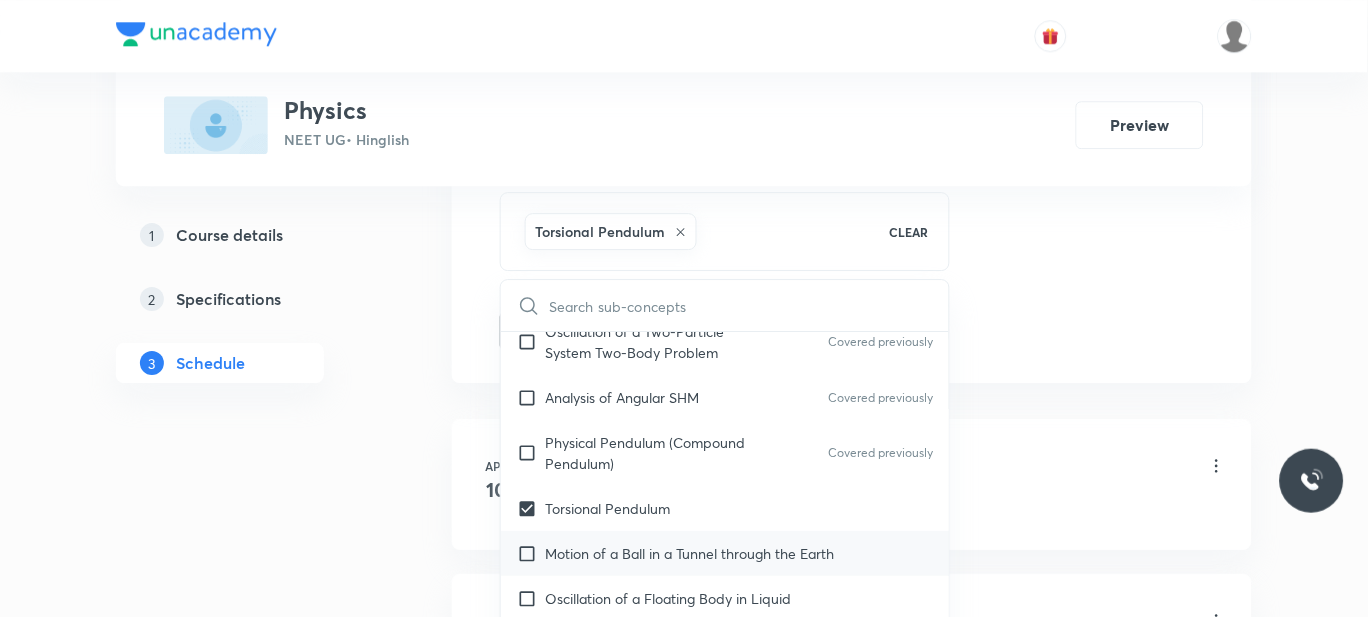 click on "Motion of a Ball in a Tunnel through the Earth" at bounding box center (689, 553) 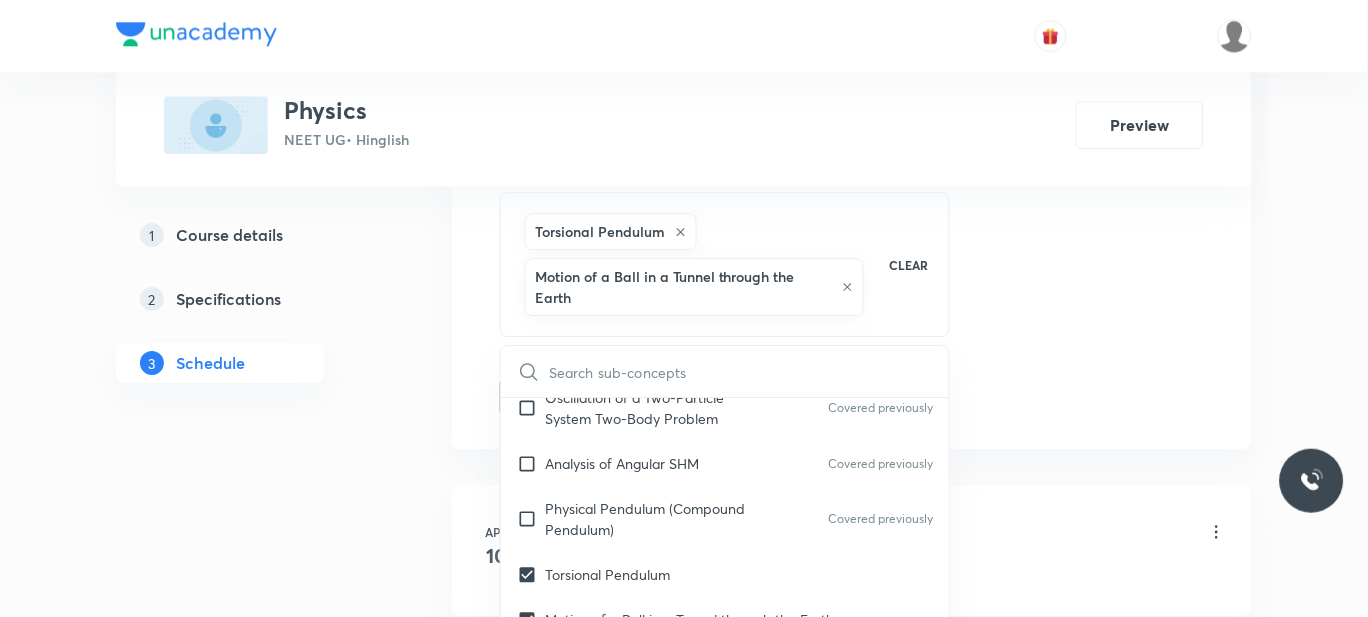 click on "Oscillation of a Floating Body in Liquid" at bounding box center (668, 664) 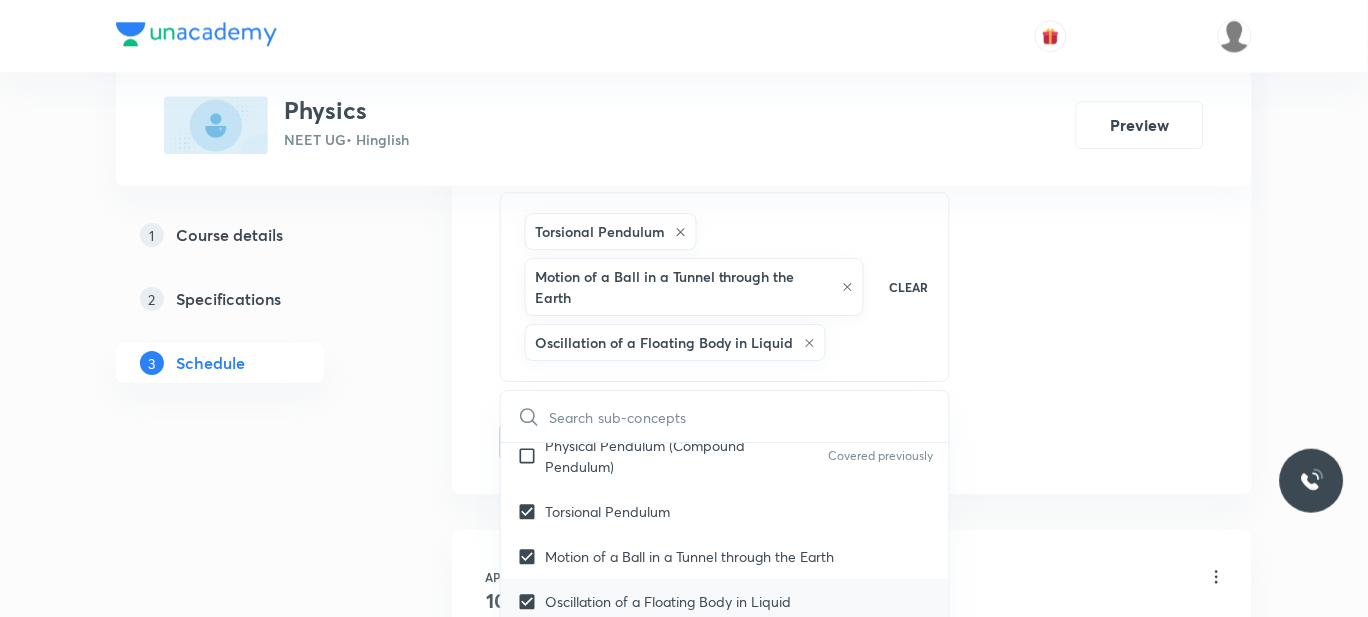 scroll, scrollTop: 10211, scrollLeft: 0, axis: vertical 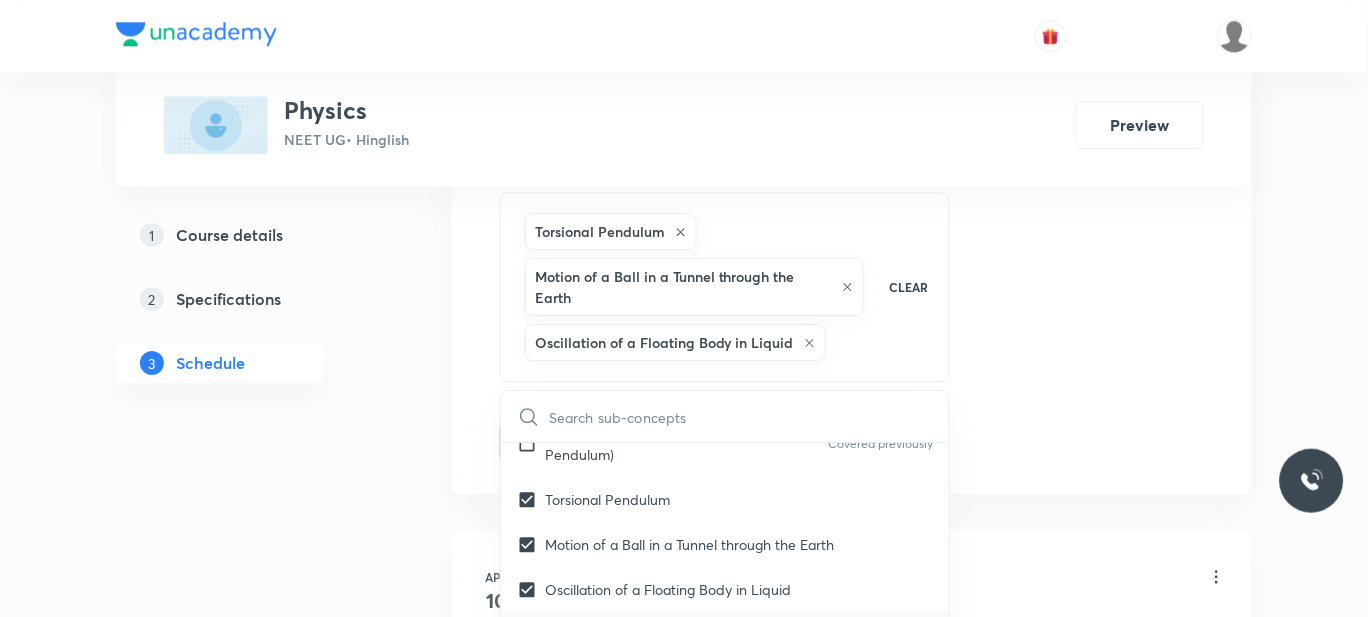 click on "Oscillation of a Liquid Column In u-Tube" at bounding box center [673, 634] 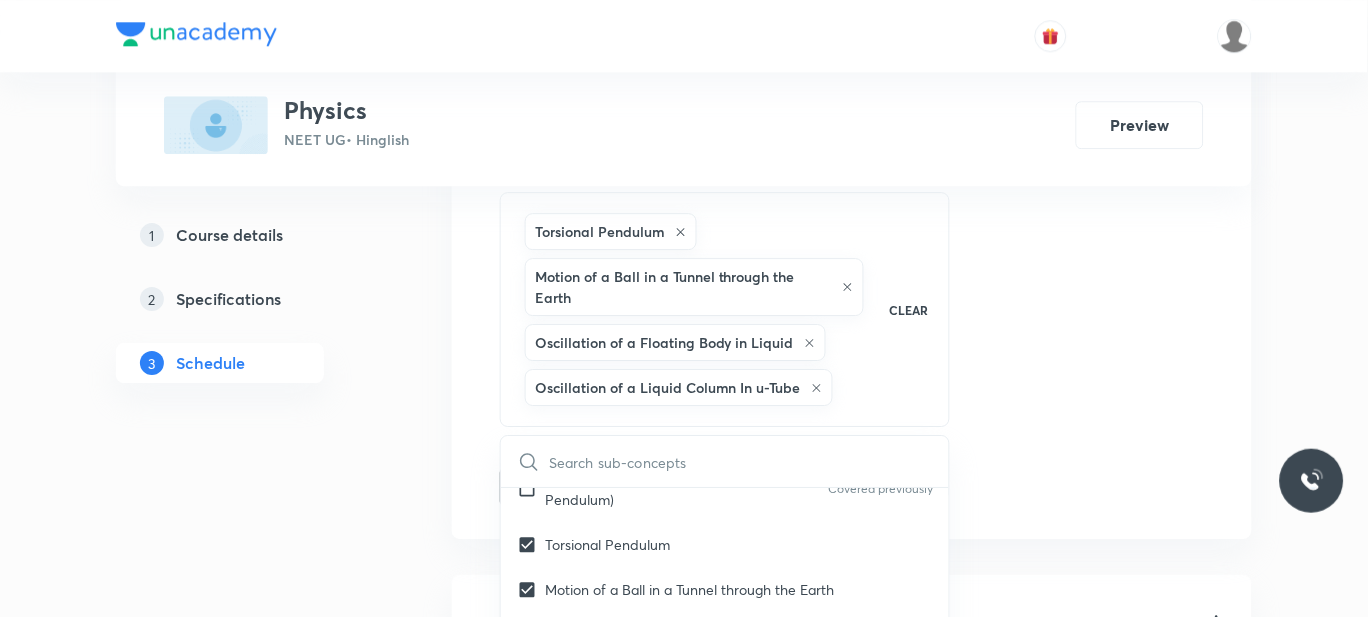 scroll, scrollTop: 10282, scrollLeft: 0, axis: vertical 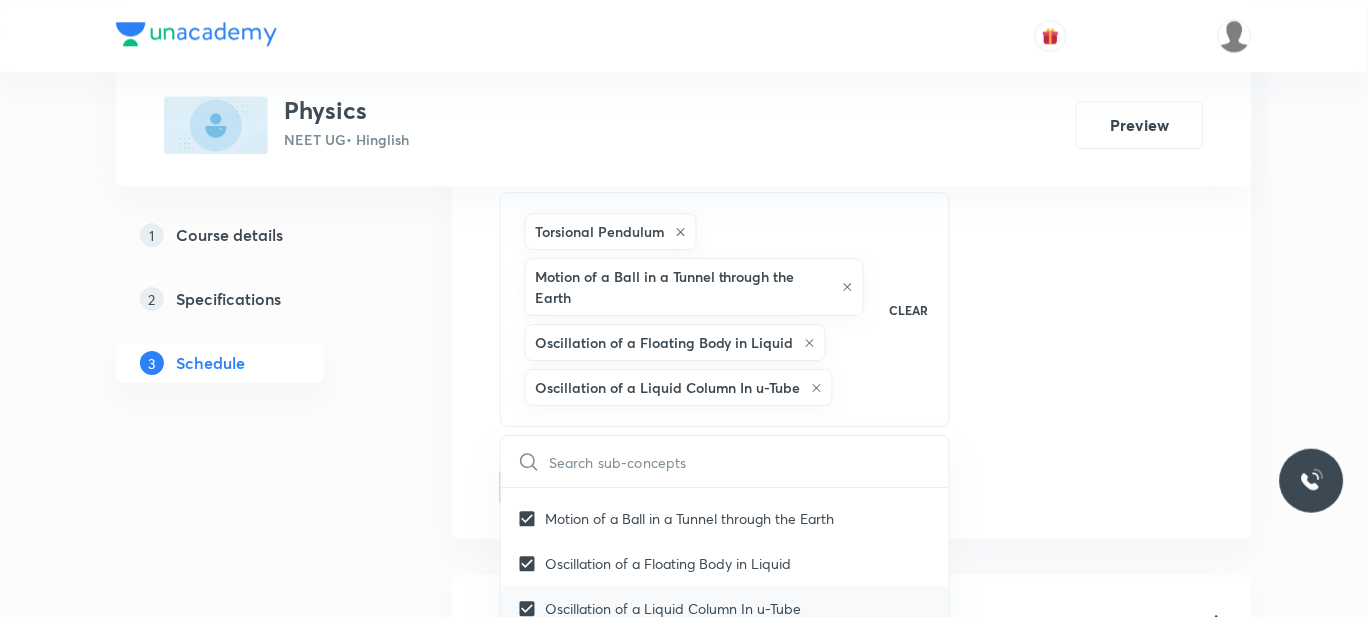 click on "Superpositions of Two SHMs" at bounding box center [725, 653] 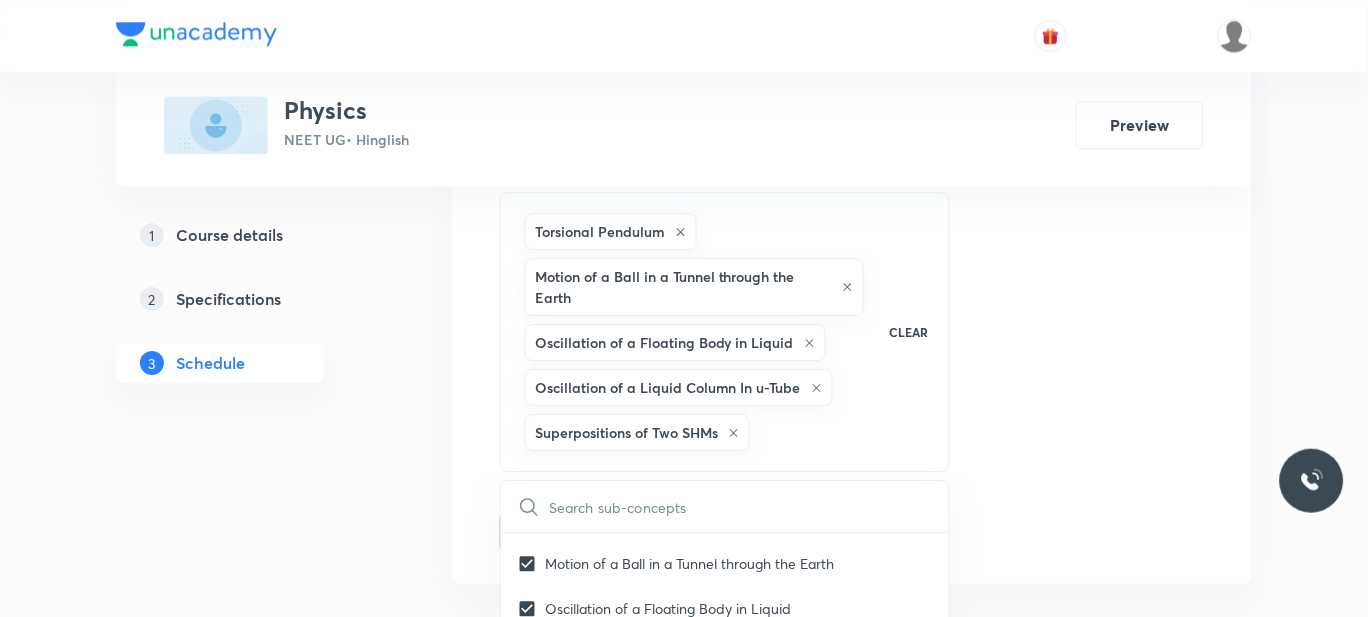 click on "Session  78 Live class Session title 27/99 MAGNETIC EFFECTS OF CURRENT ​ Schedule for Jul 30, 2025, 3:30 PM ​ Duration (in minutes) 60 ​   Session type Online Offline Room 302 Sub-concepts Torsional Pendulum  Motion of a Ball in a Tunnel through the Earth  Oscillation of a Floating Body in Liquid   Oscillation of a Liquid Column In u-Tube Superpositions of Two SHMs CLEAR ​ Physics - Full Syllabus Mock Questions Physics - Full Syllabus Mock Questions Covered previously Physics Previous Year Question Physics Previous Year Question Units & Dimensions Physical quantity Covered previously Applications of Dimensional Analysis Covered previously Significant Figures Covered previously Units of Physical Quantities Covered previously System of Units Covered previously Dimensions of Some Mathematical Functions Covered previously Unit and Dimension Covered previously Product of Two Vectors Covered previously Subtraction of Vectors Covered previously Cross Product Covered previously Least Count Analysis Zero Error" at bounding box center [852, -30] 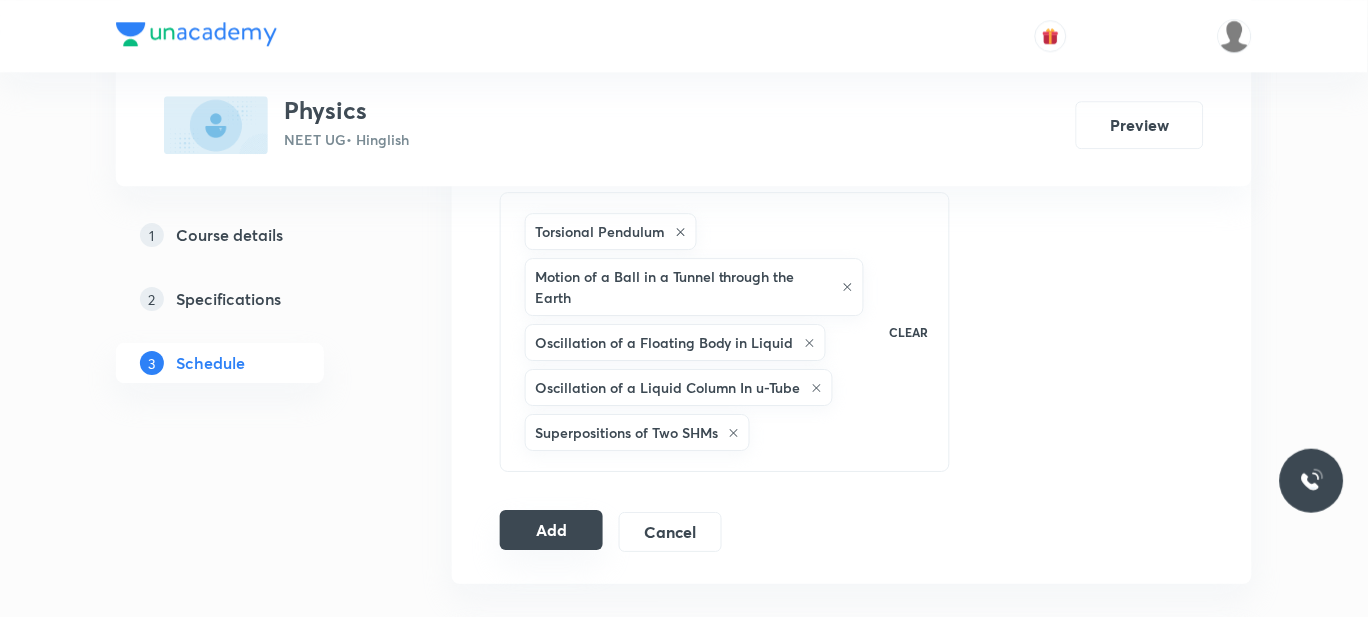 click on "Add" at bounding box center (551, 530) 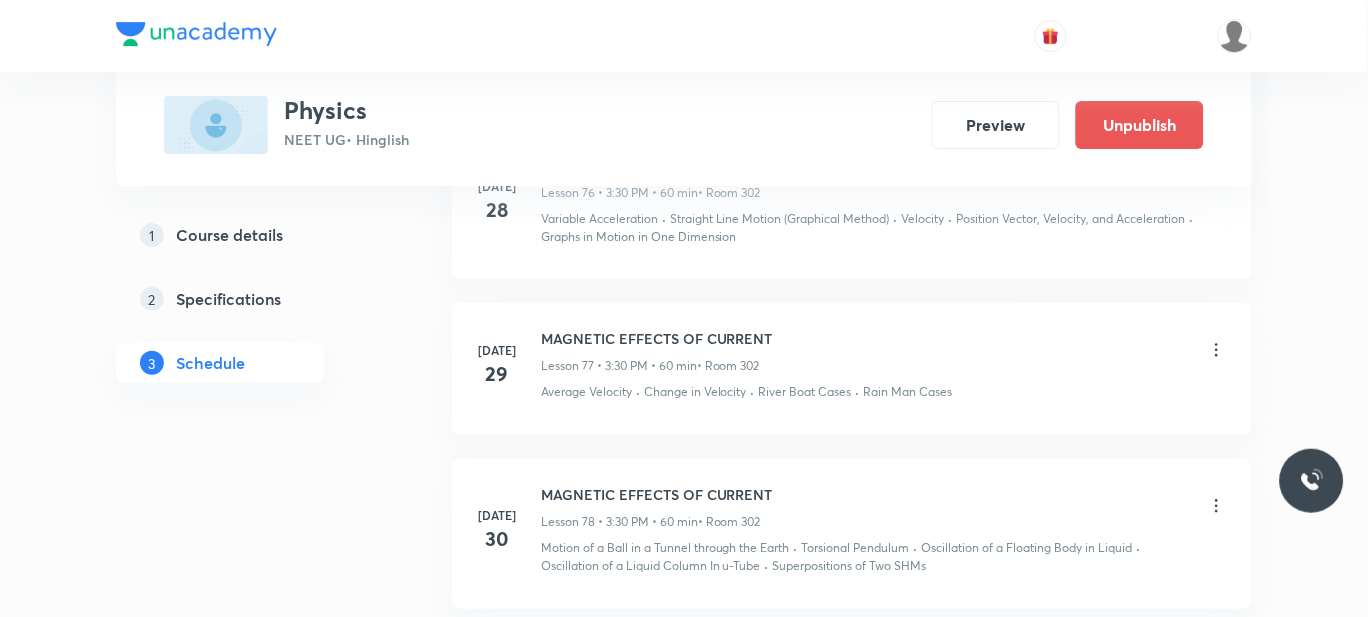 scroll, scrollTop: 13015, scrollLeft: 0, axis: vertical 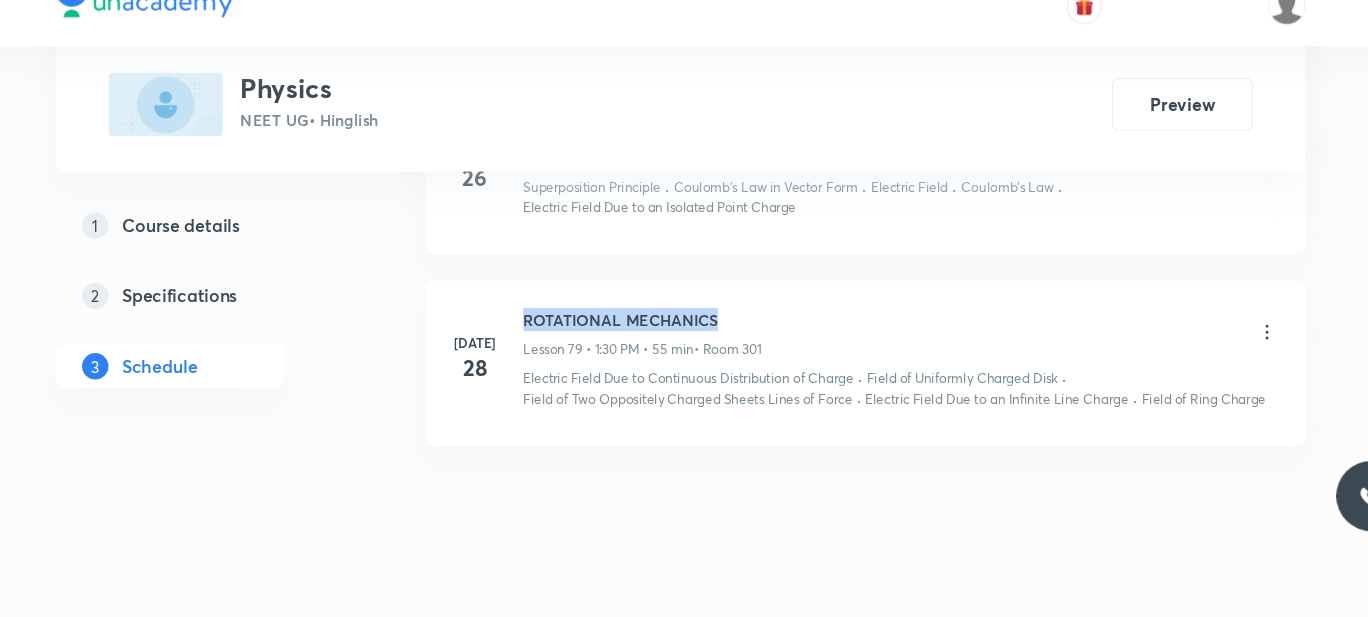 drag, startPoint x: 721, startPoint y: 321, endPoint x: 530, endPoint y: 312, distance: 191.21193 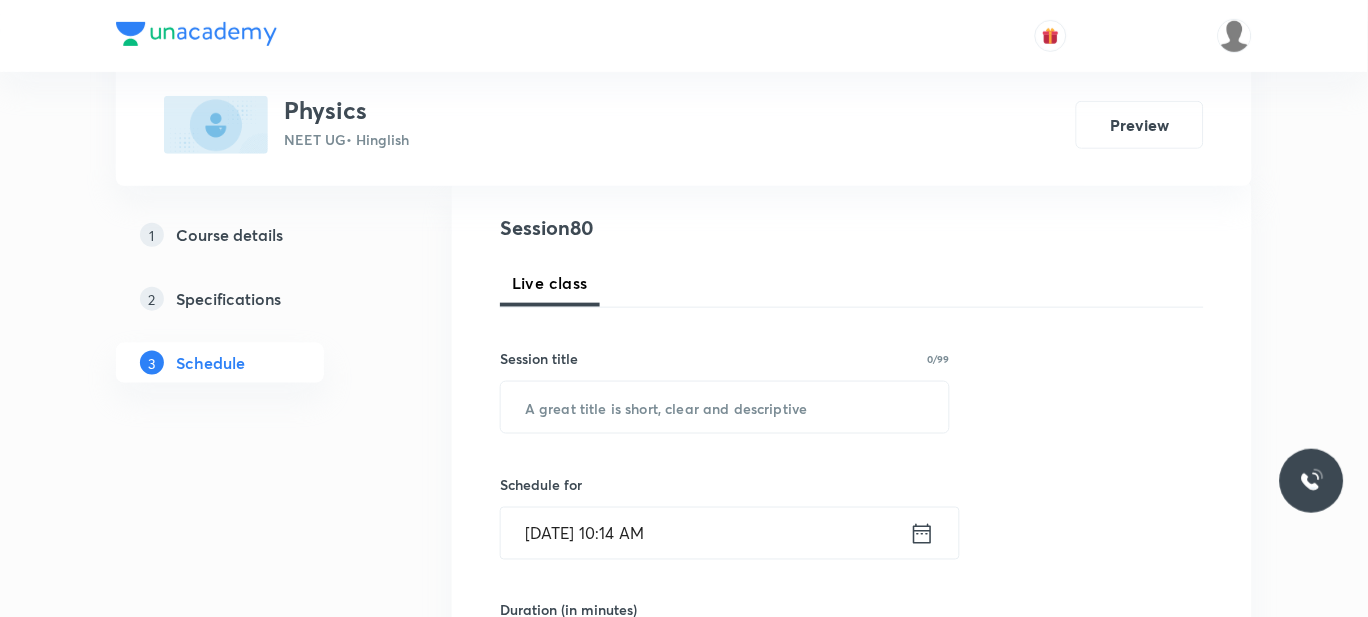 scroll, scrollTop: 260, scrollLeft: 0, axis: vertical 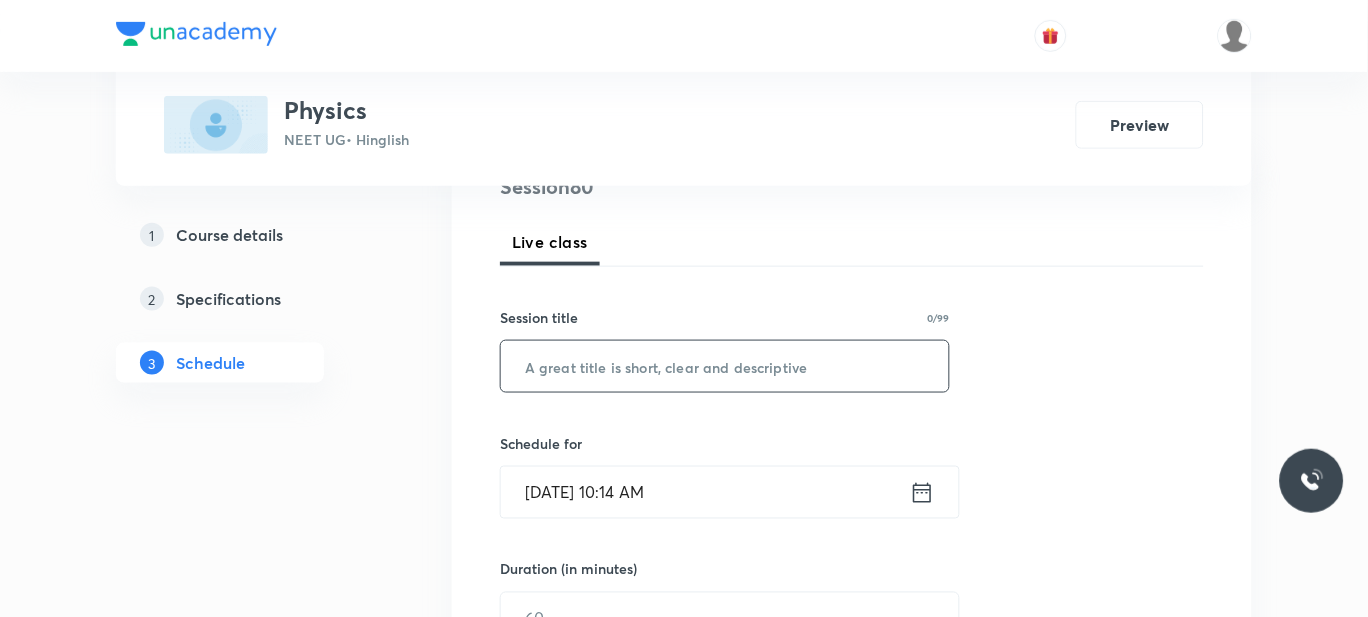 click at bounding box center (725, 366) 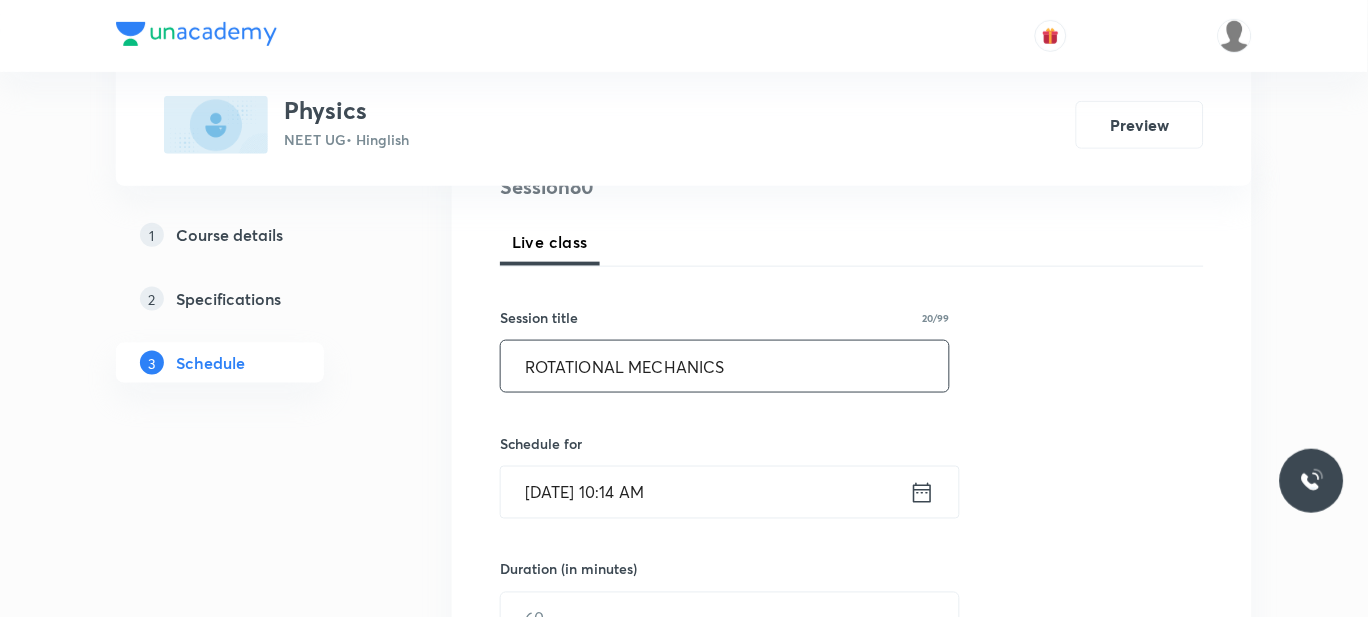scroll, scrollTop: 316, scrollLeft: 0, axis: vertical 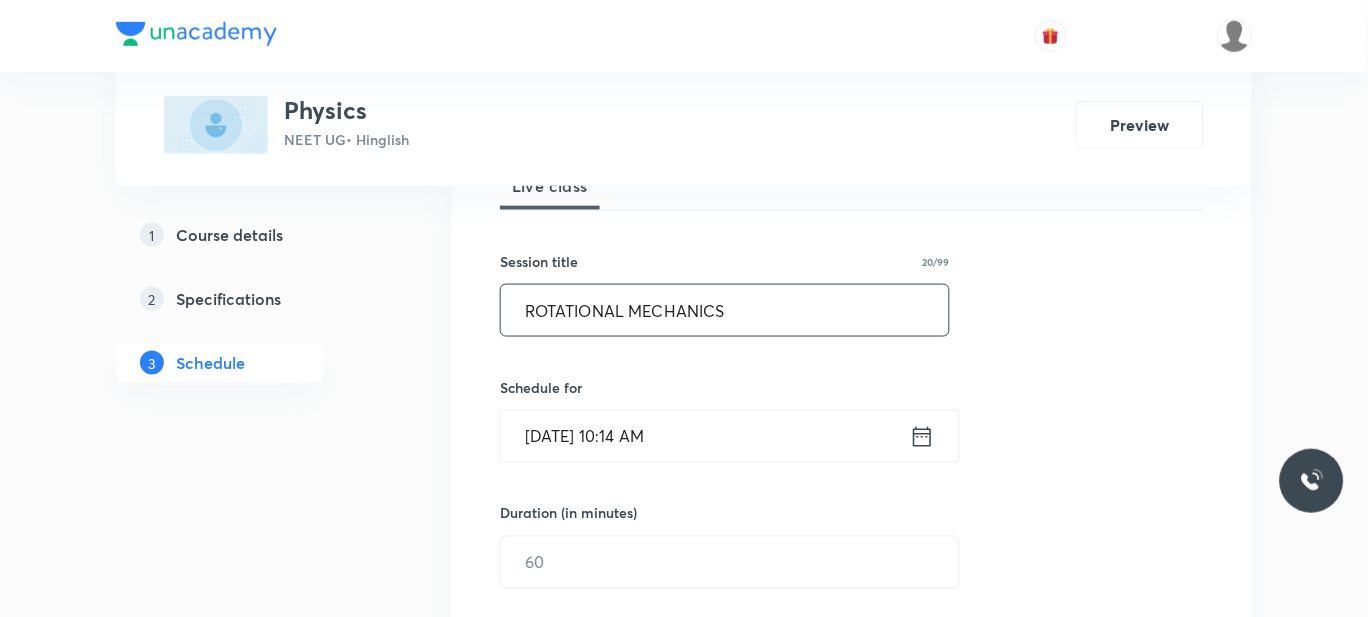 type on "ROTATIONAL MECHANICS" 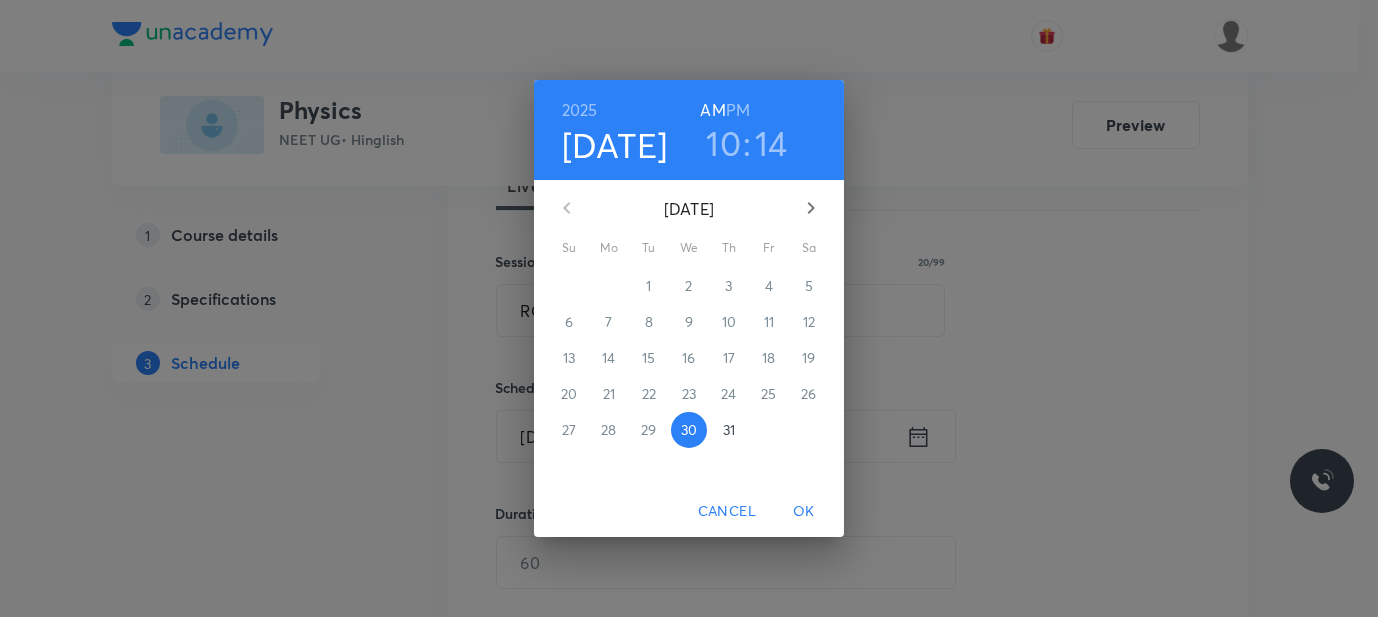 click on "PM" at bounding box center [738, 110] 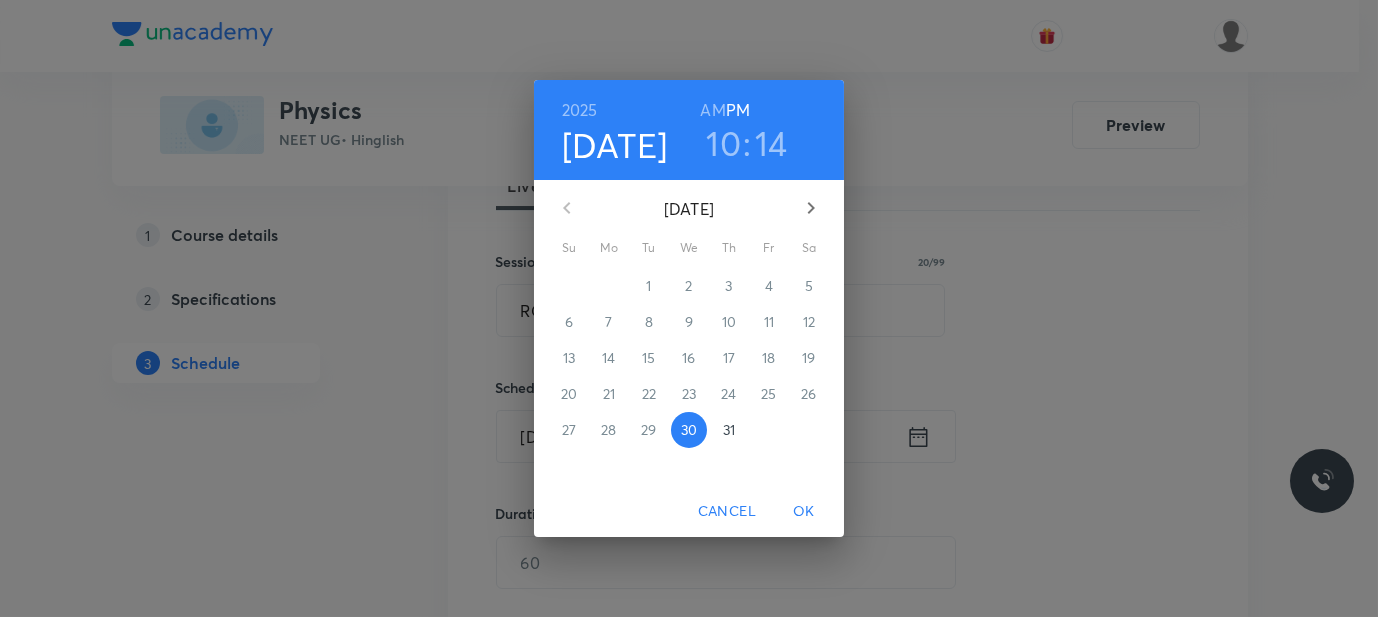 click on "10" at bounding box center [723, 143] 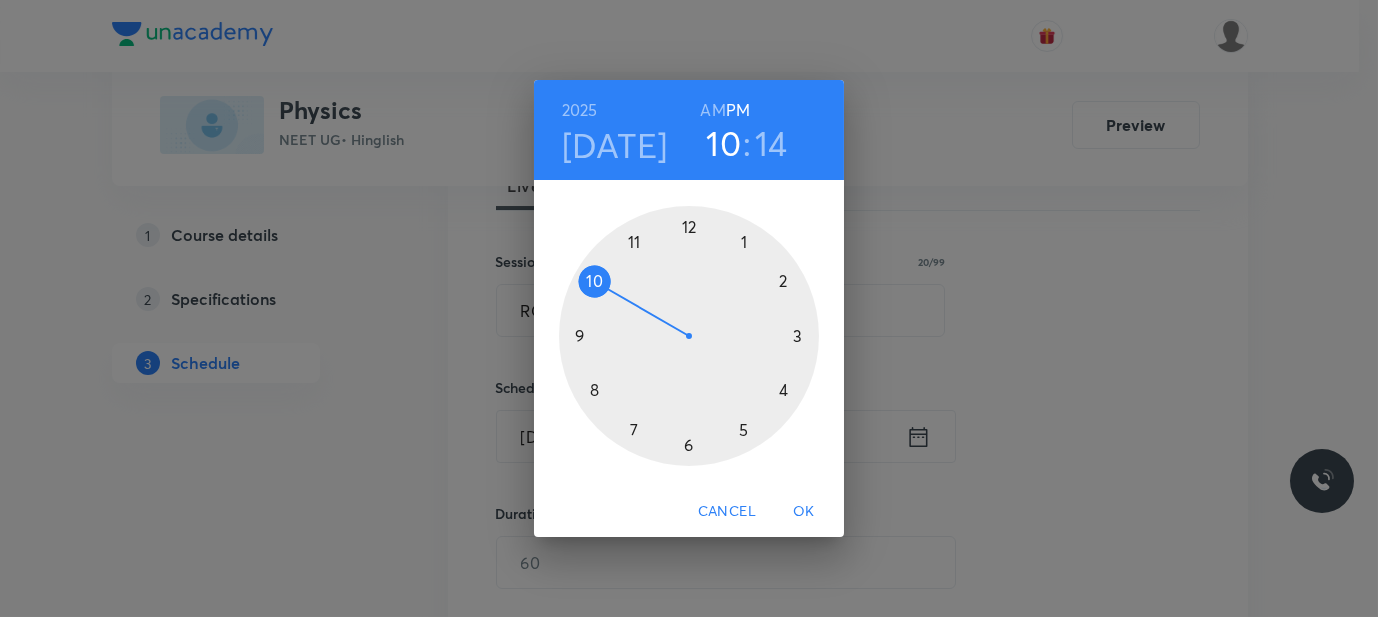 click at bounding box center [689, 336] 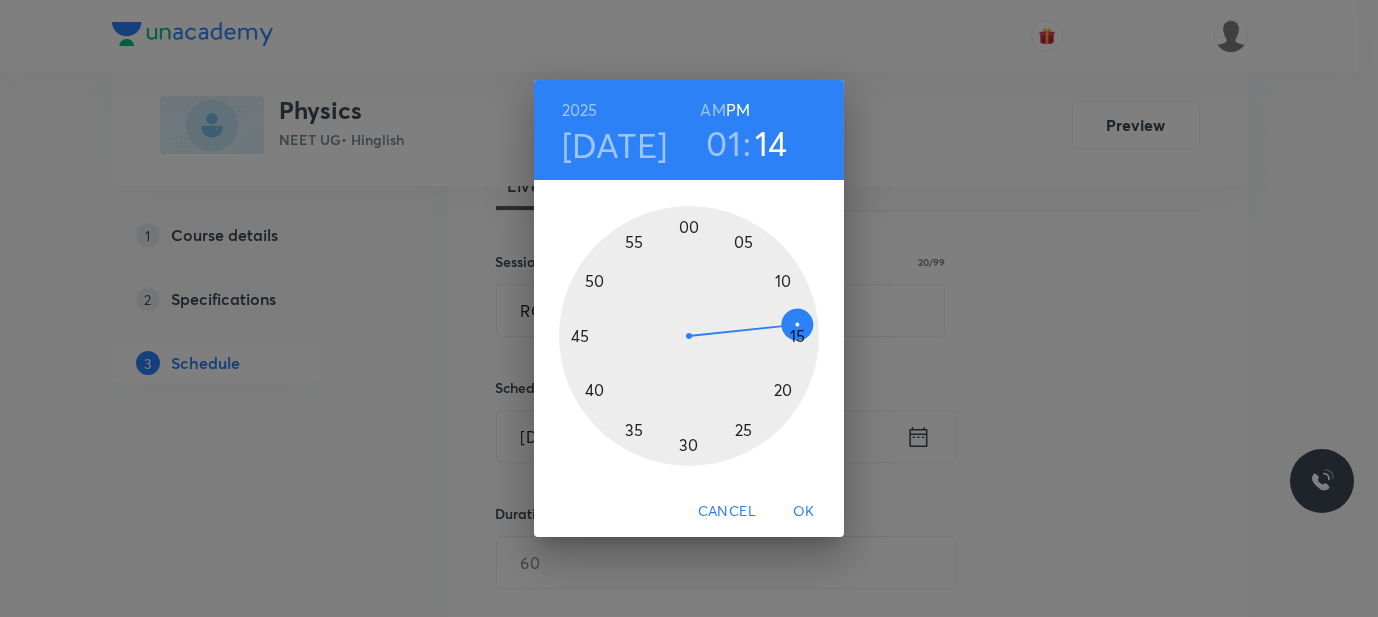 click at bounding box center [689, 336] 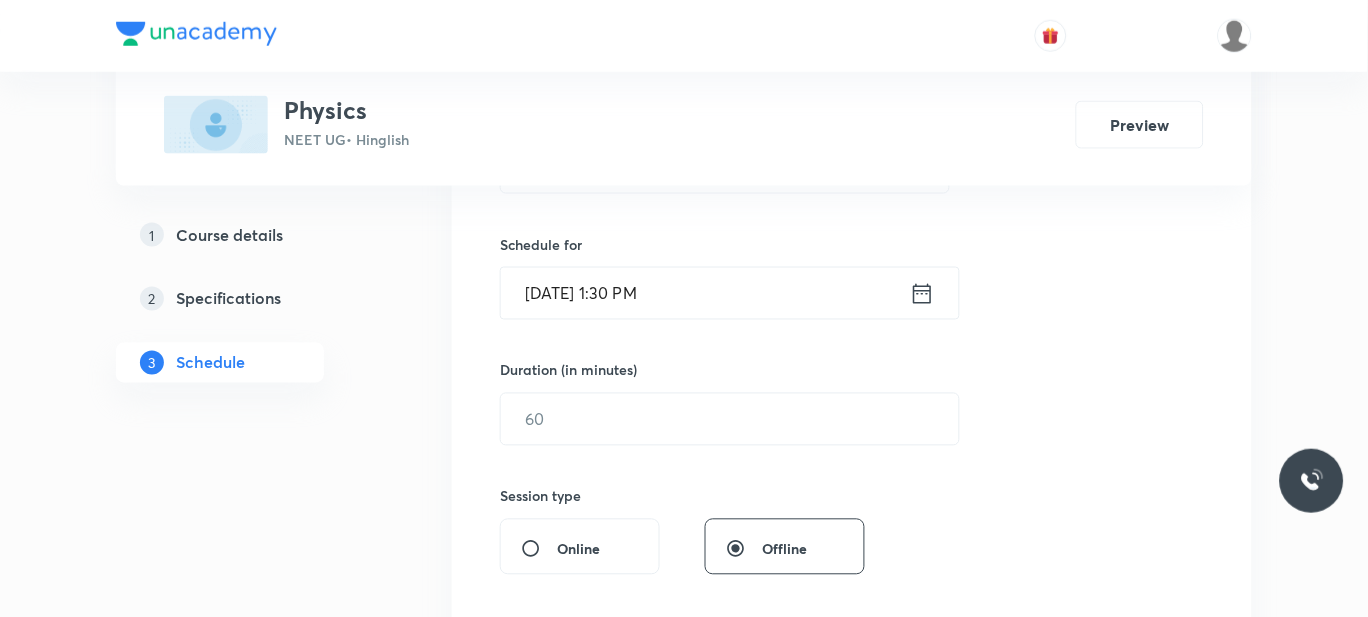 scroll, scrollTop: 461, scrollLeft: 0, axis: vertical 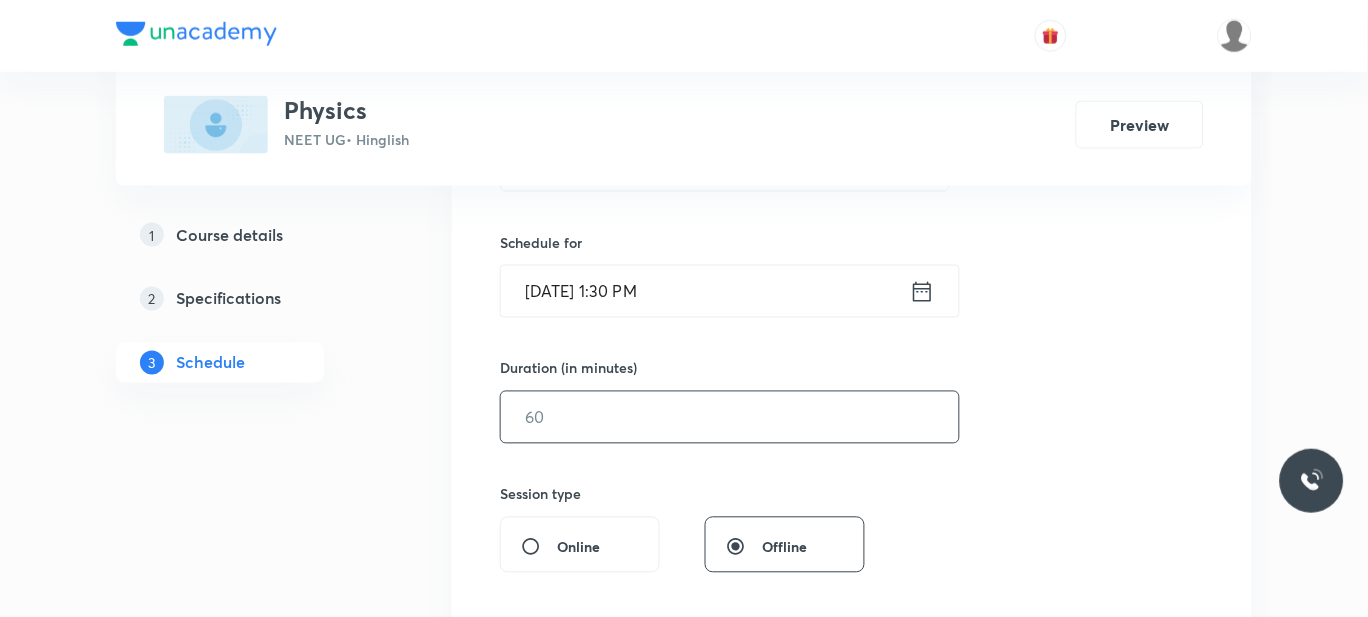 click at bounding box center (730, 417) 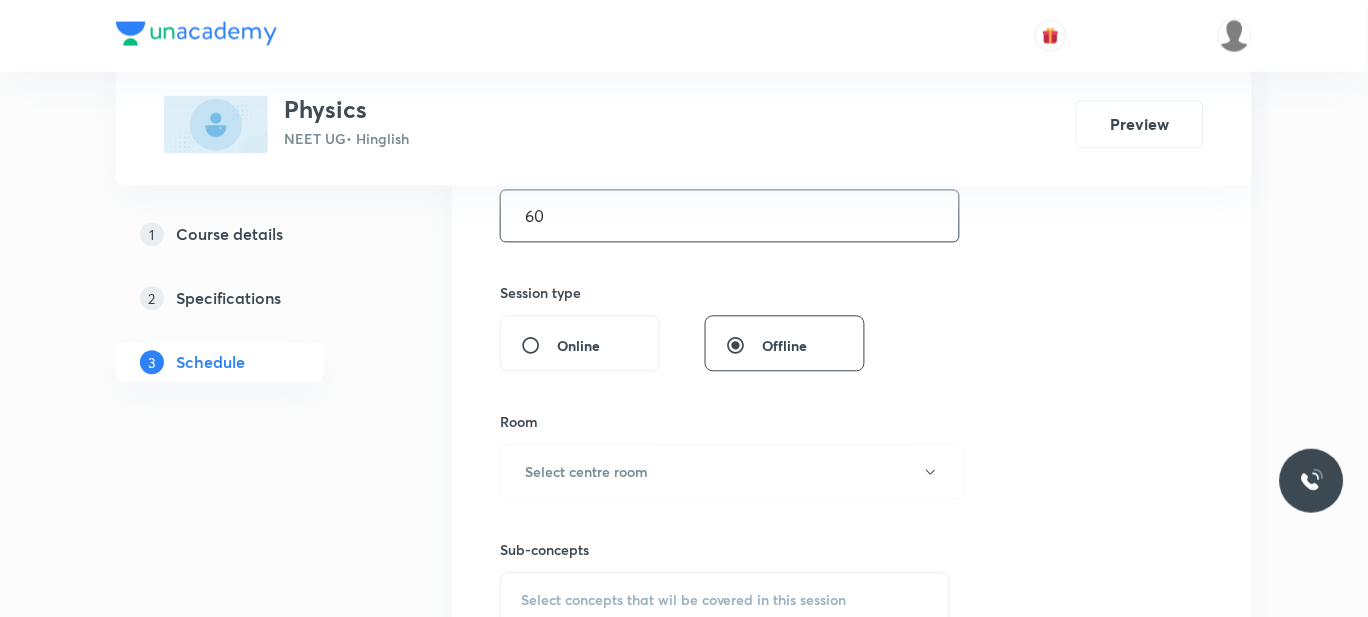 scroll, scrollTop: 663, scrollLeft: 0, axis: vertical 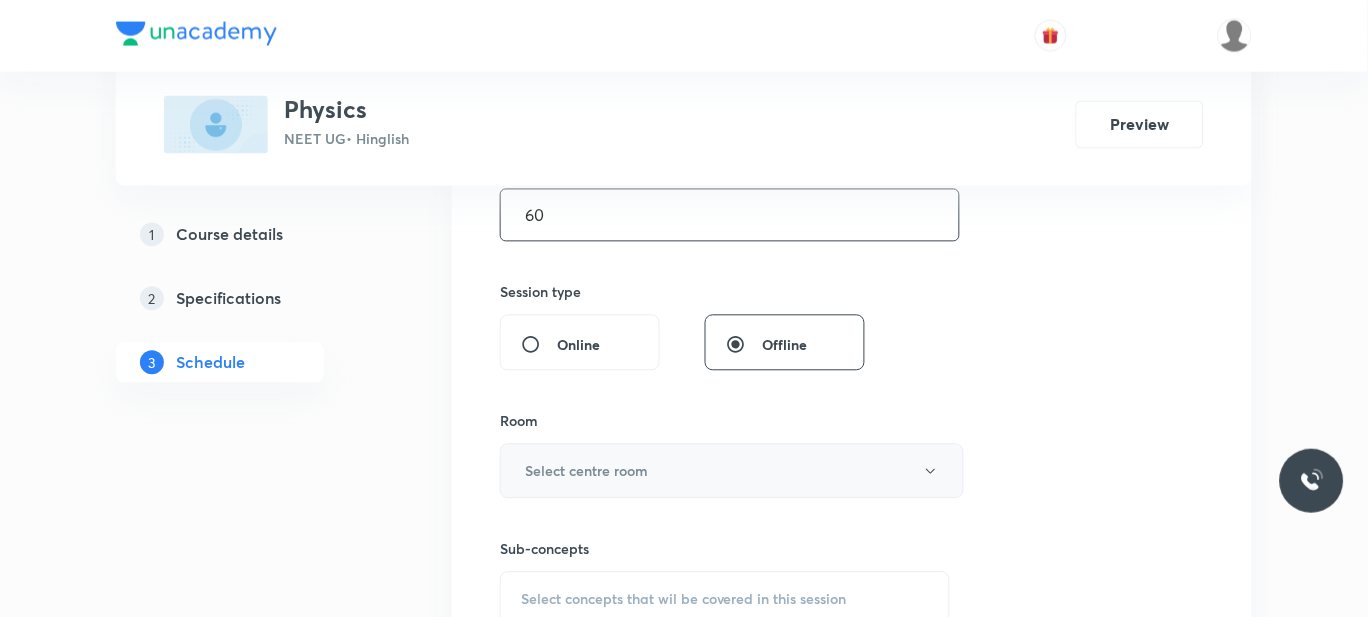 type on "60" 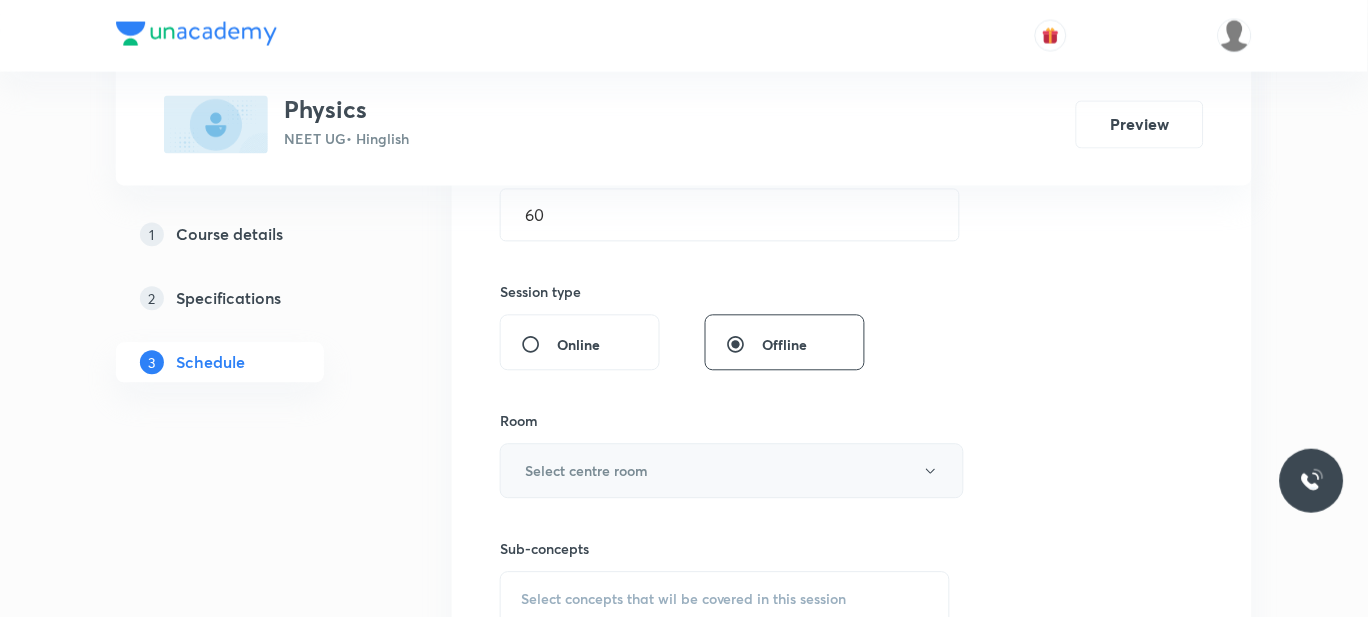 click on "Select centre room" at bounding box center [732, 471] 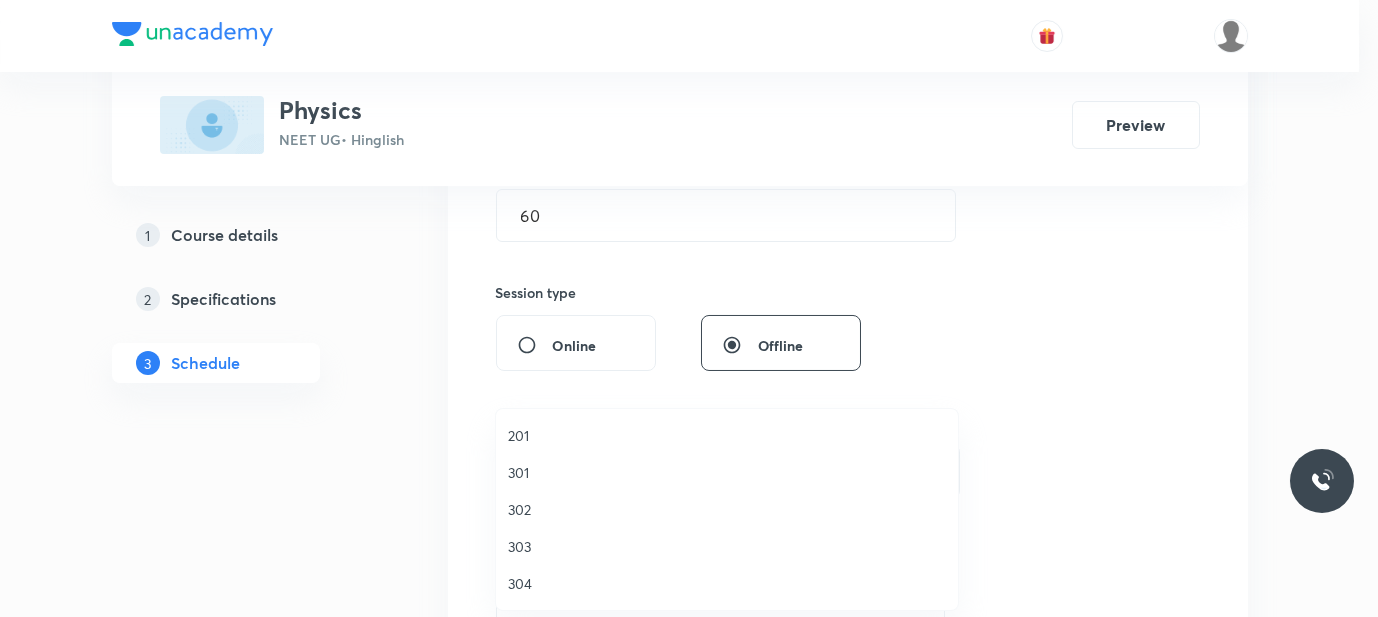 click on "301" at bounding box center (727, 472) 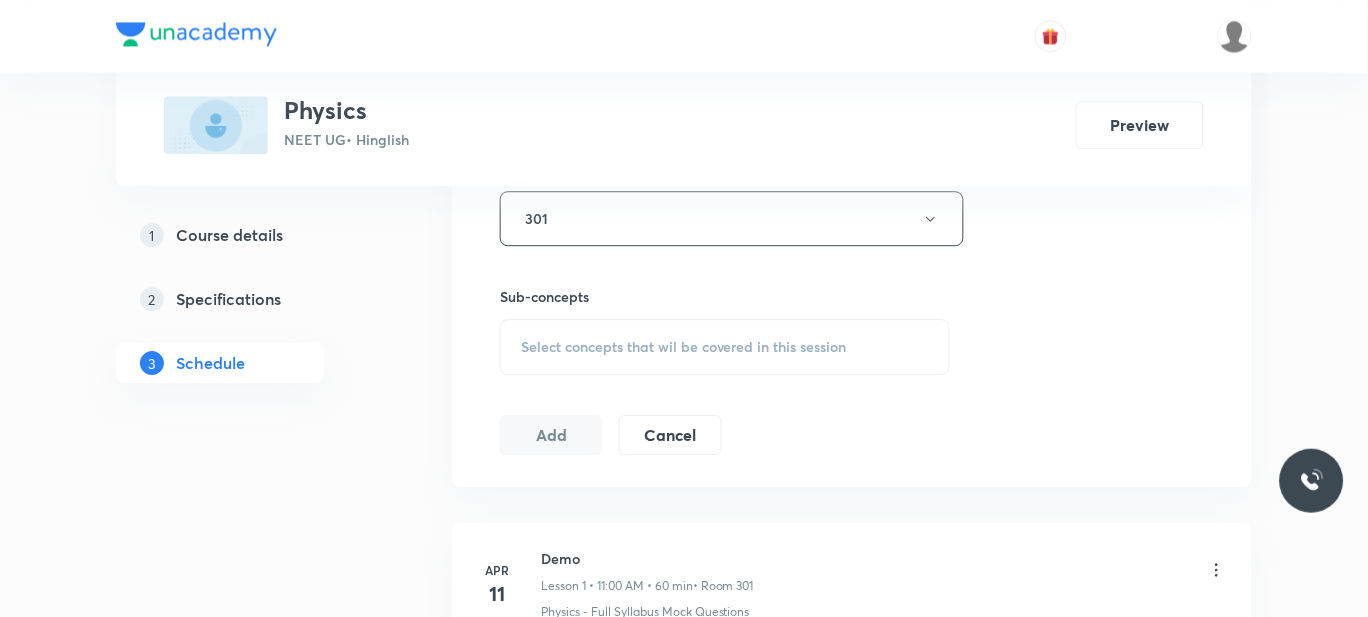 scroll, scrollTop: 949, scrollLeft: 0, axis: vertical 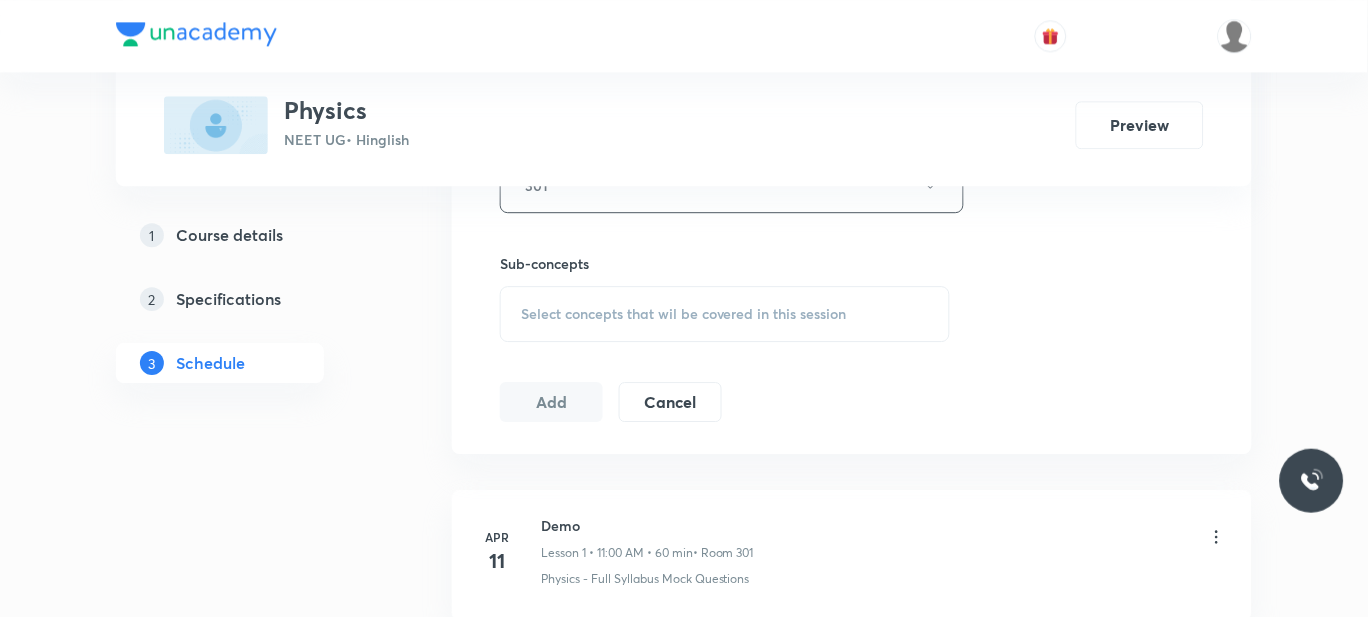 click on "Select concepts that wil be covered in this session" at bounding box center [684, 314] 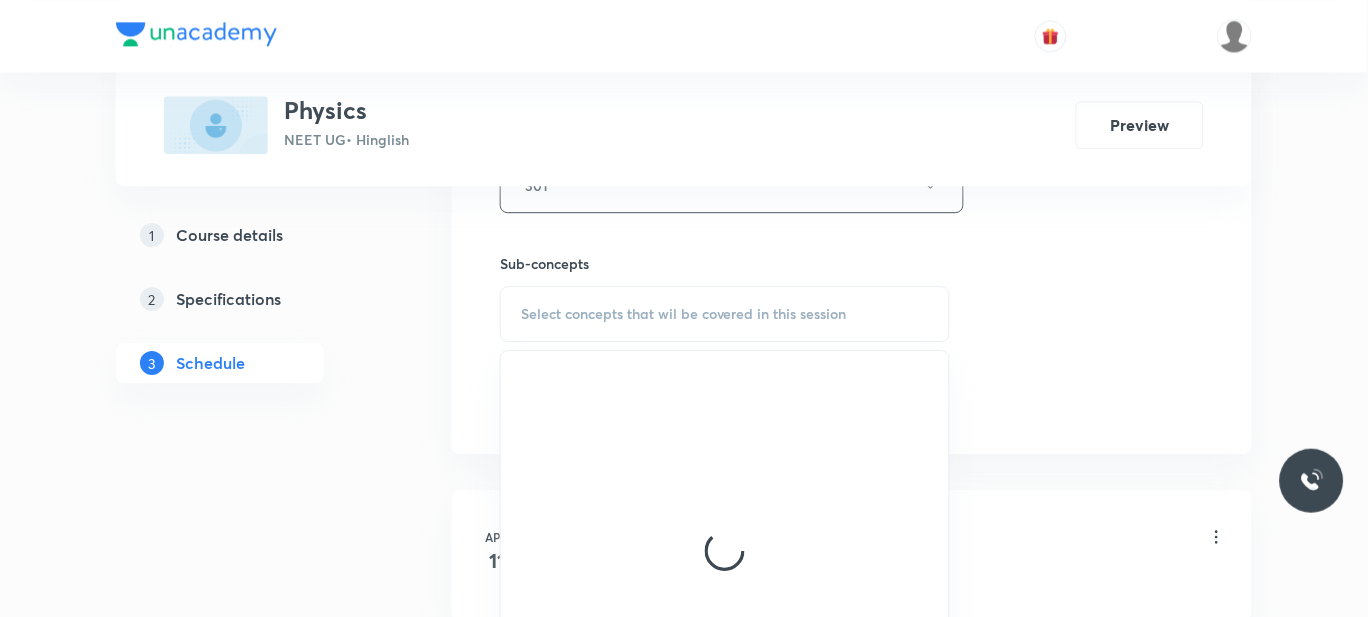 scroll, scrollTop: 1076, scrollLeft: 0, axis: vertical 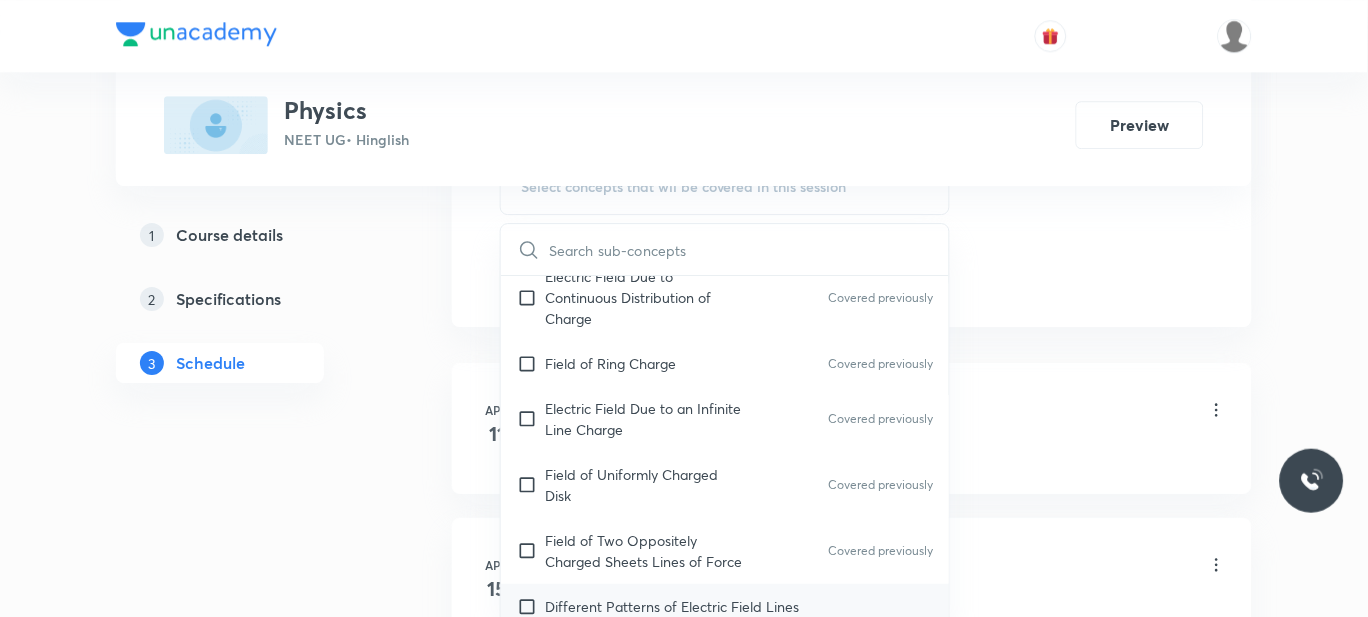 click on "Different Patterns of Electric Field Lines" at bounding box center (725, 606) 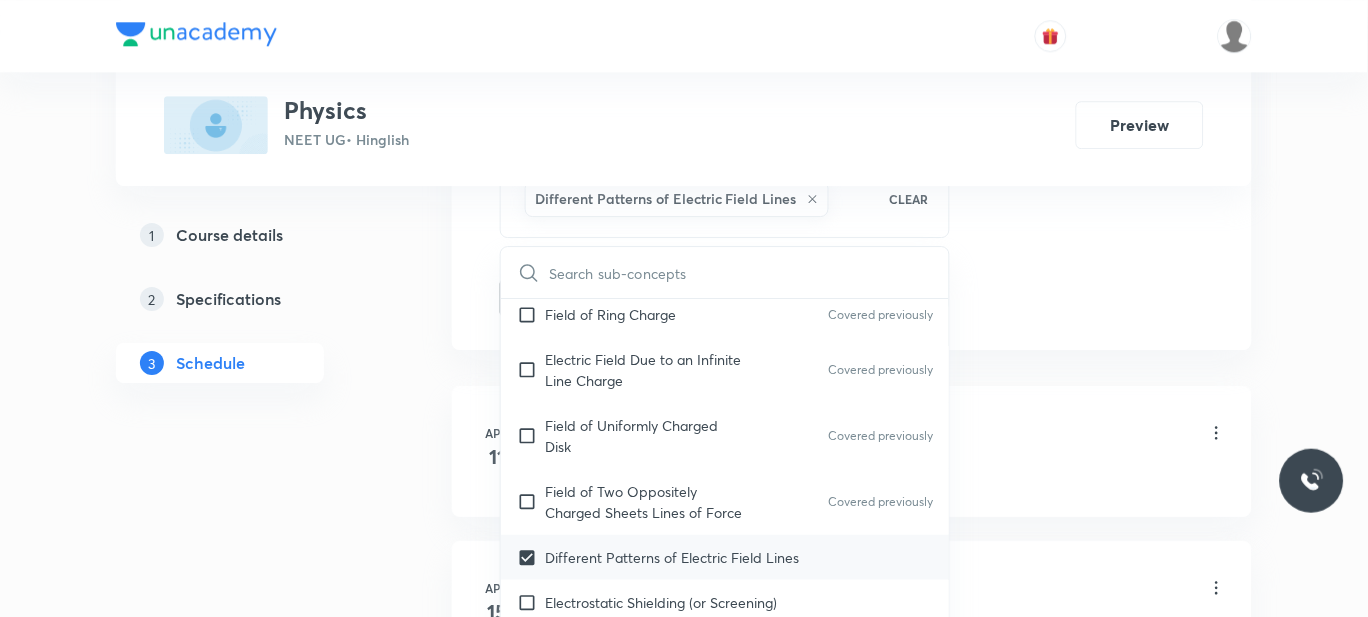 scroll, scrollTop: 15959, scrollLeft: 0, axis: vertical 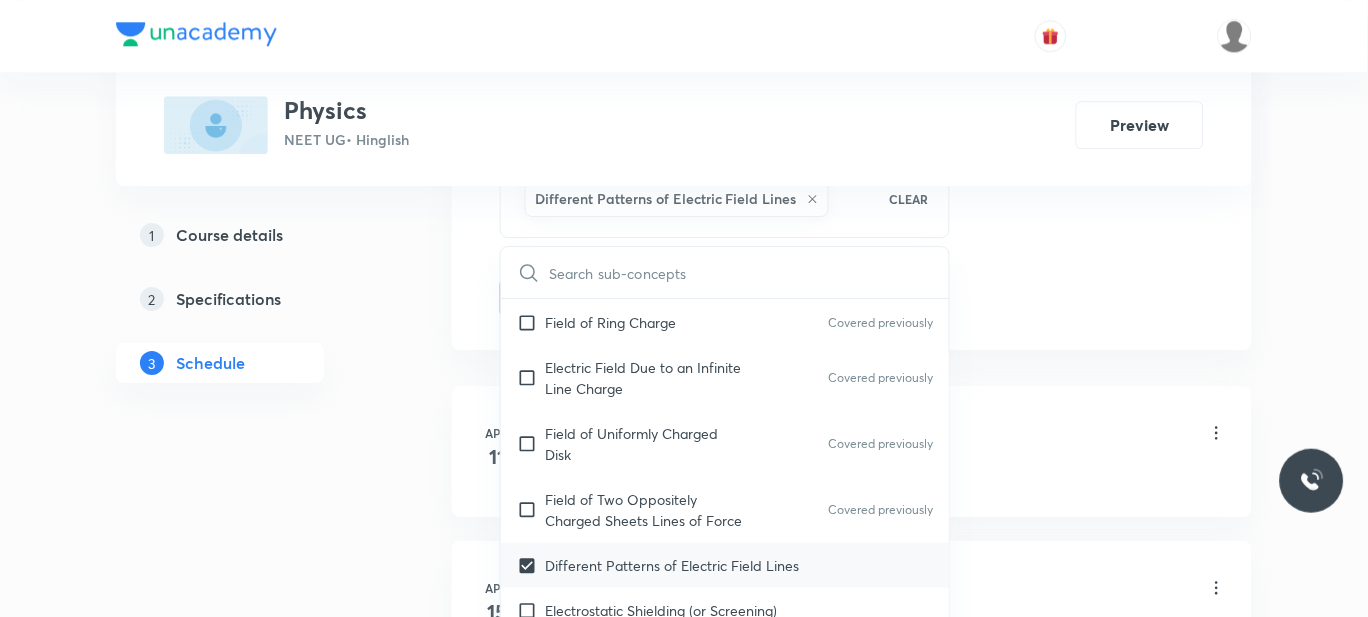 click on "Electrostatic Shielding (or Screening)" at bounding box center [661, 610] 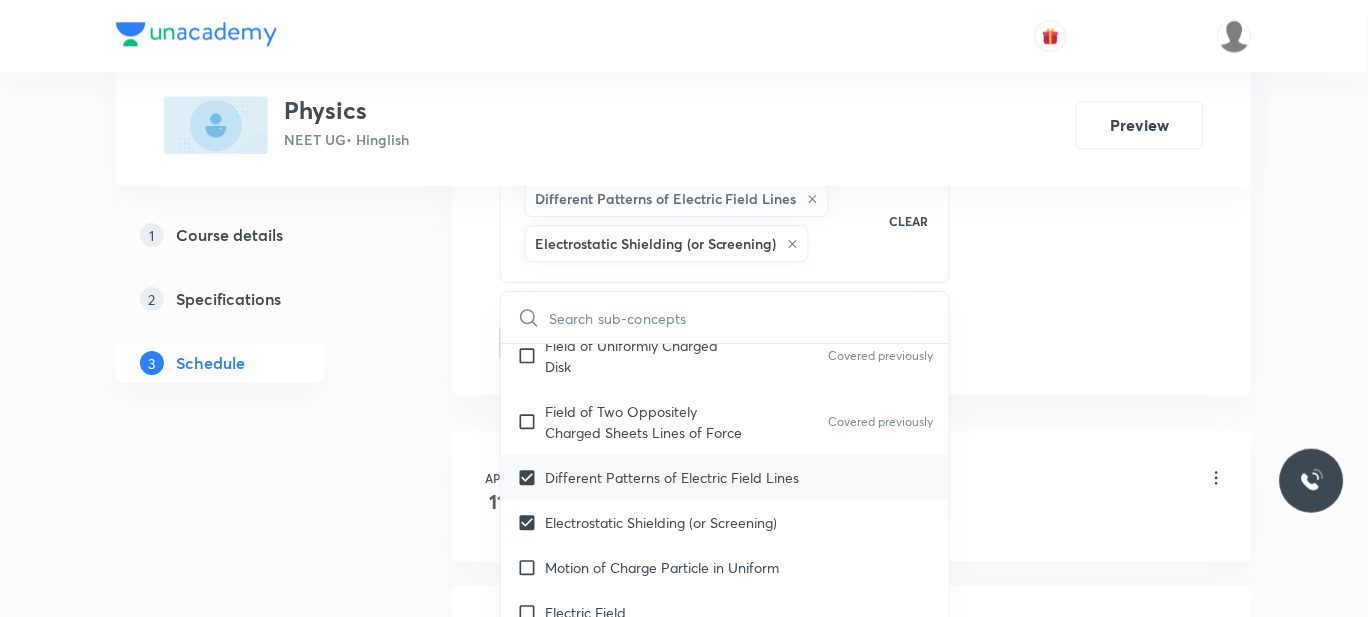 scroll, scrollTop: 16069, scrollLeft: 0, axis: vertical 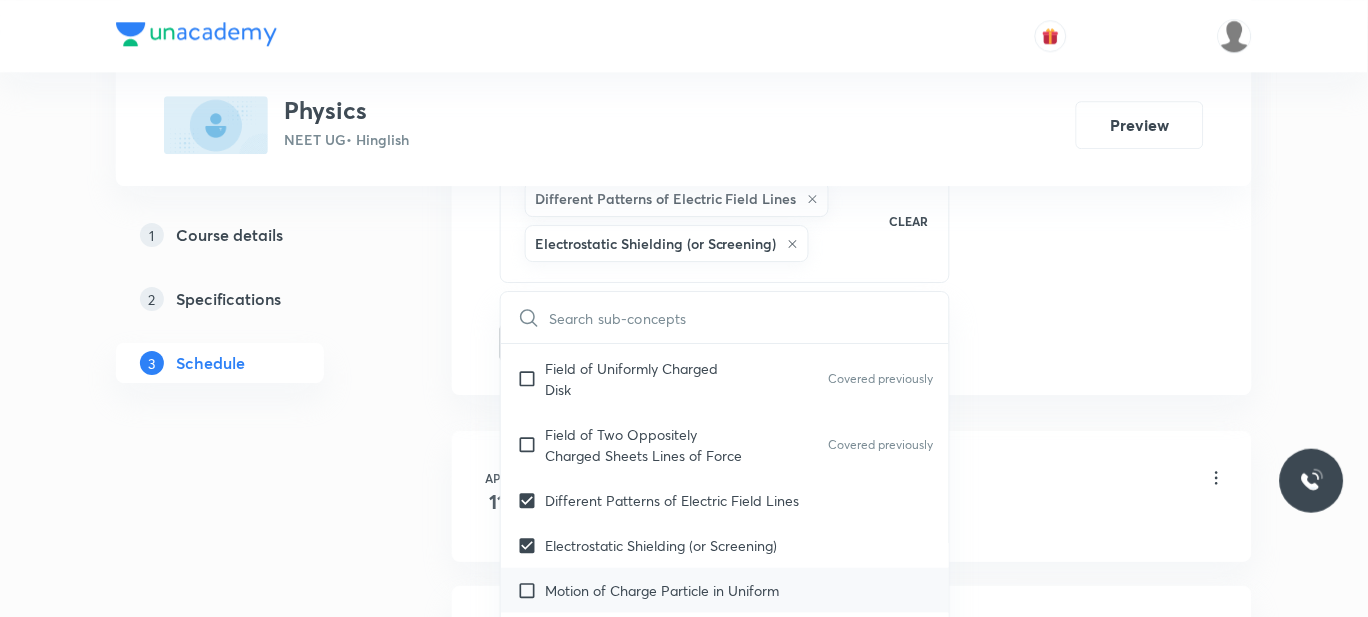 click on "Motion of Charge Particle in Uniform" at bounding box center (725, 590) 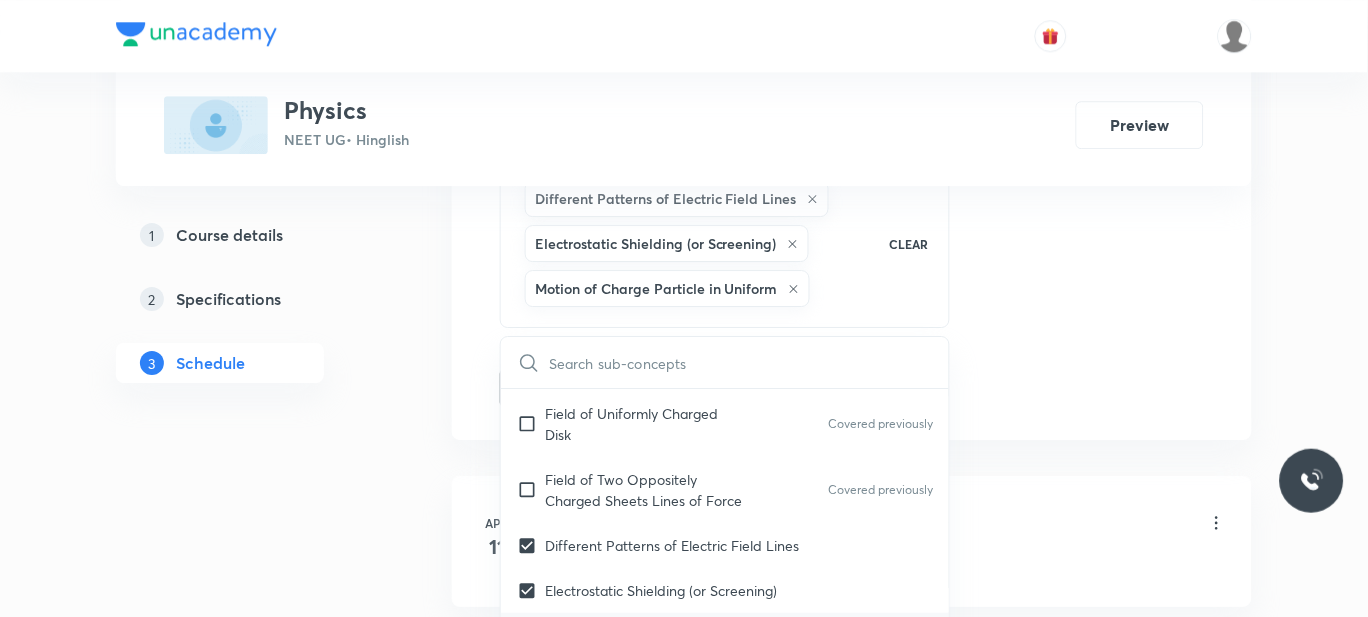 scroll, scrollTop: 16145, scrollLeft: 0, axis: vertical 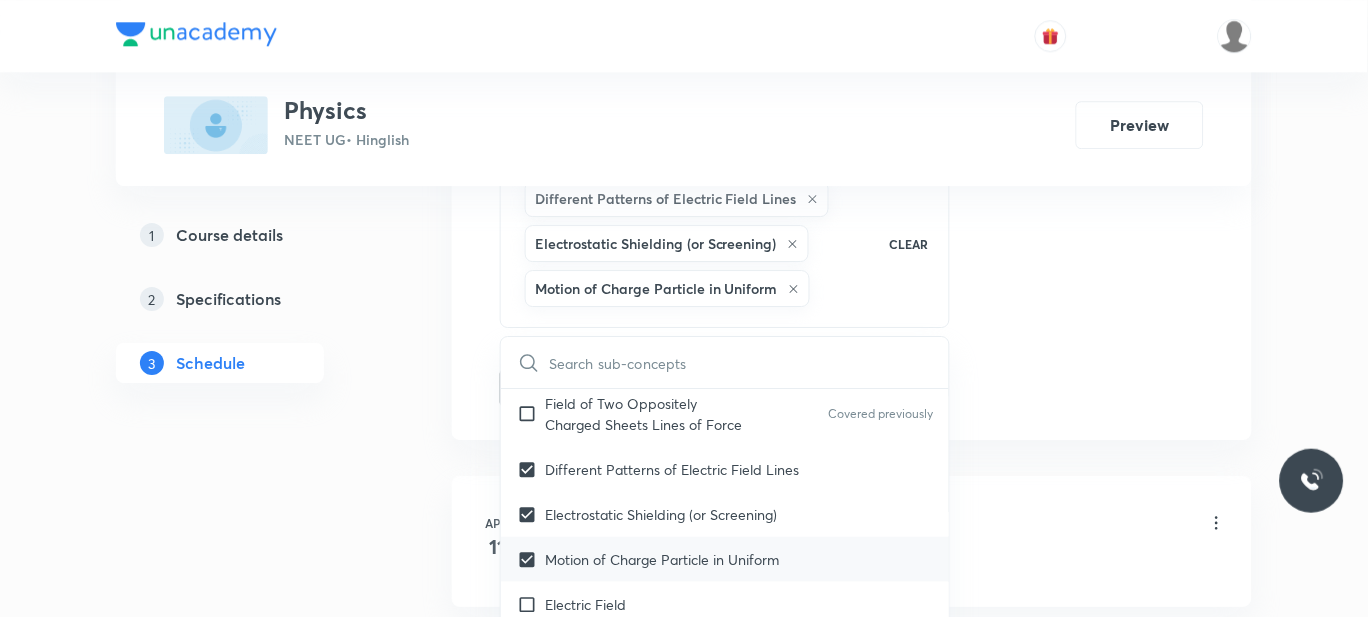 click on "Electric Field" at bounding box center (725, 604) 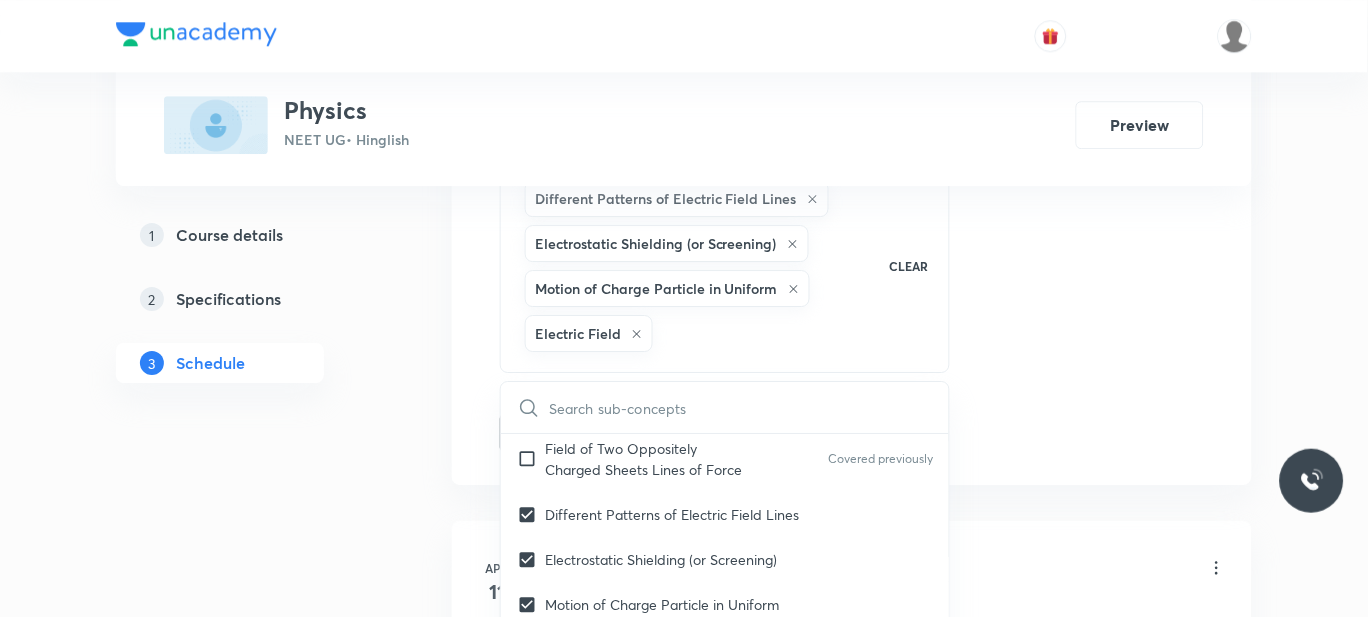 click on "Electric Dipole" at bounding box center [725, 694] 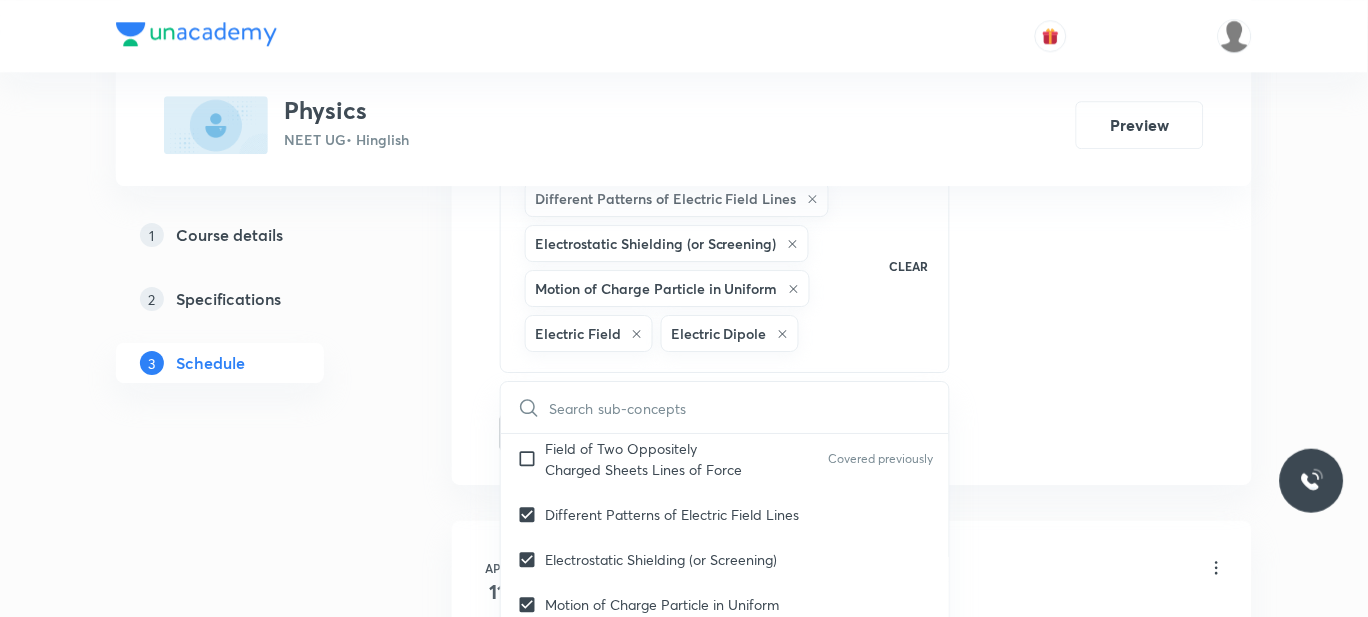click on "Plus Courses Physics NEET UG  • Hinglish Preview 1 Course details 2 Specifications 3 Schedule Schedule 79  classes Session  80 Live class Session title 20/99 ROTATIONAL MECHANICS ​ Schedule for Jul 30, 2025, 1:30 PM ​ Duration (in minutes) 60 ​   Session type Online Offline Room 301 Sub-concepts Different Patterns of Electric Field Lines Electrostatic Shielding (or Screening) Motion of Charge Particle in Uniform  Electric Field  Electric Dipole  CLEAR ​ Physics - Full Syllabus Mock Questions Physics - Full Syllabus Mock Questions Covered previously Physics Previous Year Question Physics Previous Year Question Units & Dimensions Physical quantity Covered previously Applications of Dimensional Analysis Covered previously Significant Figures Covered previously Units of Physical Quantities Covered previously System of Units Covered previously Dimensions of Some Mathematical Functions Covered previously Unit and Dimension Covered previously Product of Two Vectors Covered previously Subtraction of Vectors" at bounding box center (684, 6334) 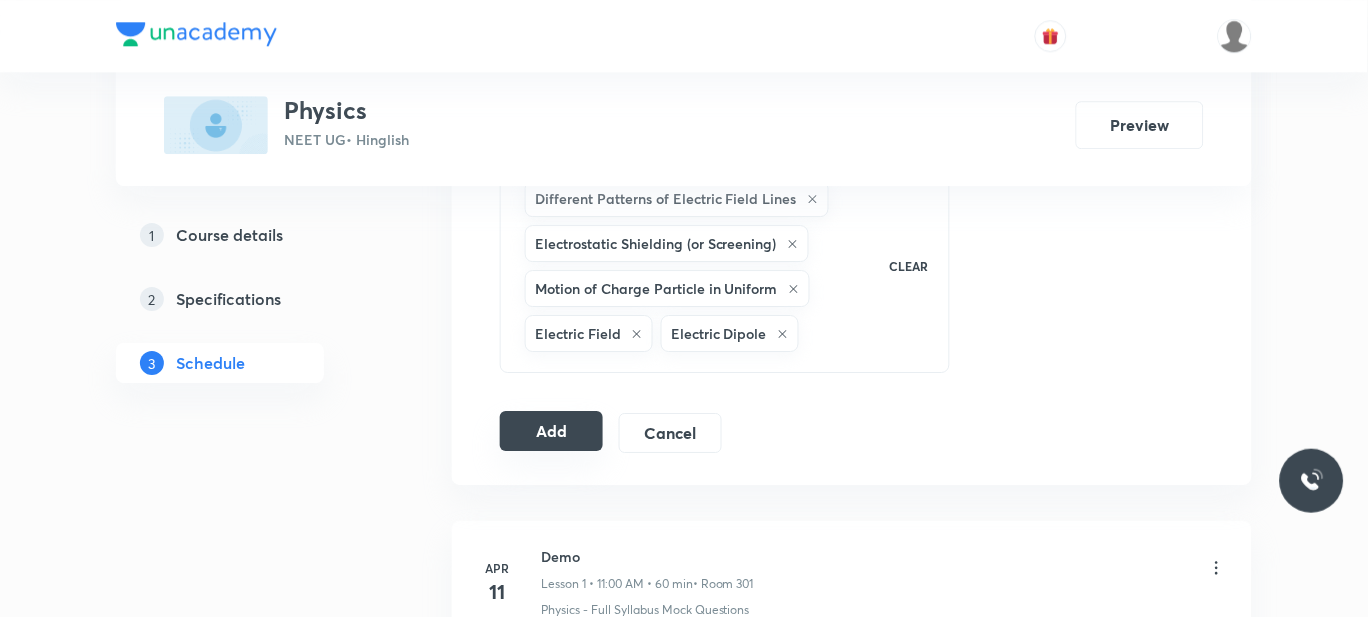 click on "Add" at bounding box center (551, 431) 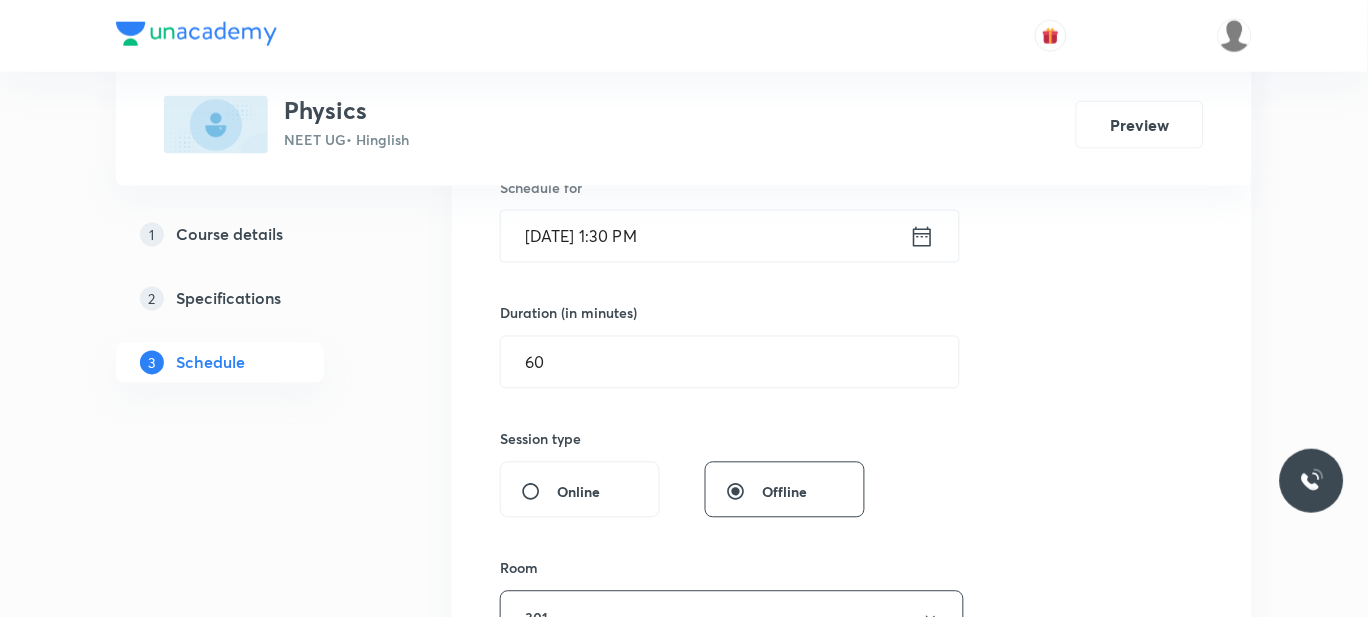 scroll, scrollTop: 472, scrollLeft: 0, axis: vertical 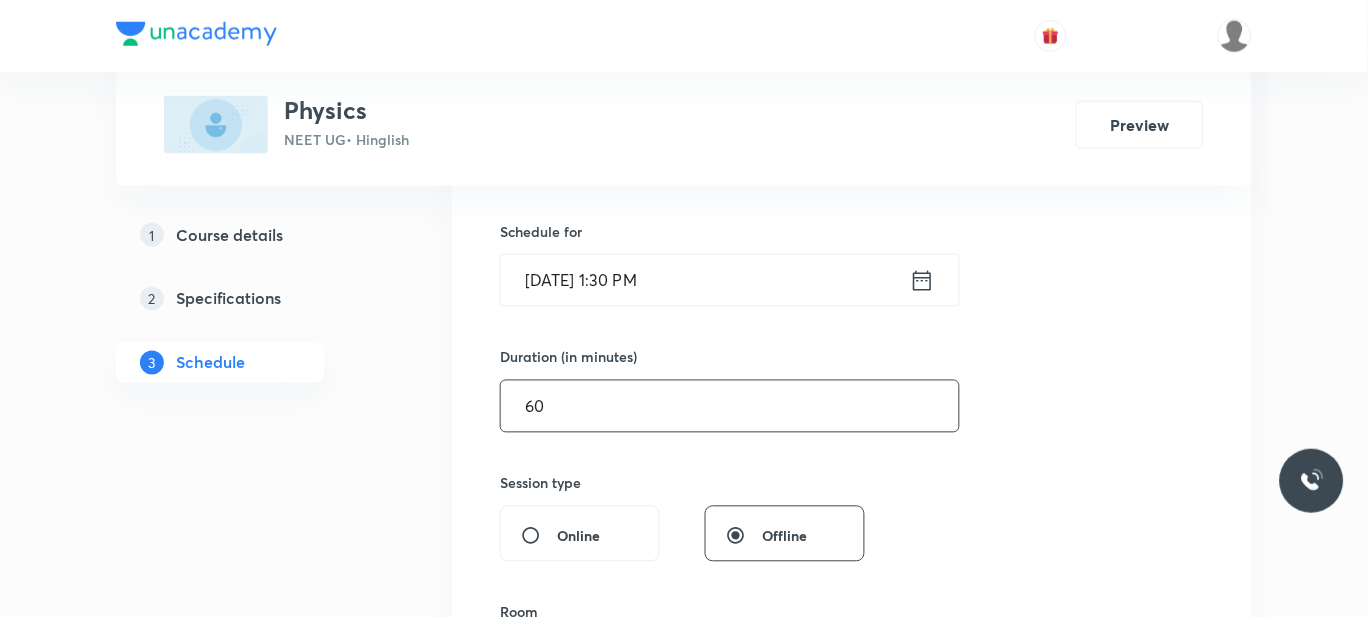 click on "60" at bounding box center (730, 406) 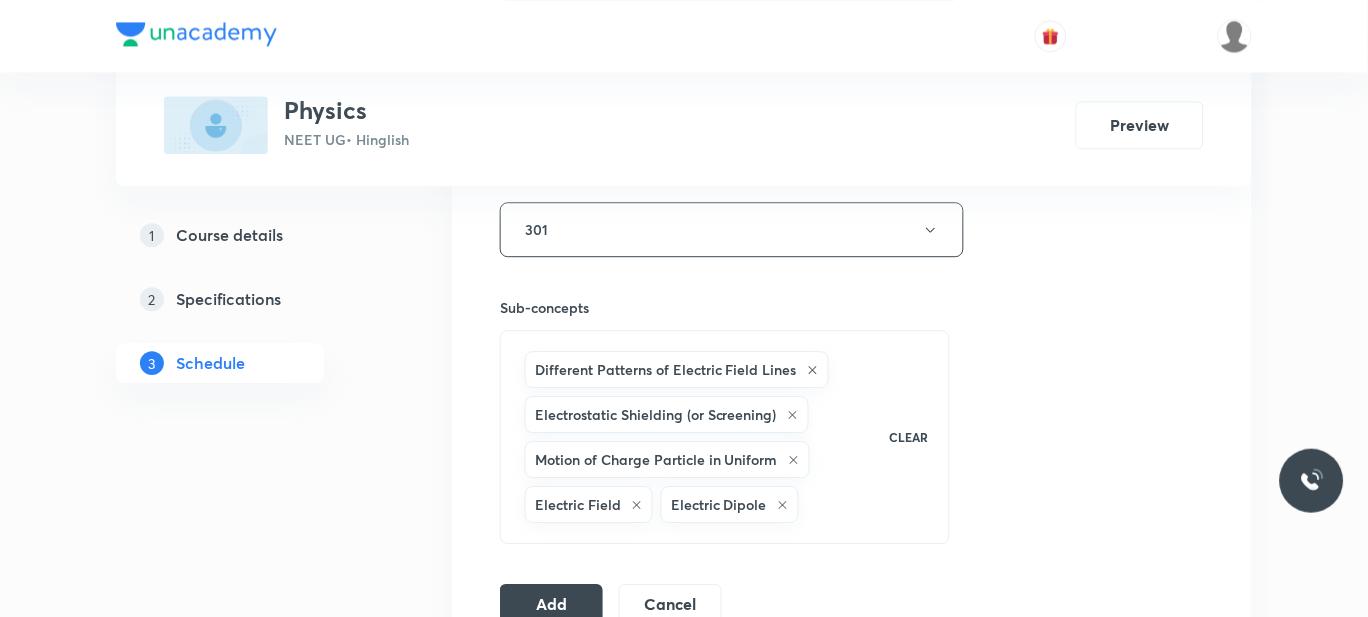 scroll, scrollTop: 1108, scrollLeft: 0, axis: vertical 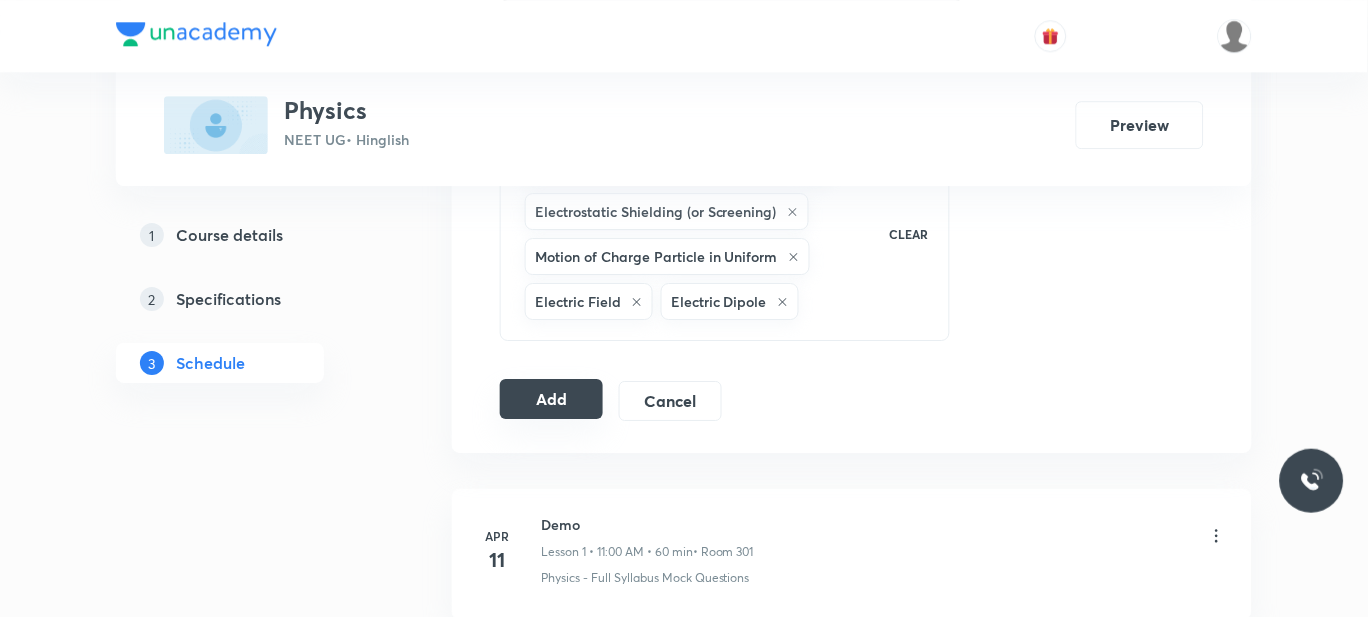 type on "55" 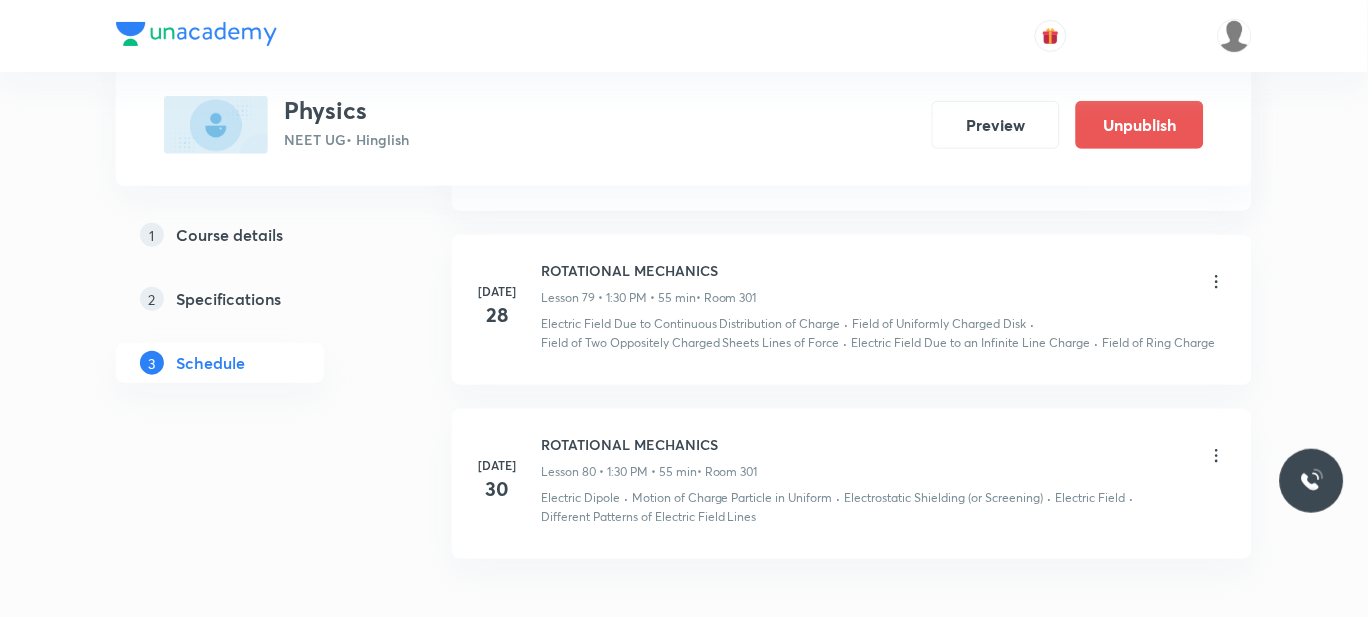 scroll, scrollTop: 13219, scrollLeft: 0, axis: vertical 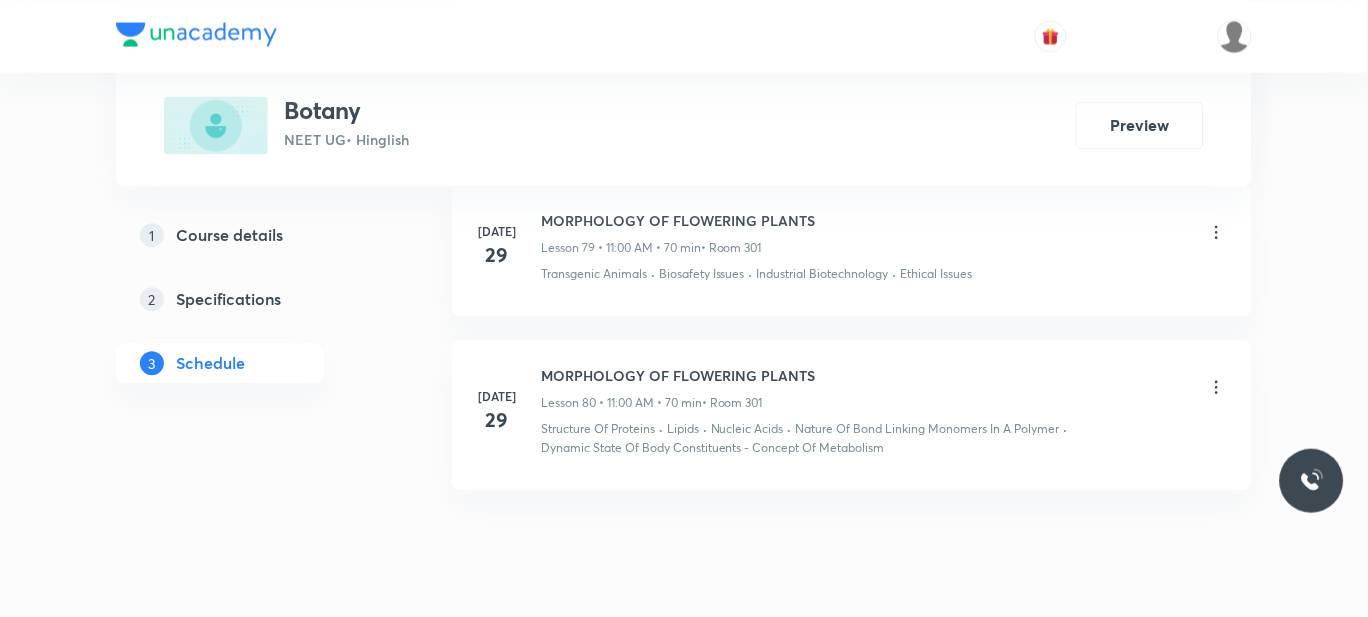 click on "MORPHOLOGY OF FLOWERING PLANTS Lesson 80 • 11:00 AM • 70 min  • Room 301" at bounding box center (884, 388) 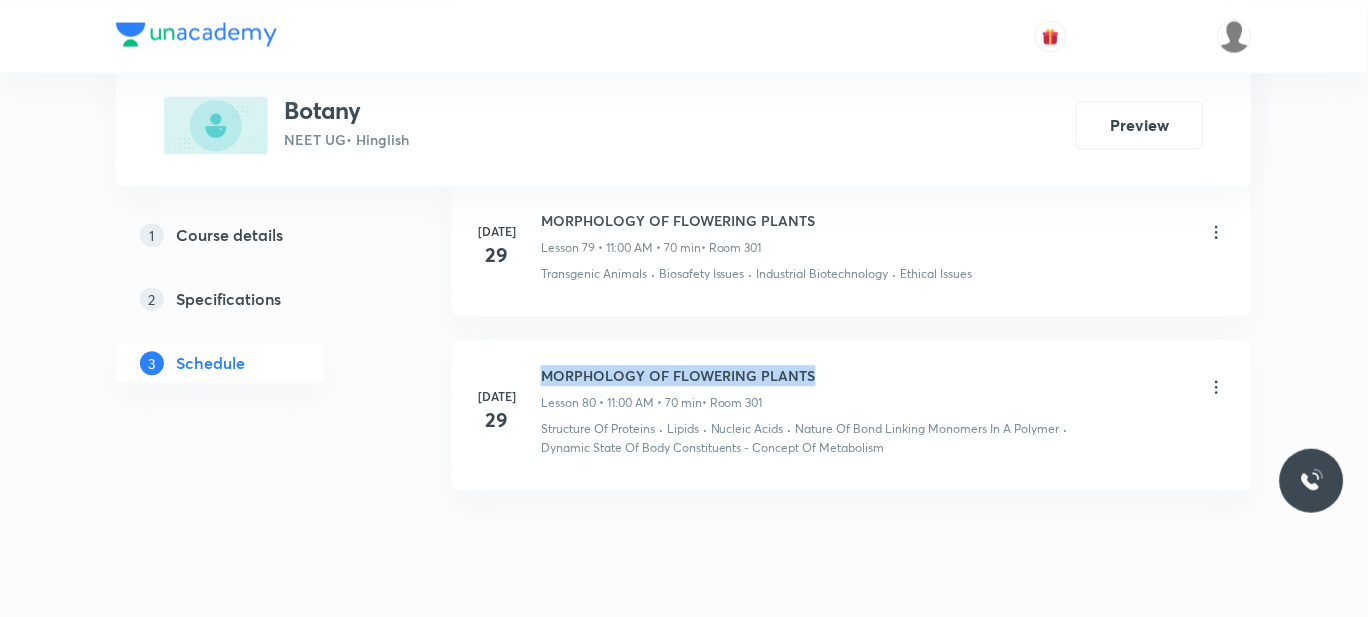 drag, startPoint x: 821, startPoint y: 311, endPoint x: 536, endPoint y: 313, distance: 285.00702 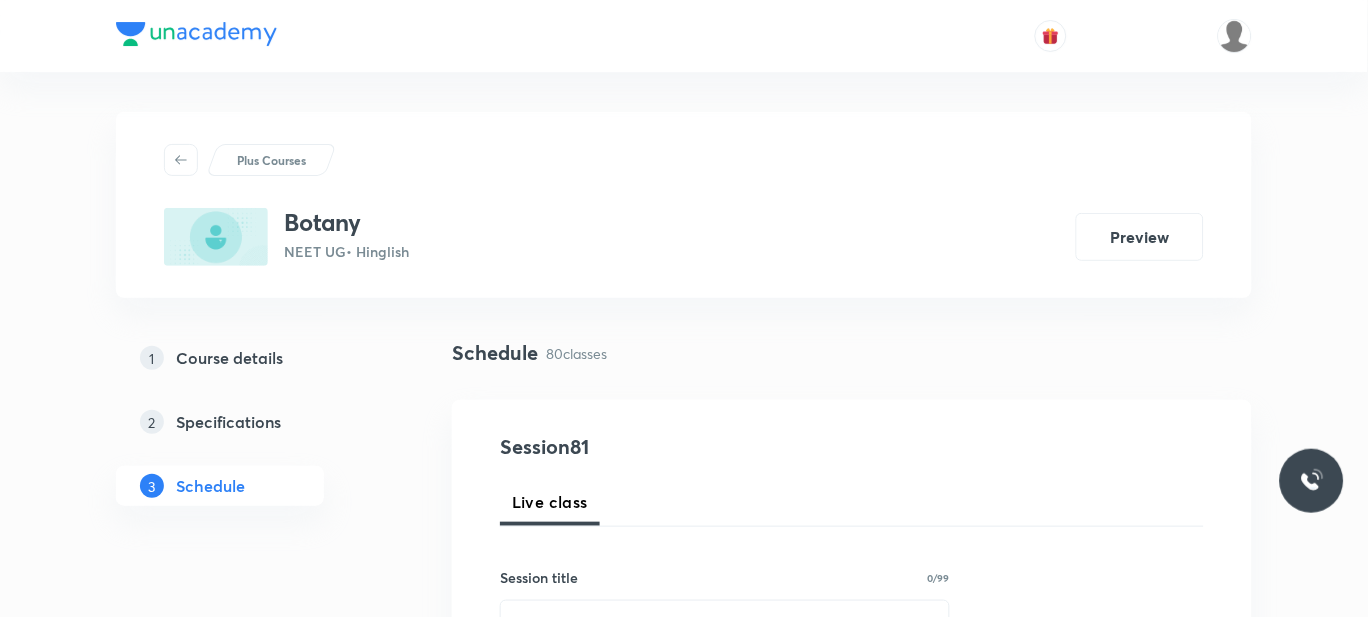scroll, scrollTop: 235, scrollLeft: 0, axis: vertical 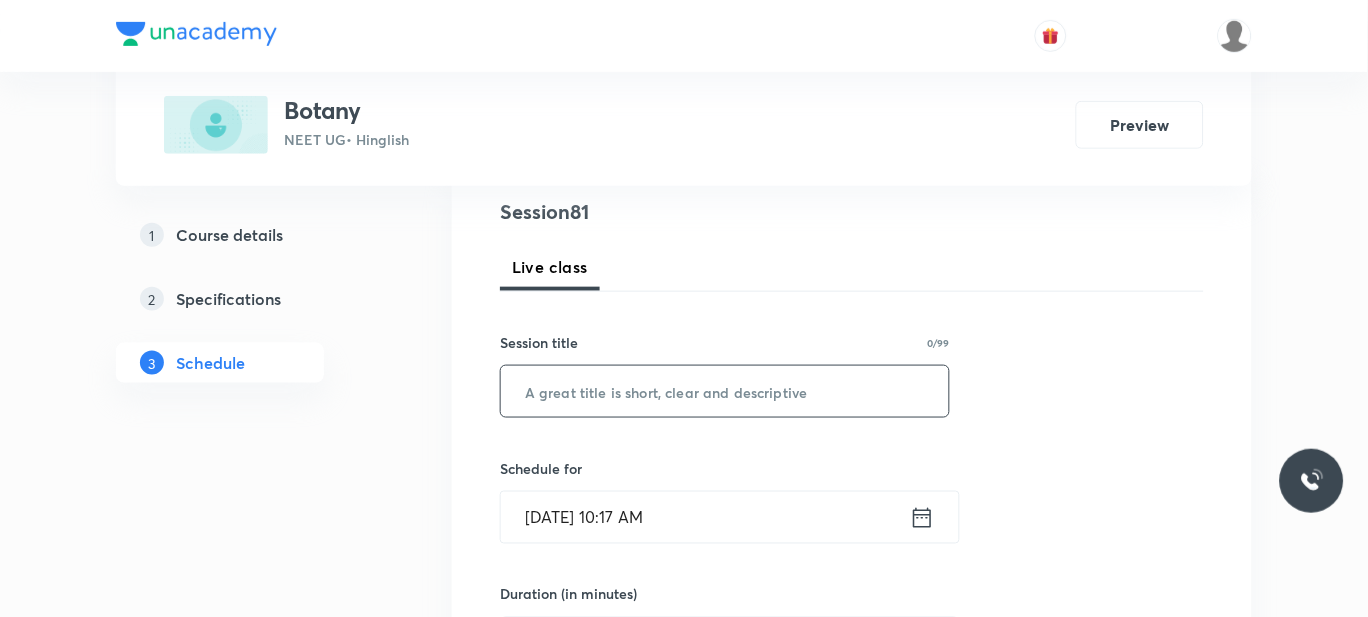 click at bounding box center [725, 391] 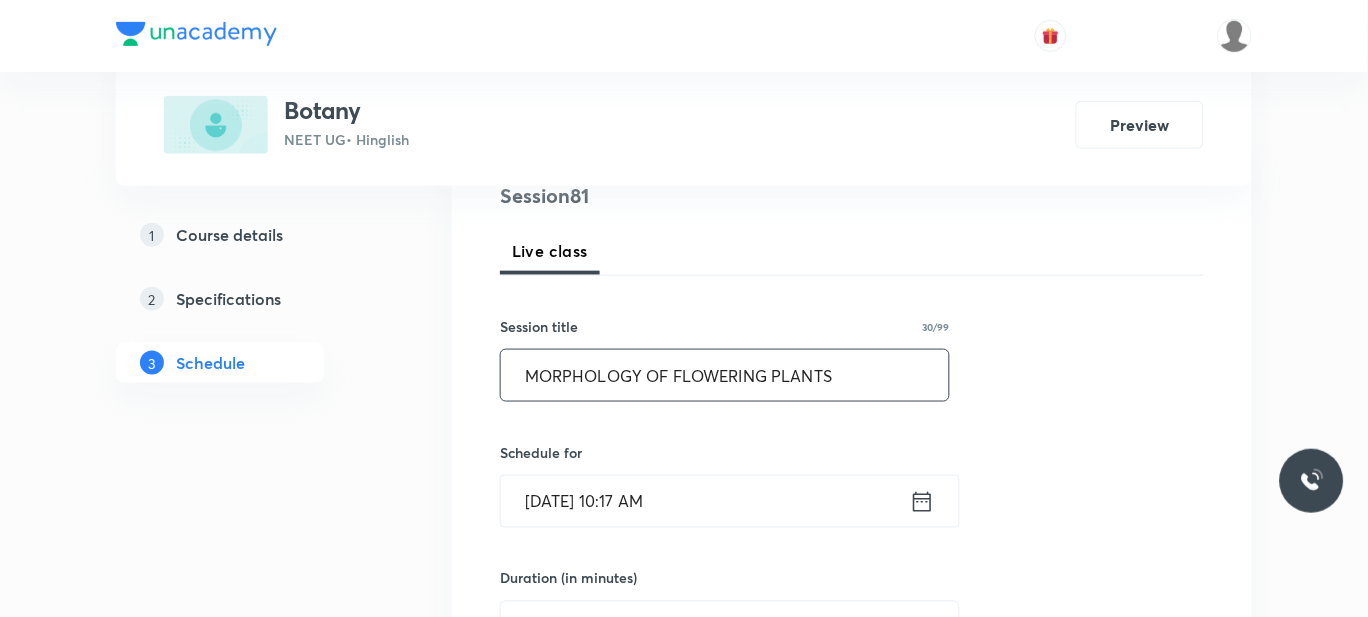 type on "MORPHOLOGY OF FLOWERING PLANTS" 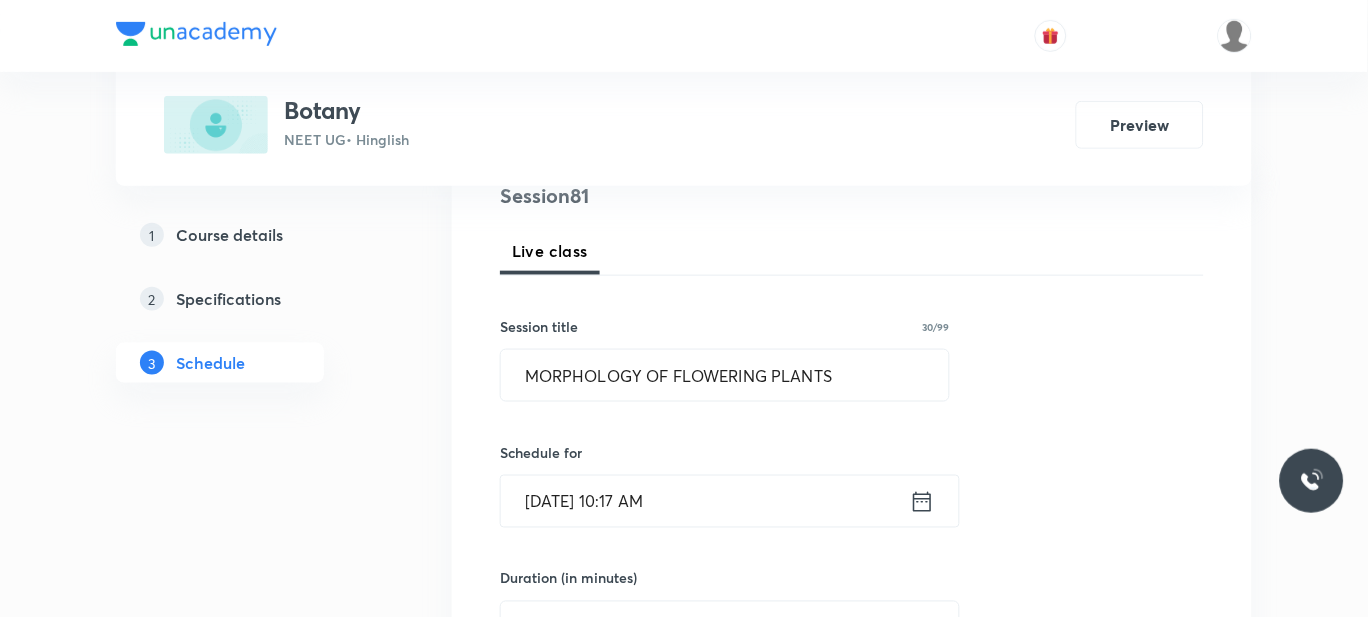 click on "Session  81 Live class Session title 30/99 MORPHOLOGY OF FLOWERING PLANTS ​ Schedule for [DATE] 10:17 AM ​ Duration (in minutes) ​   Session type Online Offline Room Select centre room Sub-concepts Select concepts that wil be covered in this session Add Cancel" at bounding box center (852, 650) 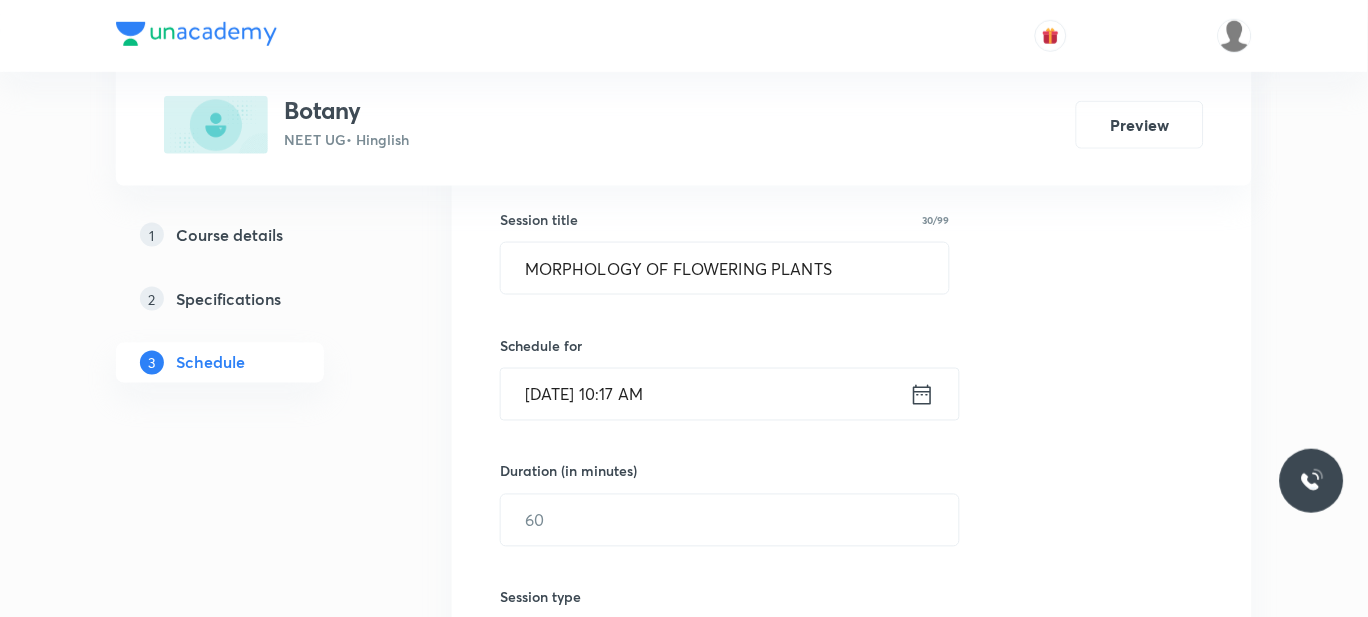 scroll, scrollTop: 360, scrollLeft: 0, axis: vertical 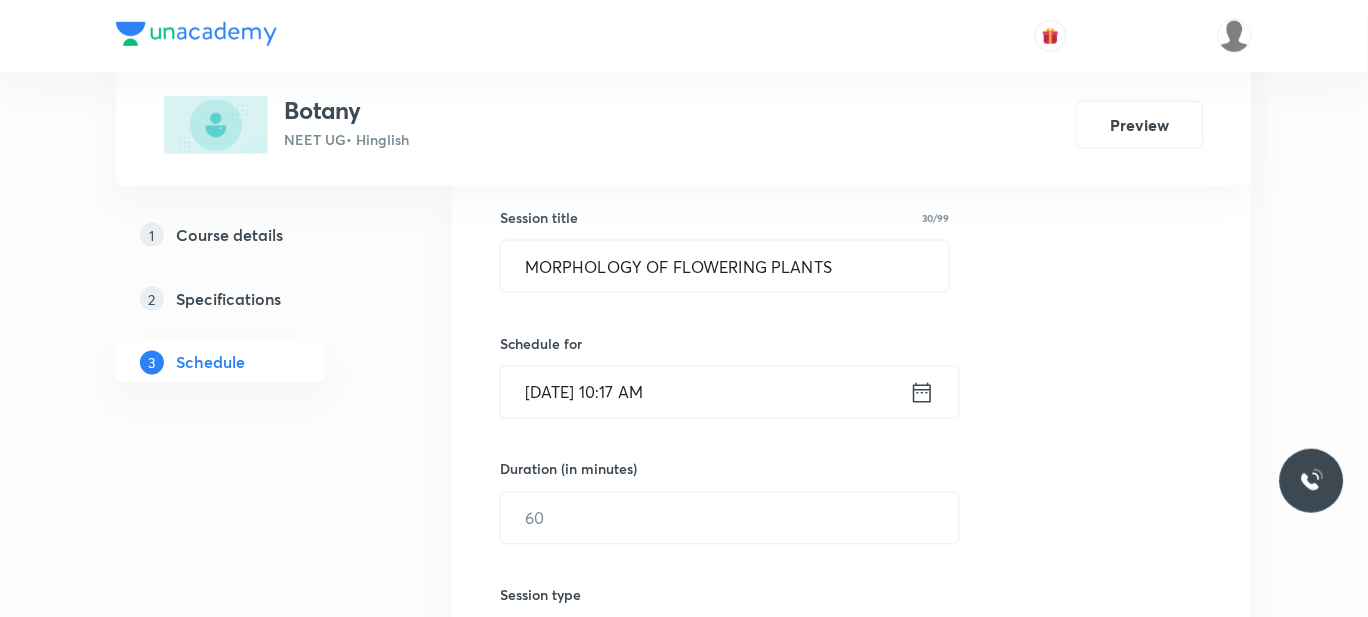 click on "[DATE] 10:17 AM" at bounding box center [705, 392] 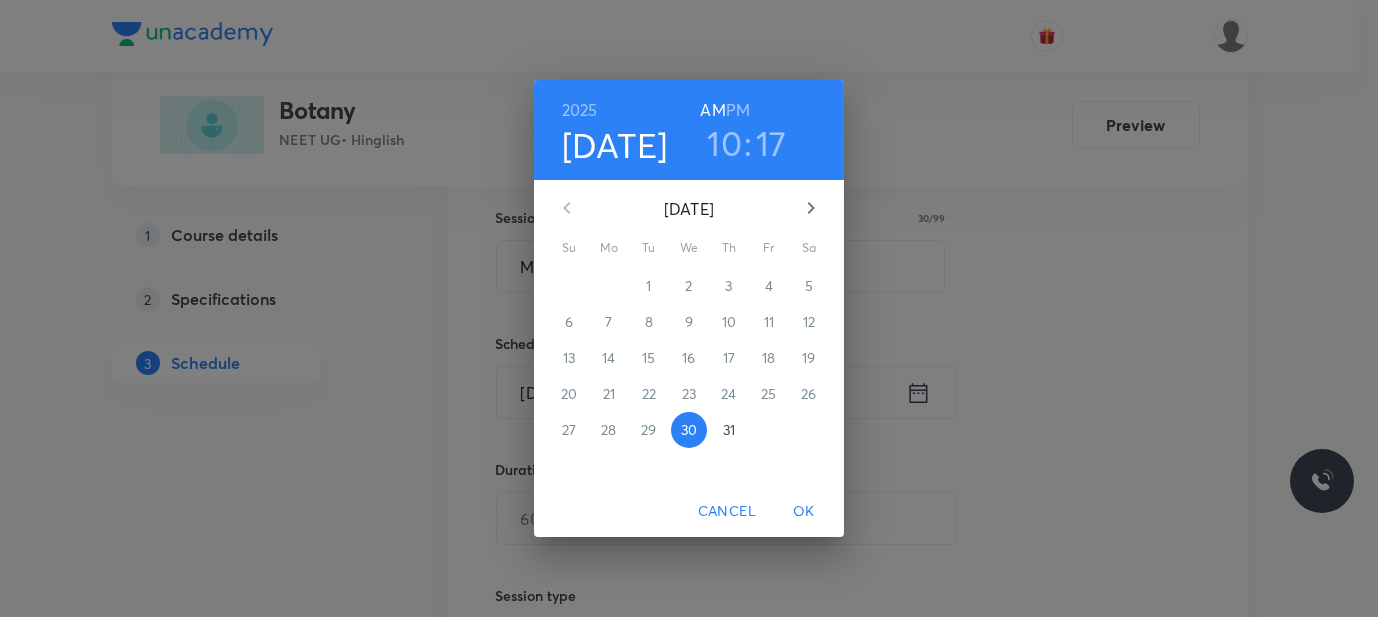 click on "10" at bounding box center [724, 143] 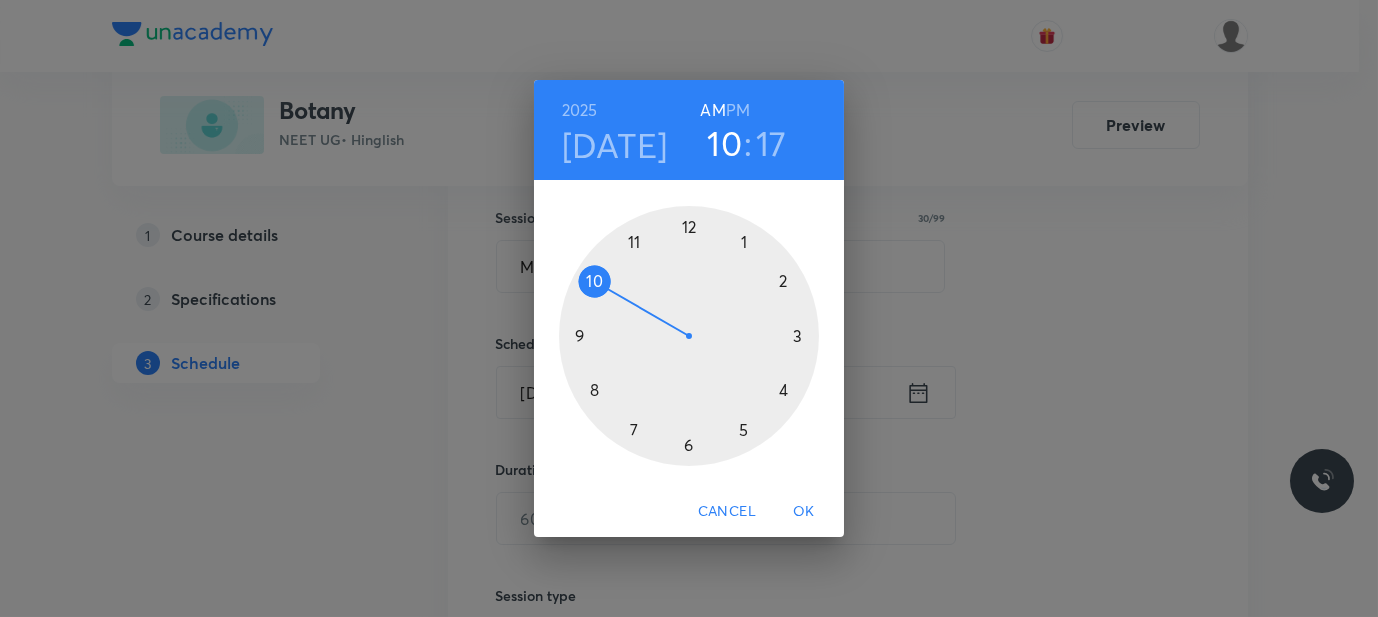 click at bounding box center [689, 336] 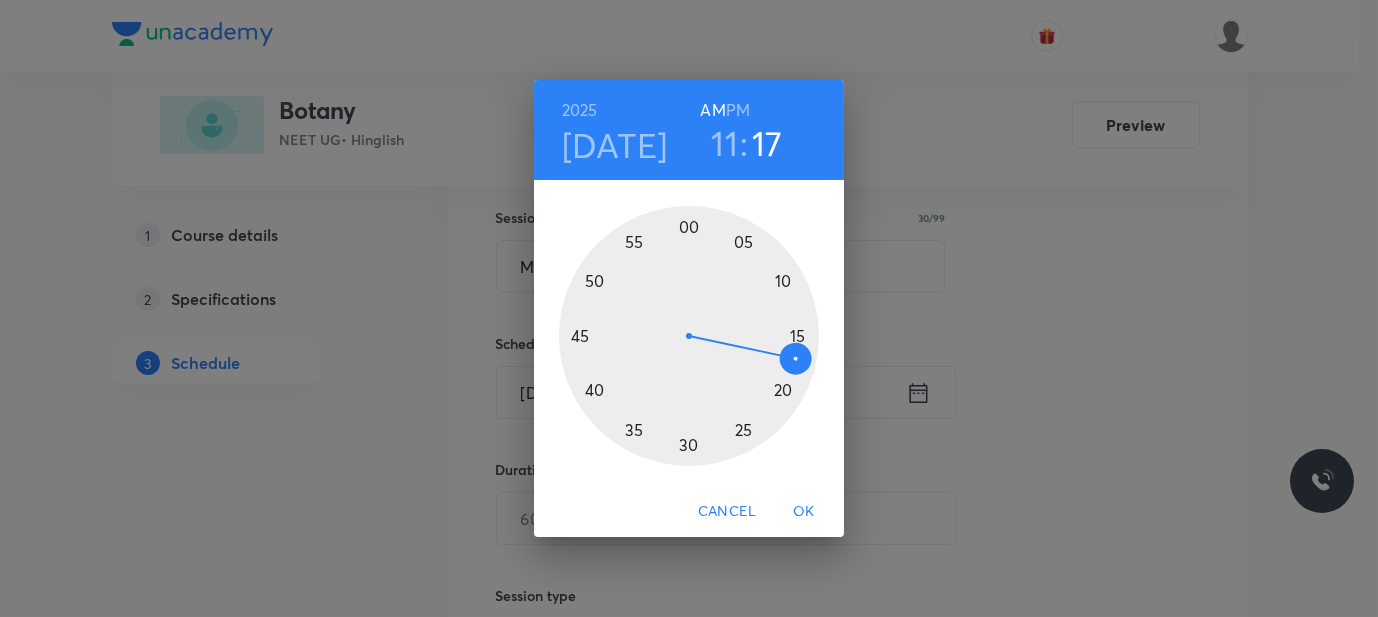 click at bounding box center (689, 336) 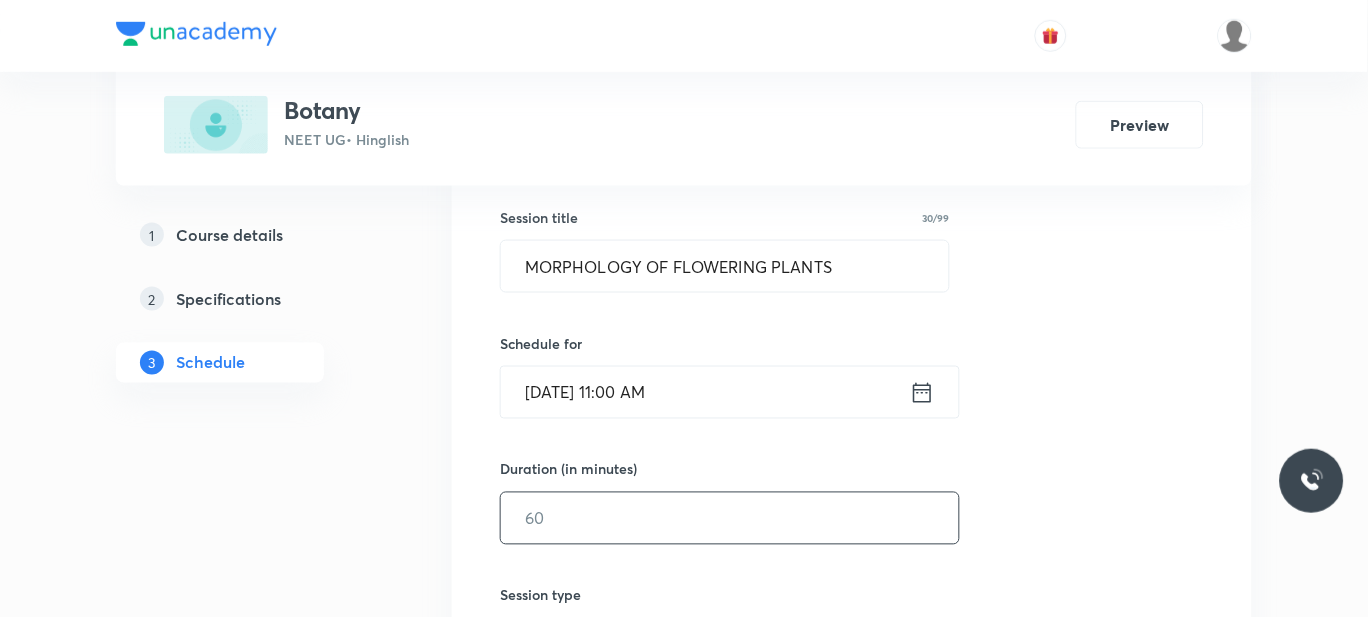 click at bounding box center (730, 518) 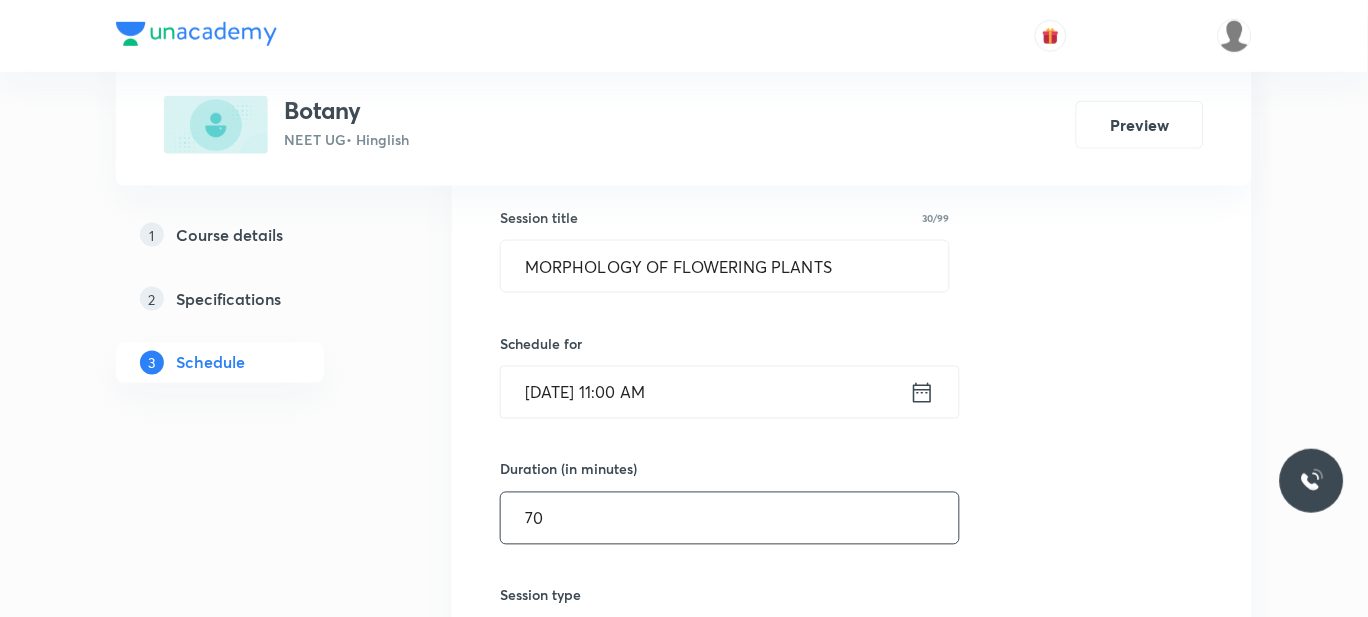 scroll, scrollTop: 685, scrollLeft: 0, axis: vertical 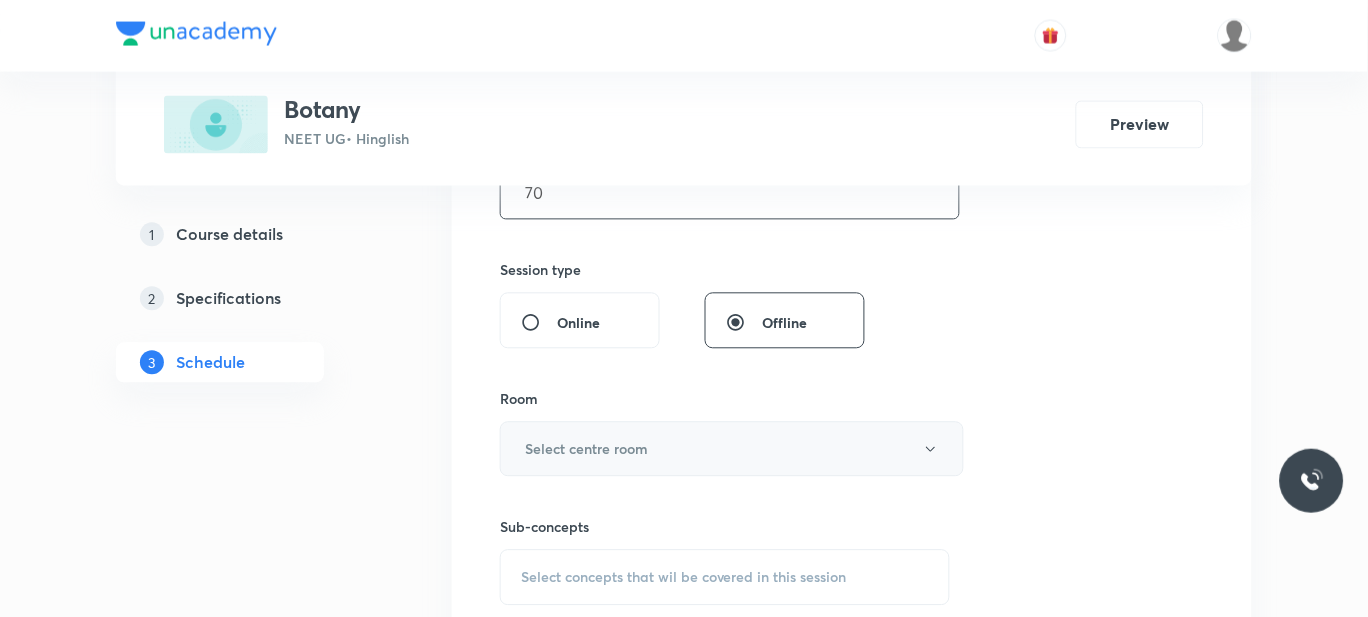 type on "70" 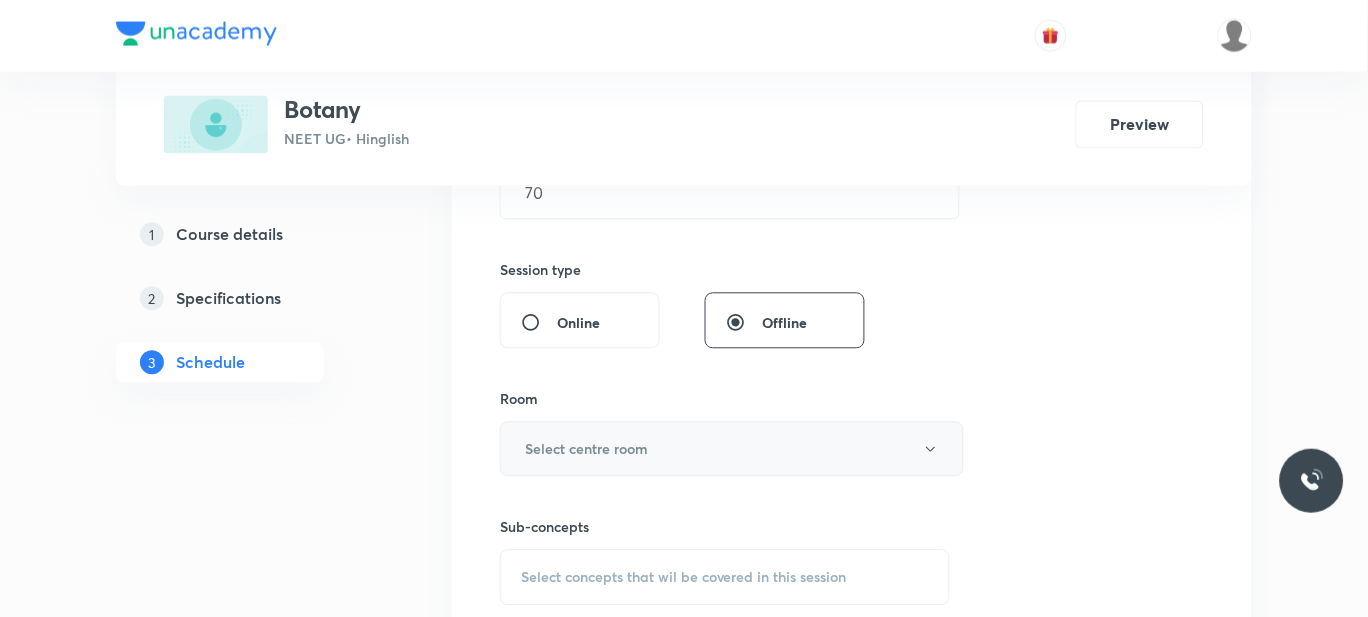 click on "Select centre room" at bounding box center (586, 449) 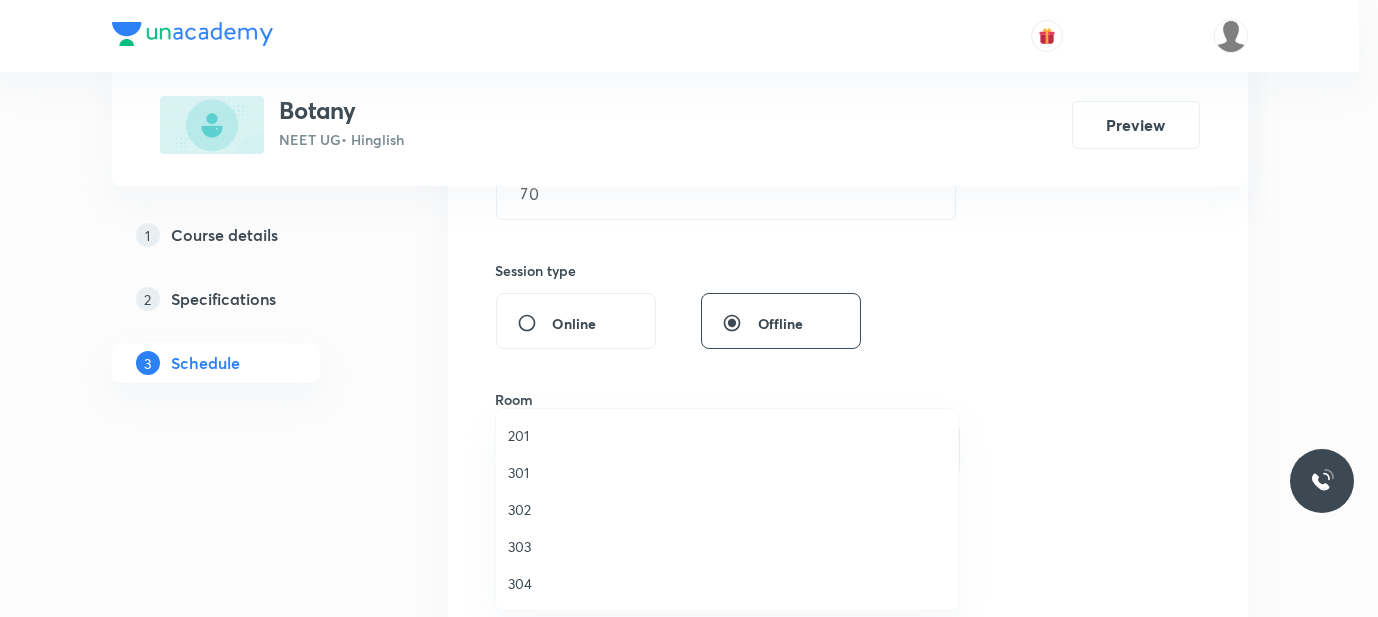 click on "301" at bounding box center (727, 472) 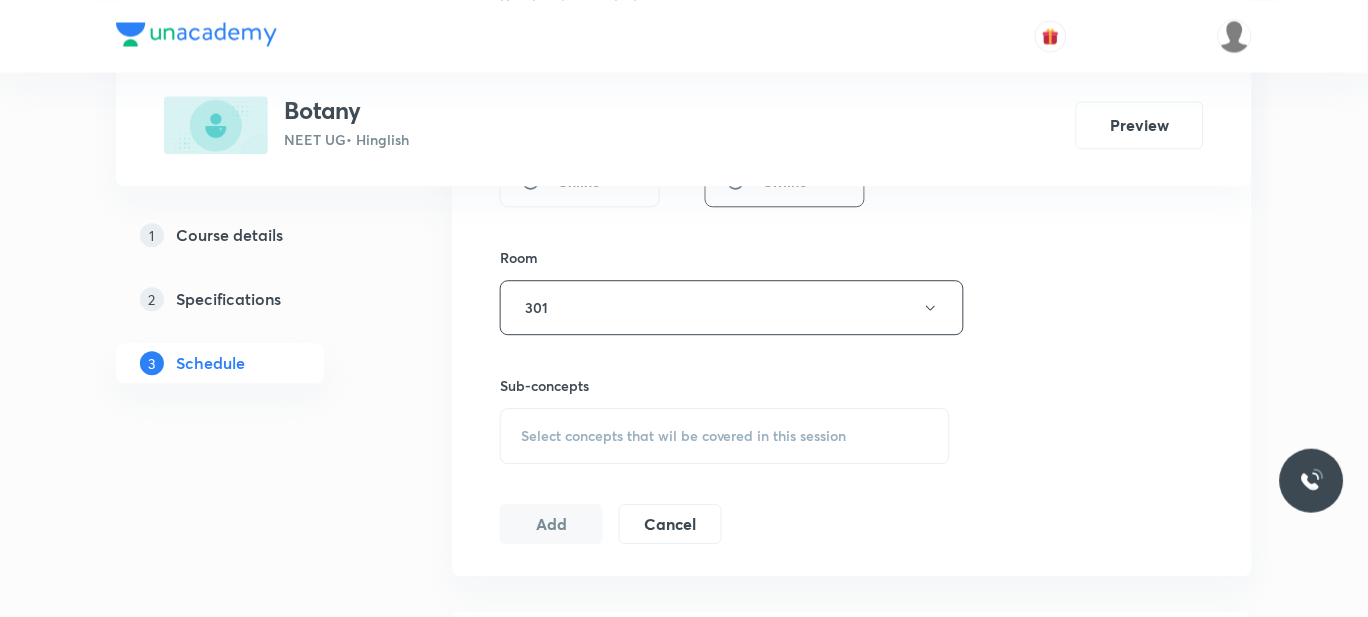 scroll, scrollTop: 841, scrollLeft: 0, axis: vertical 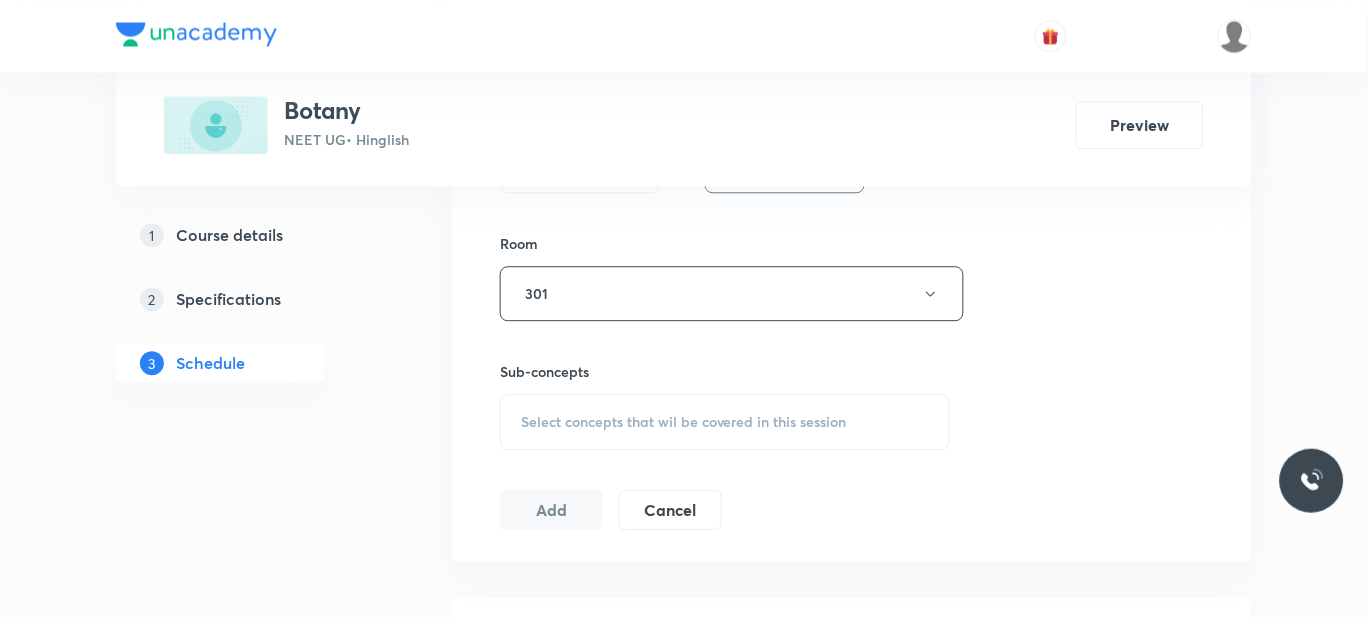 click on "Select concepts that wil be covered in this session" at bounding box center [725, 422] 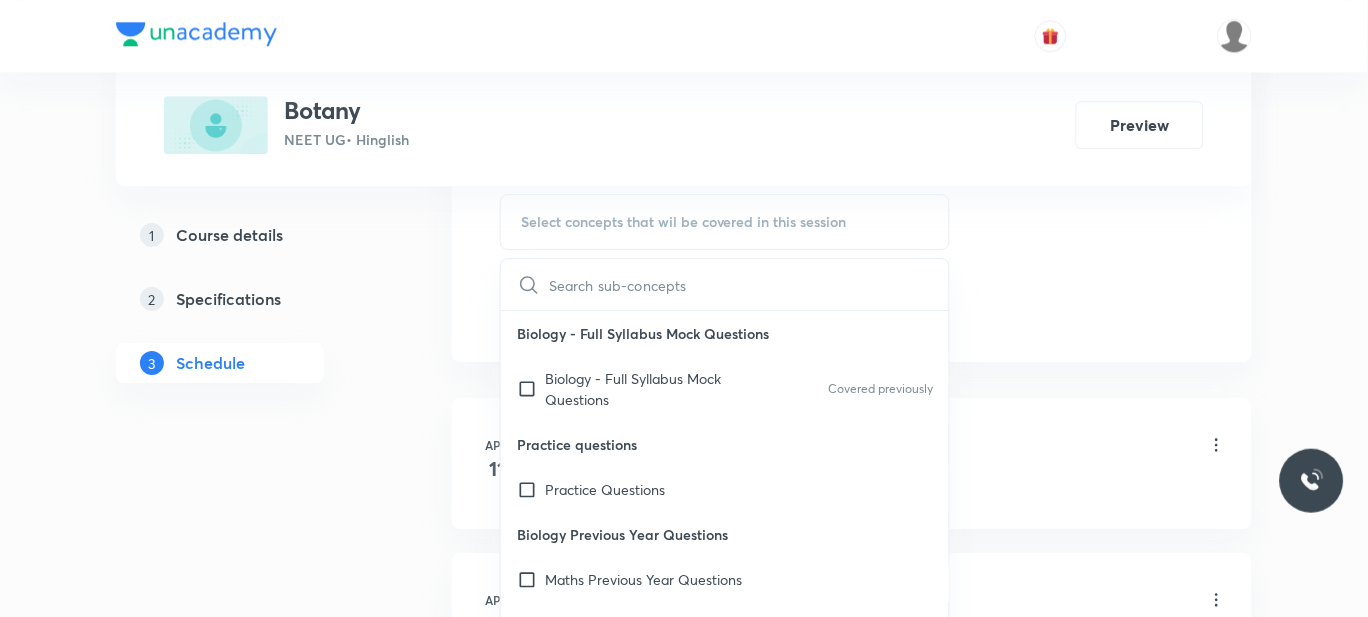 scroll, scrollTop: 1123, scrollLeft: 0, axis: vertical 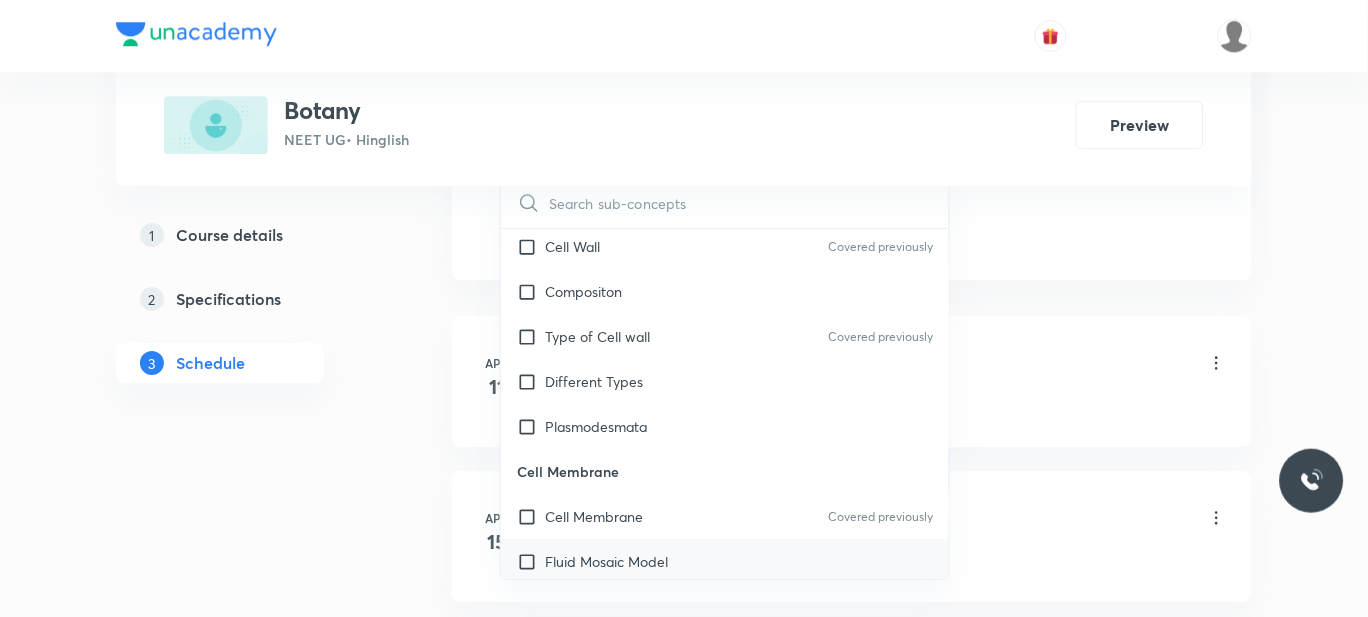 click on "Fluid Mosaic Model" at bounding box center (606, 561) 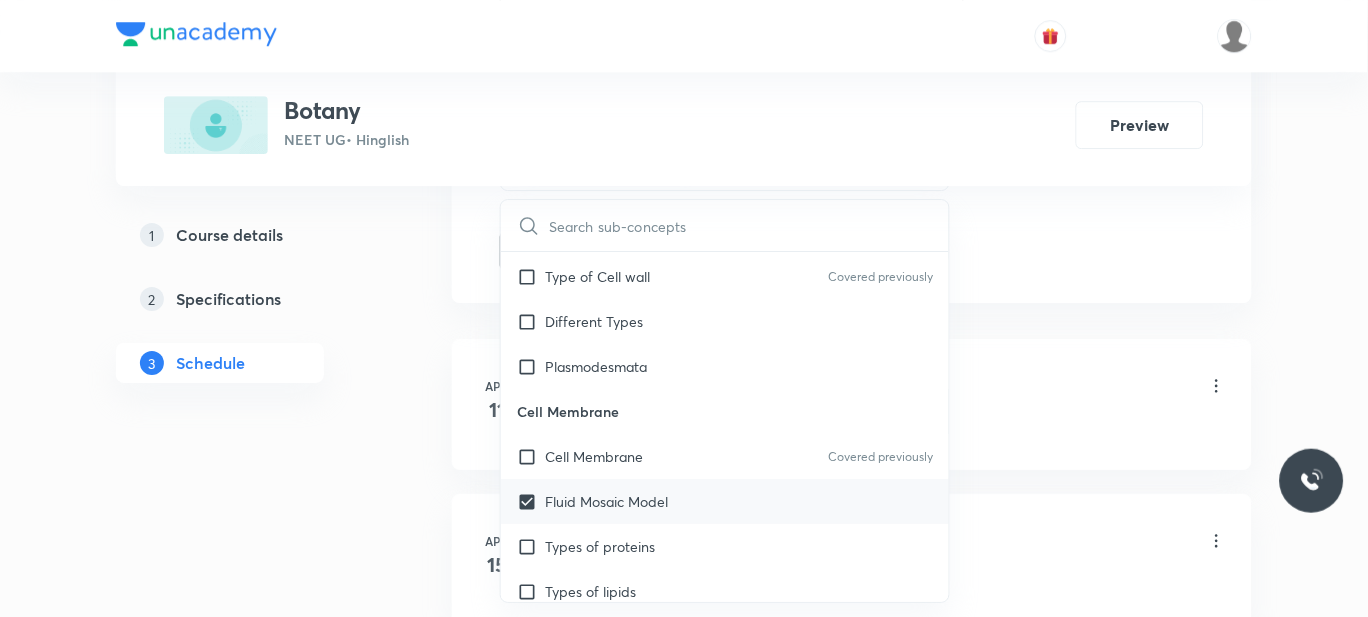 scroll, scrollTop: 21407, scrollLeft: 0, axis: vertical 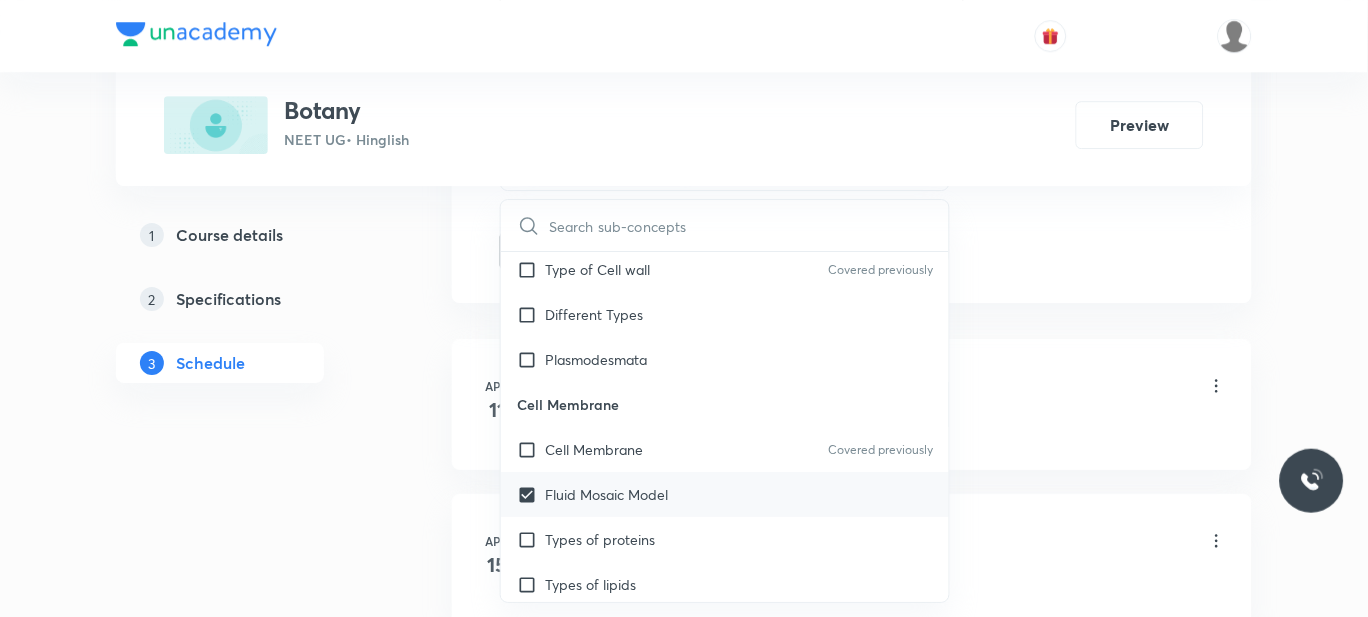 click on "Types of proteins" at bounding box center [725, 539] 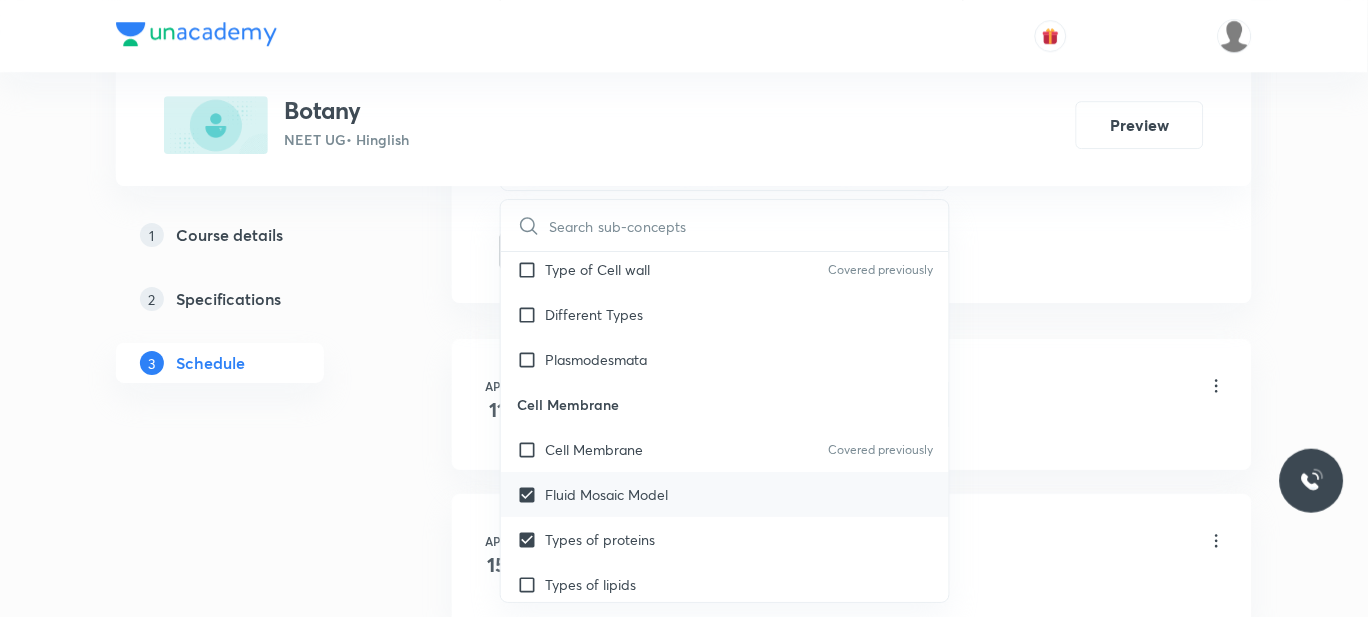 scroll, scrollTop: 21501, scrollLeft: 0, axis: vertical 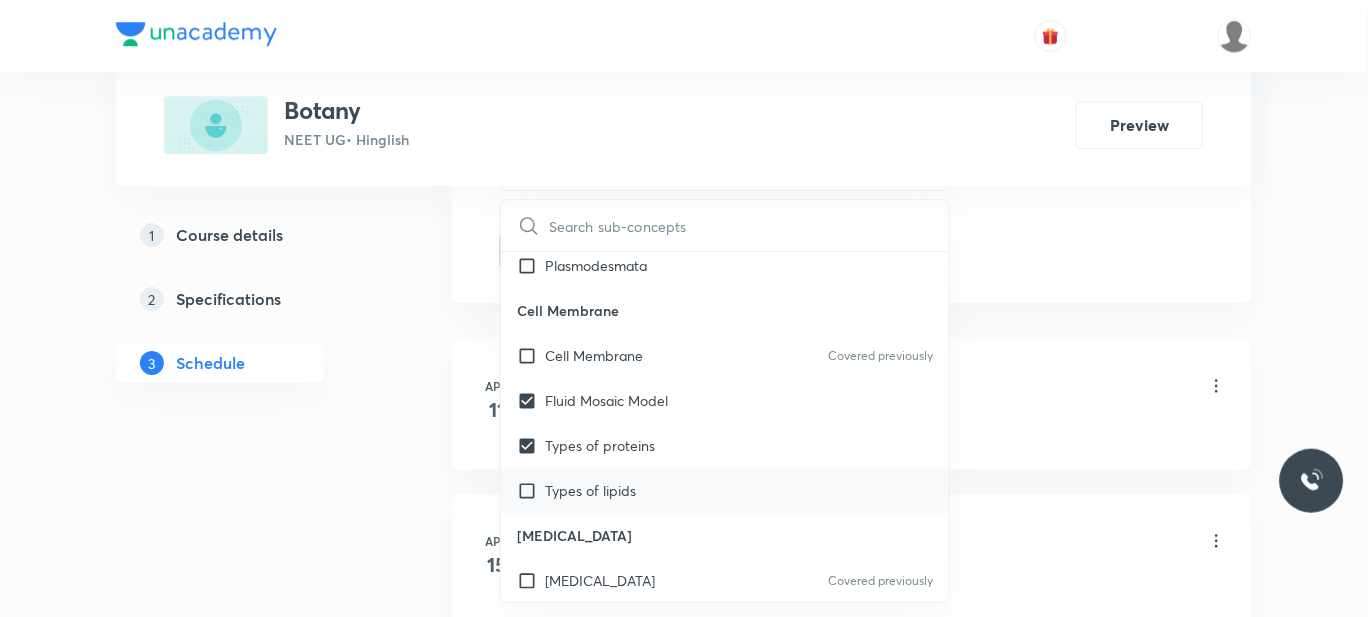 click on "Types of lipids" at bounding box center (590, 490) 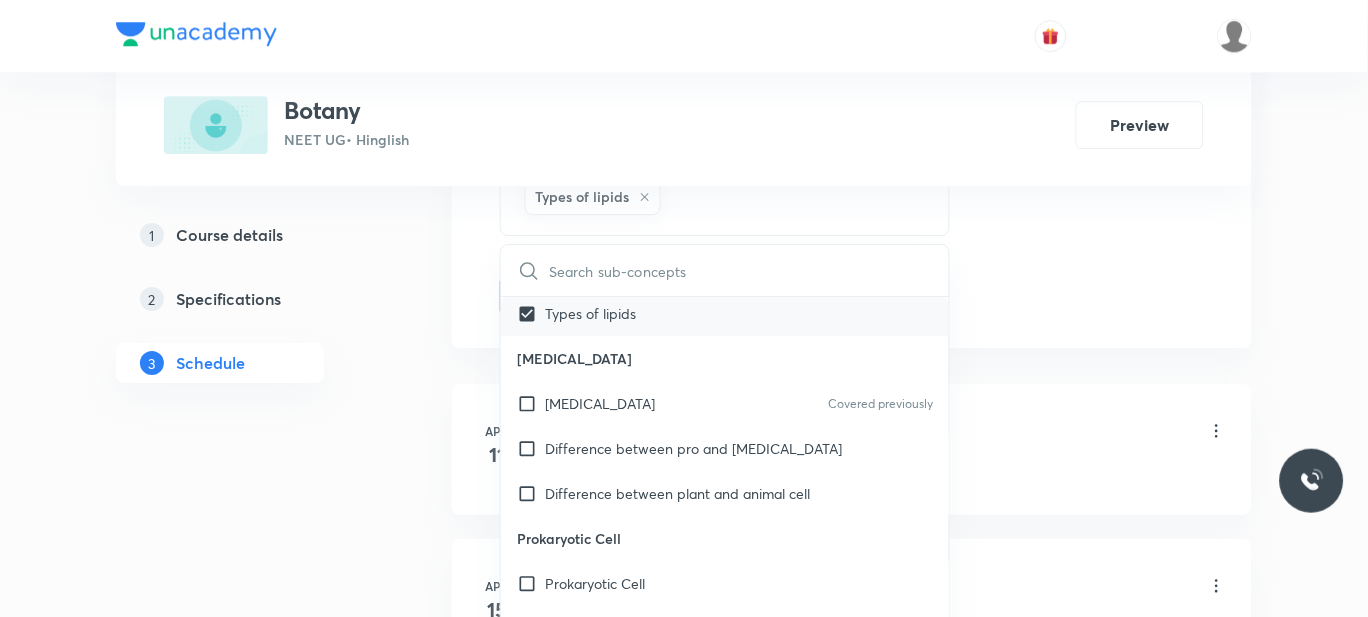 scroll, scrollTop: 21723, scrollLeft: 0, axis: vertical 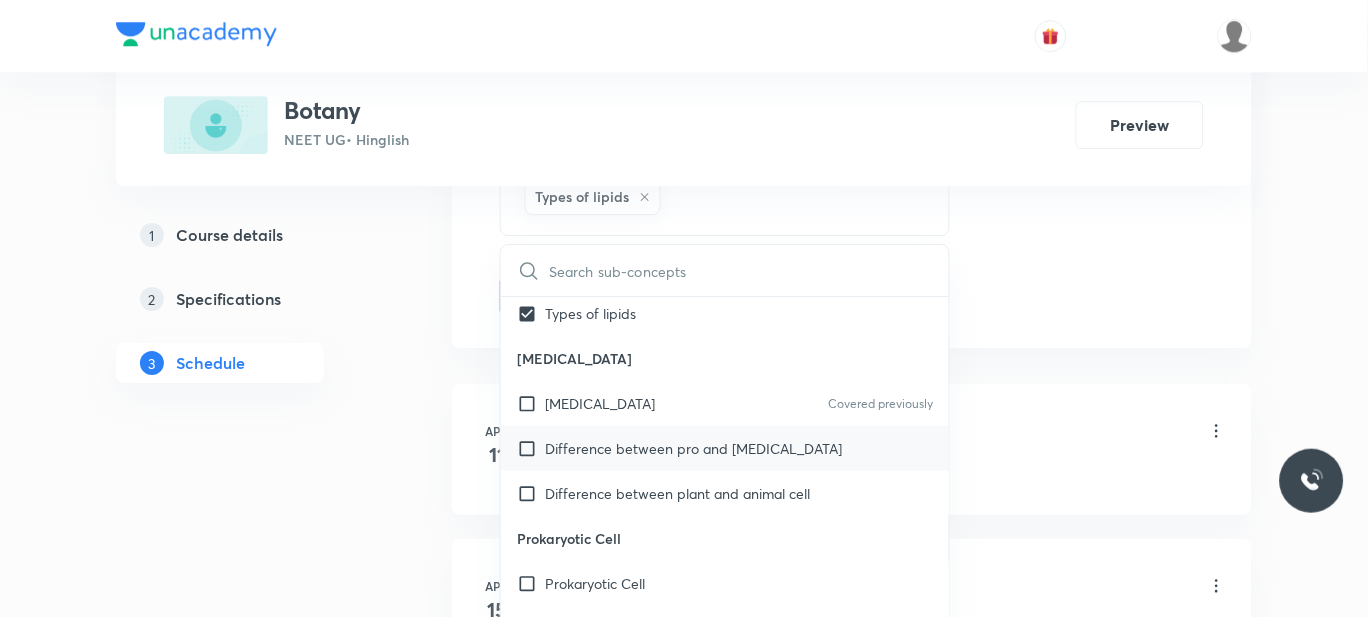click on "Difference between pro and [MEDICAL_DATA]" at bounding box center [693, 448] 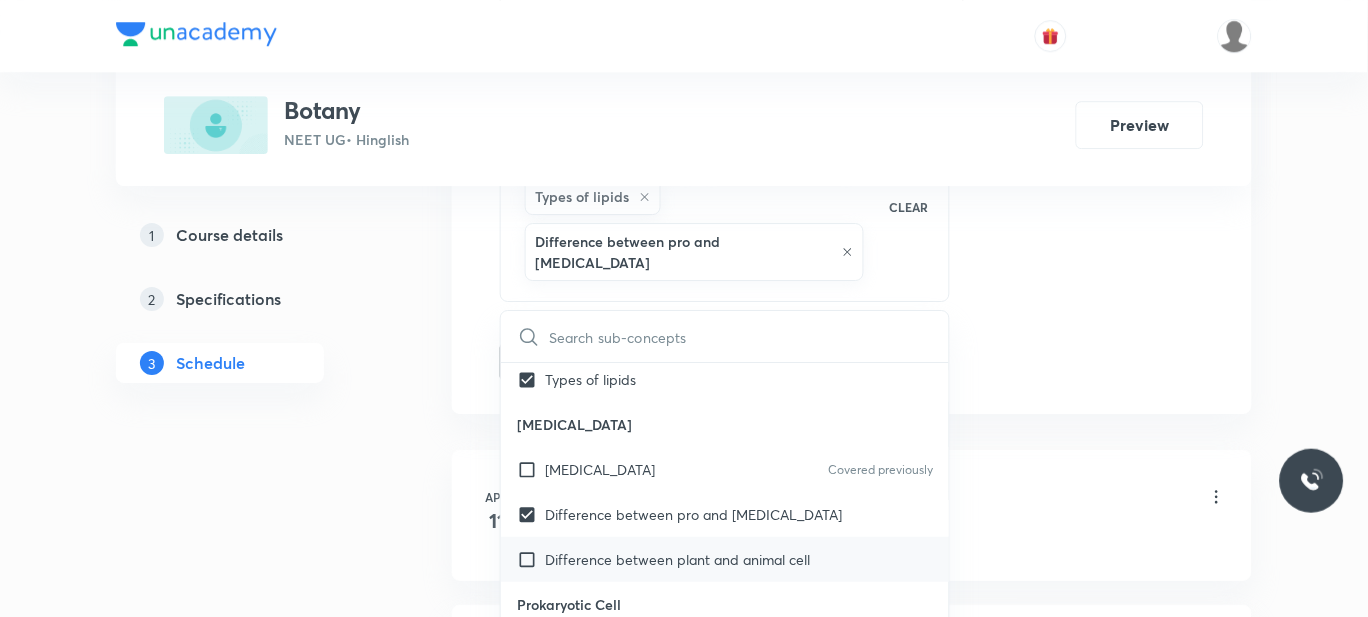 click on "Difference between plant and animal cell" at bounding box center (725, 559) 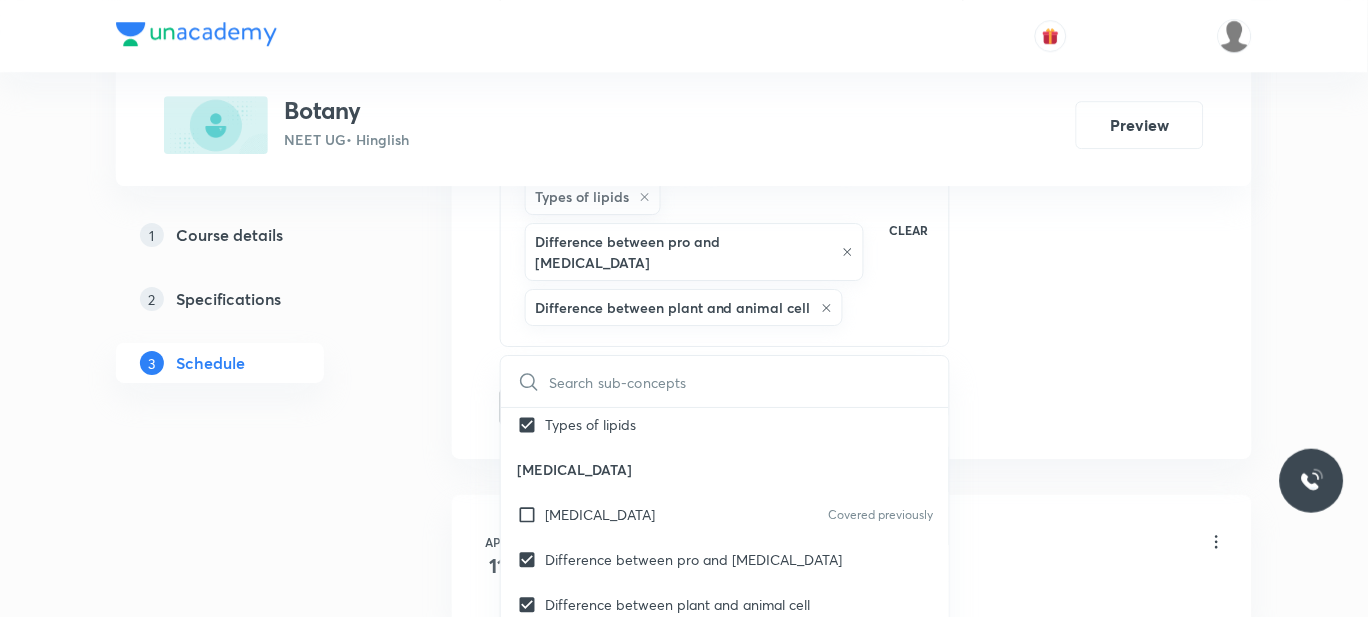 click on "Plus Courses Botany NEET UG  • Hinglish Preview 1 Course details 2 Specifications 3 Schedule Schedule 80  classes Session  81 Live class Session title 30/99 MORPHOLOGY OF FLOWERING PLANTS ​ Schedule for [DATE] 11:00 AM ​ Duration (in minutes) 70 ​   Session type Online Offline Room 301 Sub-concepts Fluid Mosaic Model Types of proteins Types of lipids Difference between pro and [MEDICAL_DATA] Difference between plant and animal cell CLEAR ​ Biology - Full Syllabus Mock Questions Biology - Full Syllabus Mock Questions Covered previously Practice questions Practice Questions Biology Previous Year Questions Maths Previous Year Questions Living World What Is Living? Covered previously Diversity In The Living World Covered previously Systematics Covered previously Types Of Taxonomy Covered previously Fundamental Components Of Taxonomy Covered previously Taxonomic Categories Covered previously Taxonomical Aids Covered previously The Three Domains Of Life Covered previously Biological Nomenclature" at bounding box center (684, 6182) 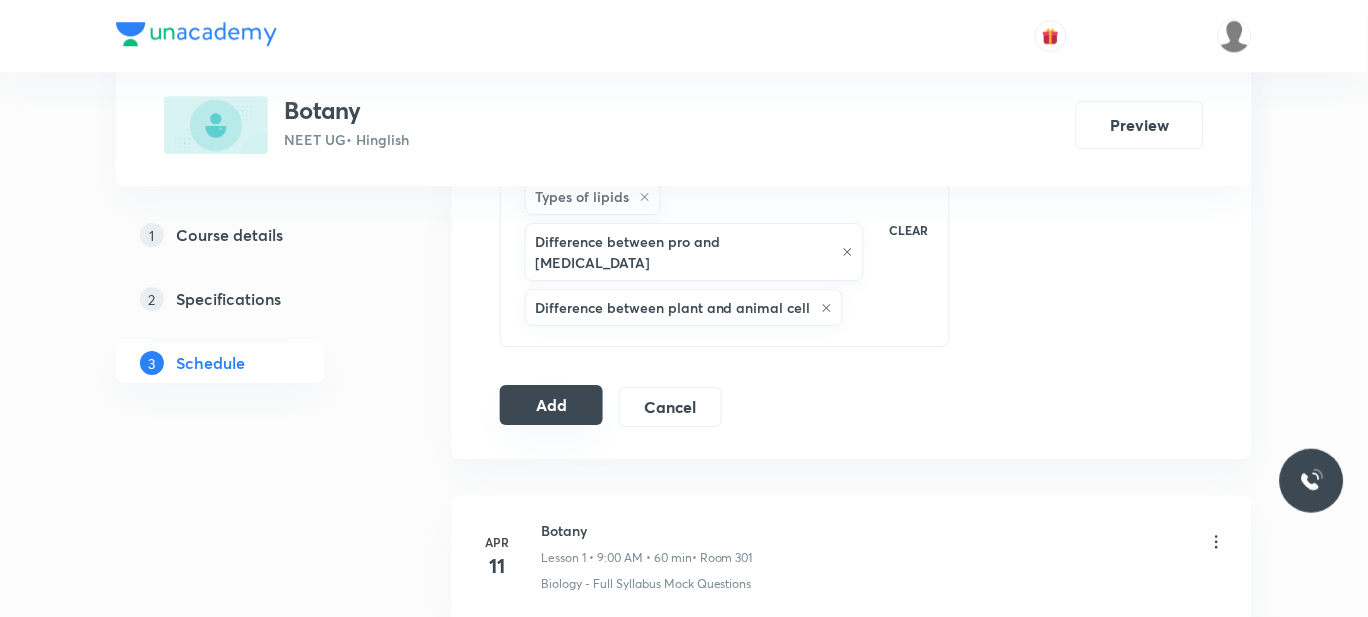 click on "Add" at bounding box center (551, 405) 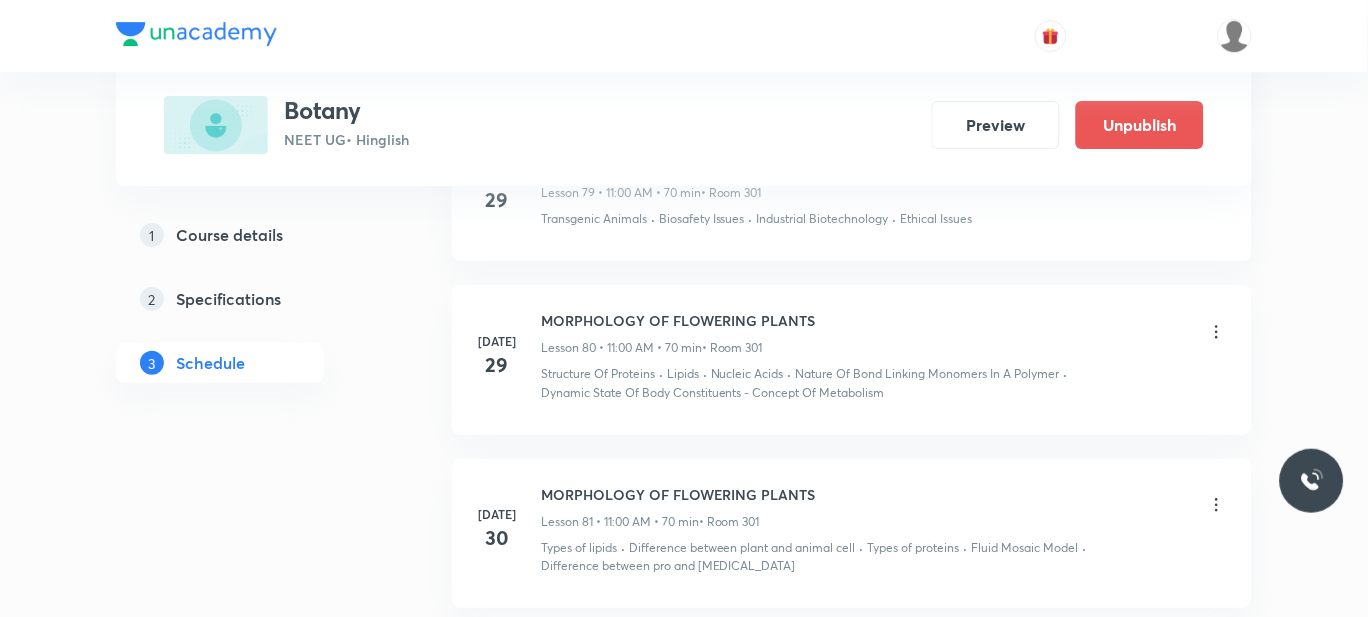 scroll, scrollTop: 12933, scrollLeft: 0, axis: vertical 